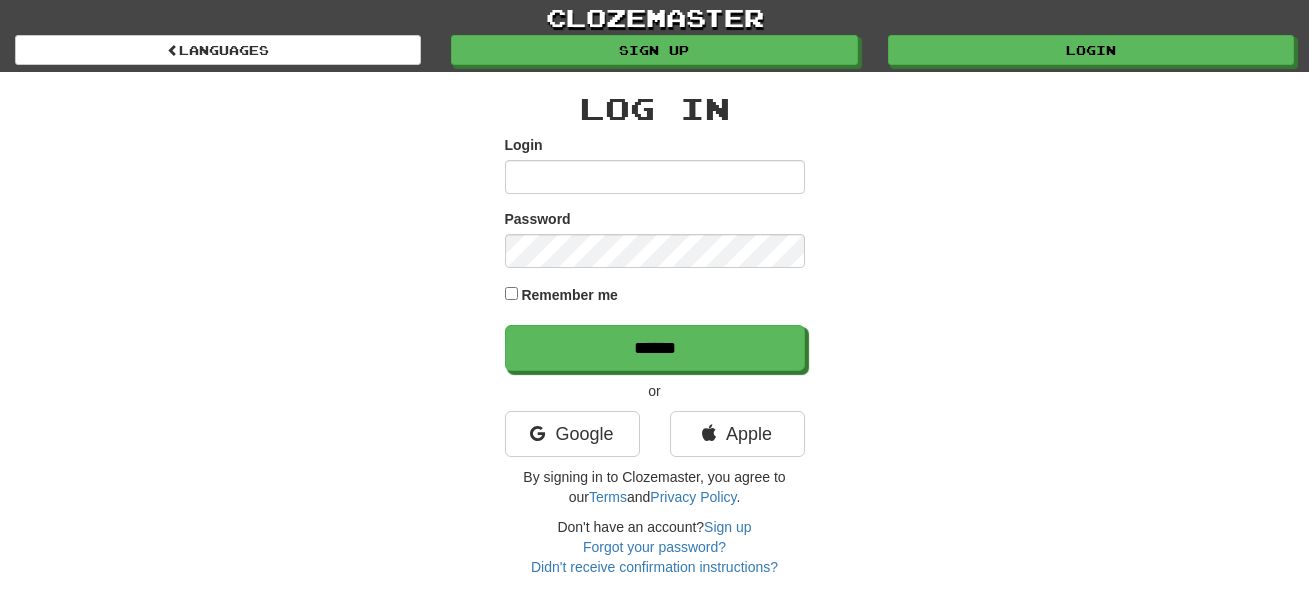 scroll, scrollTop: 0, scrollLeft: 0, axis: both 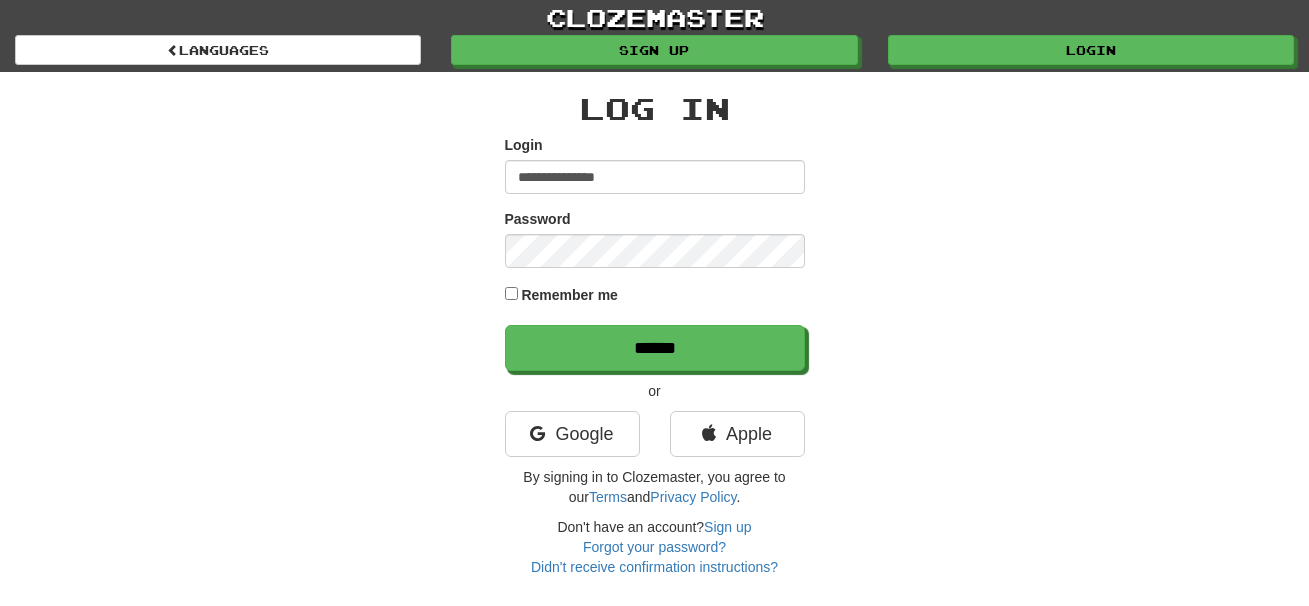 click on "**********" at bounding box center [655, 177] 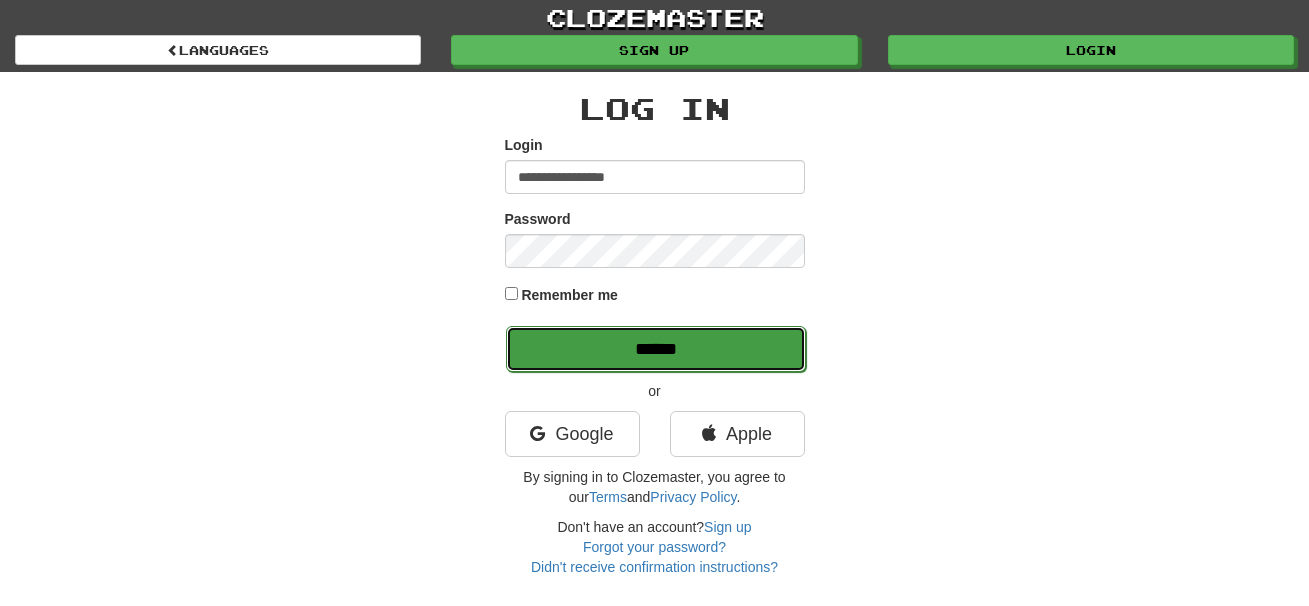 click on "******" at bounding box center [656, 349] 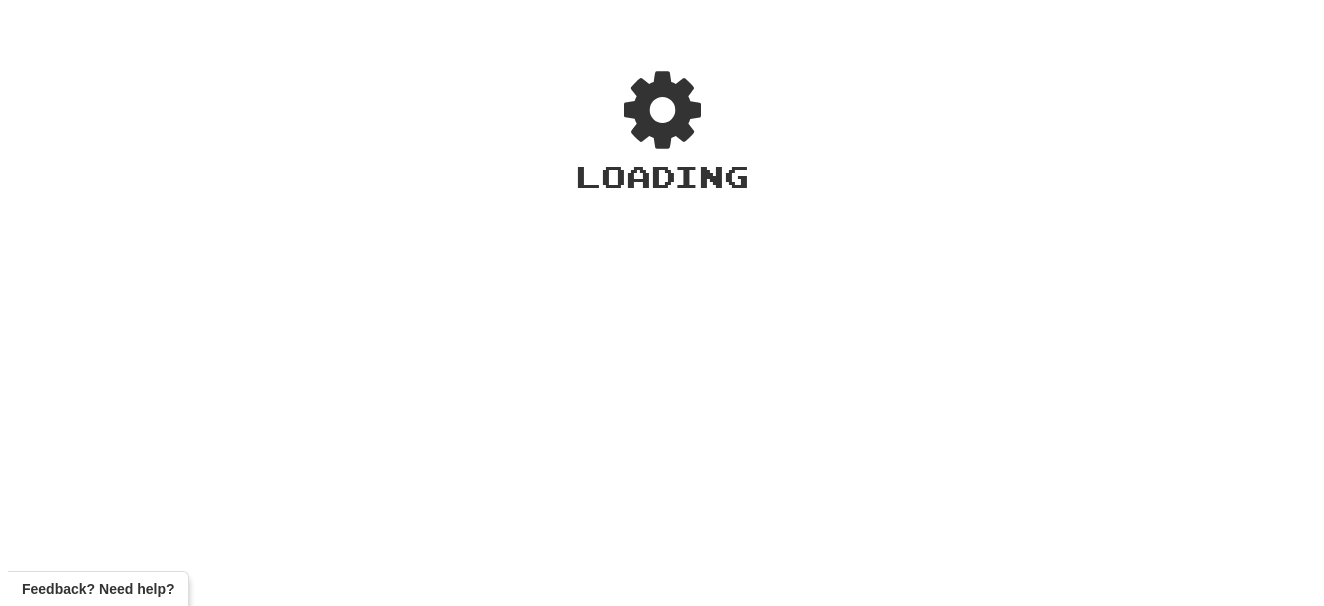 scroll, scrollTop: 0, scrollLeft: 0, axis: both 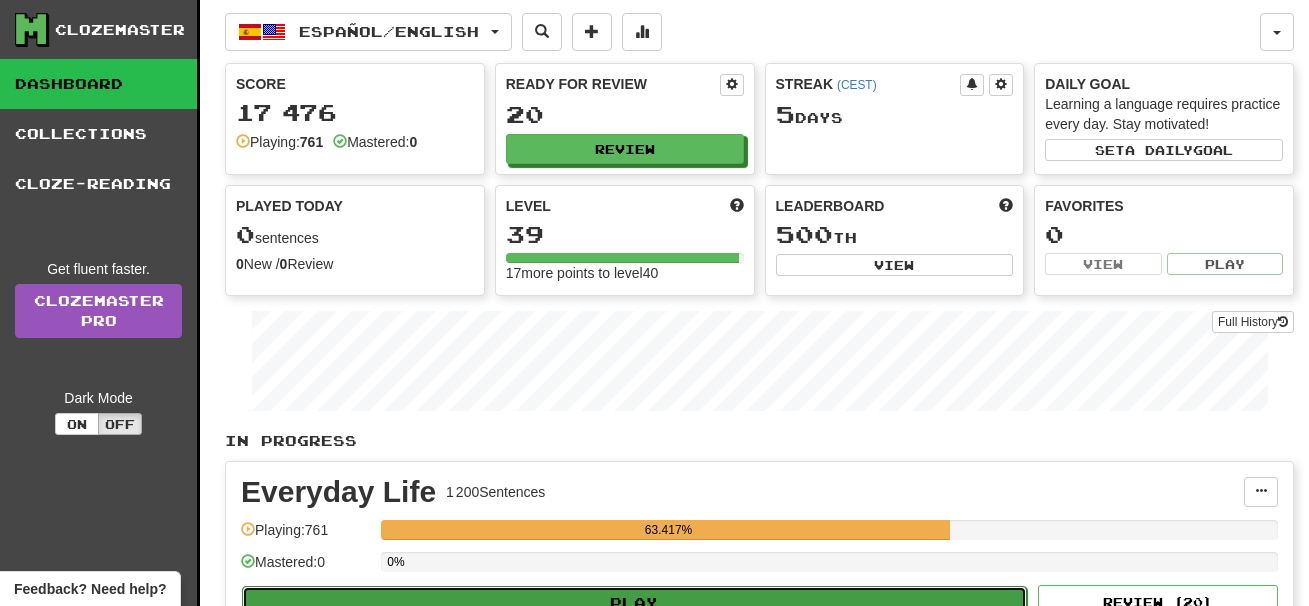 click on "Play" at bounding box center (634, 603) 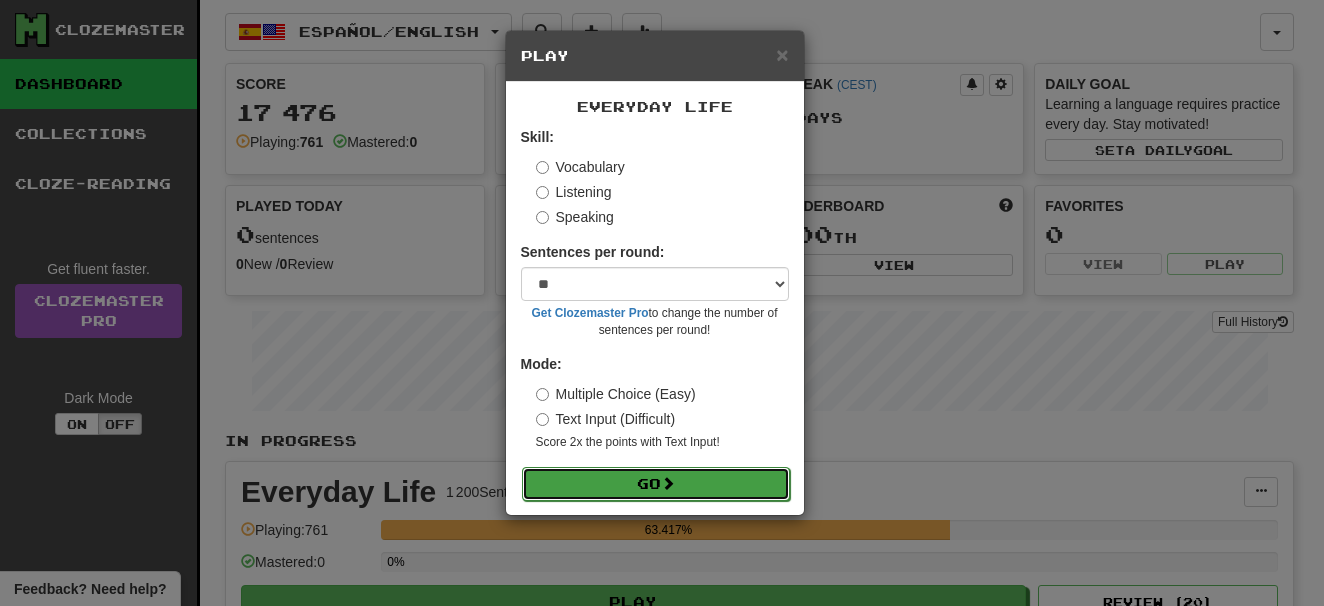 click at bounding box center [668, 483] 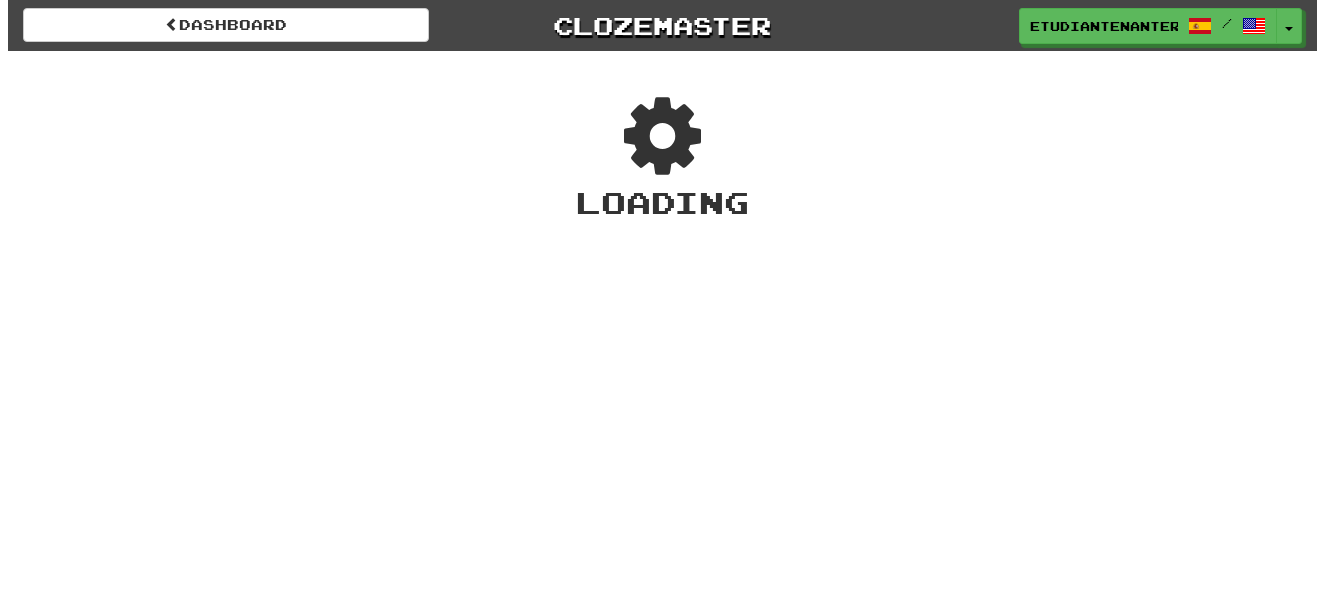 scroll, scrollTop: 0, scrollLeft: 0, axis: both 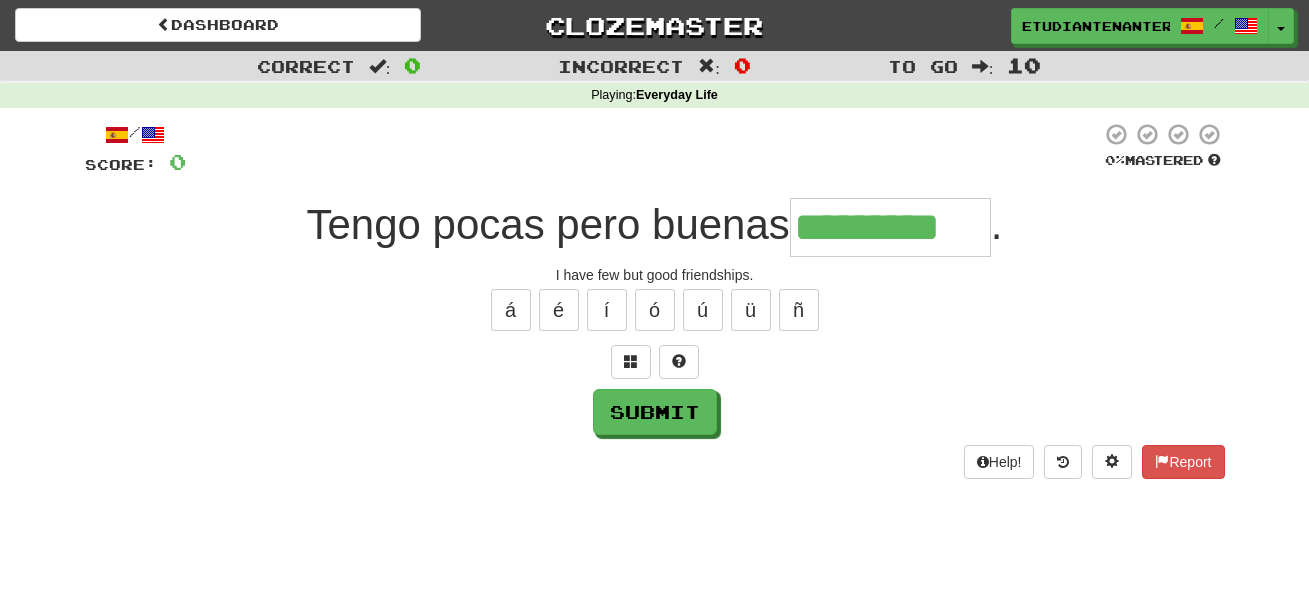type on "*********" 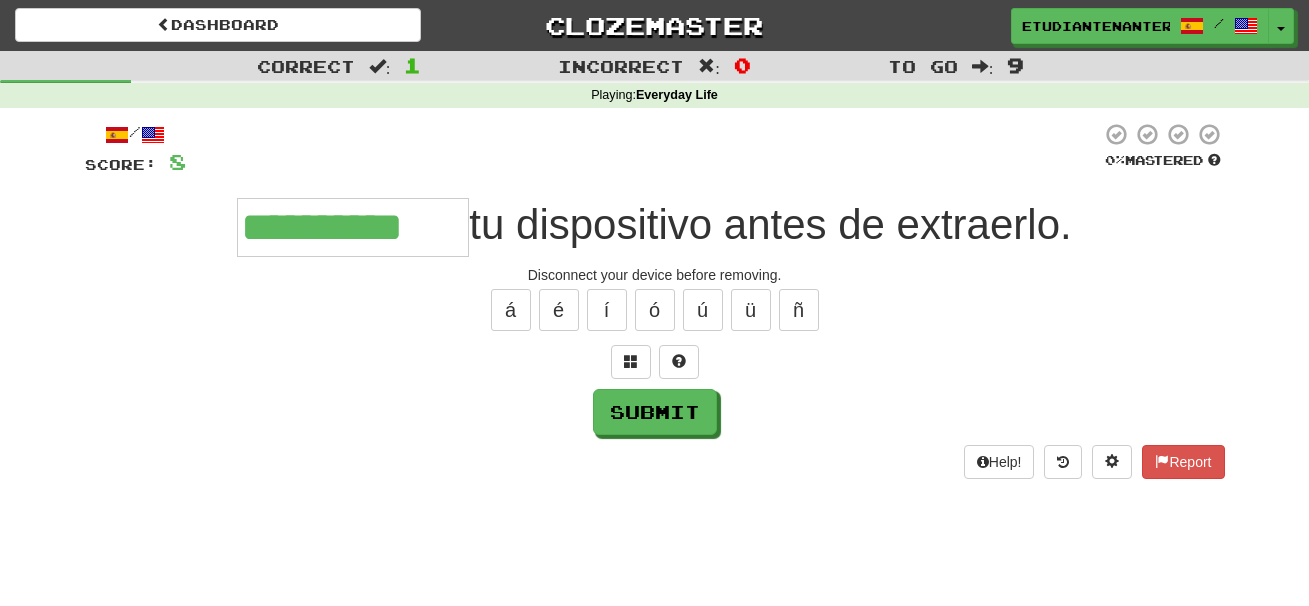 type on "**********" 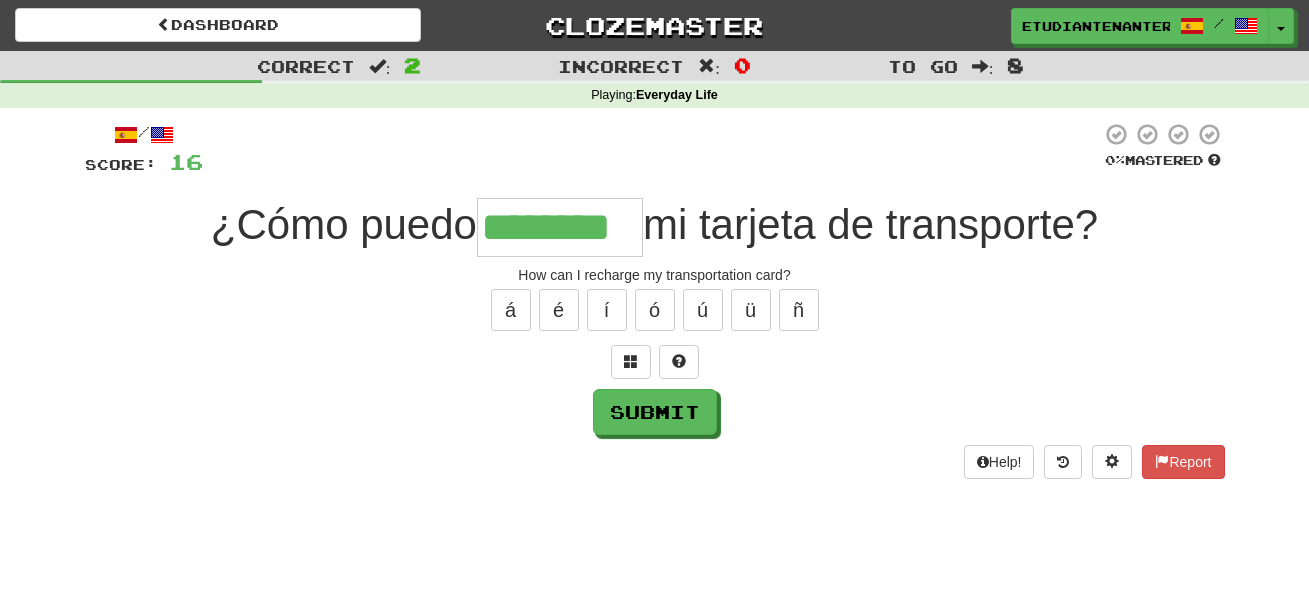 type on "********" 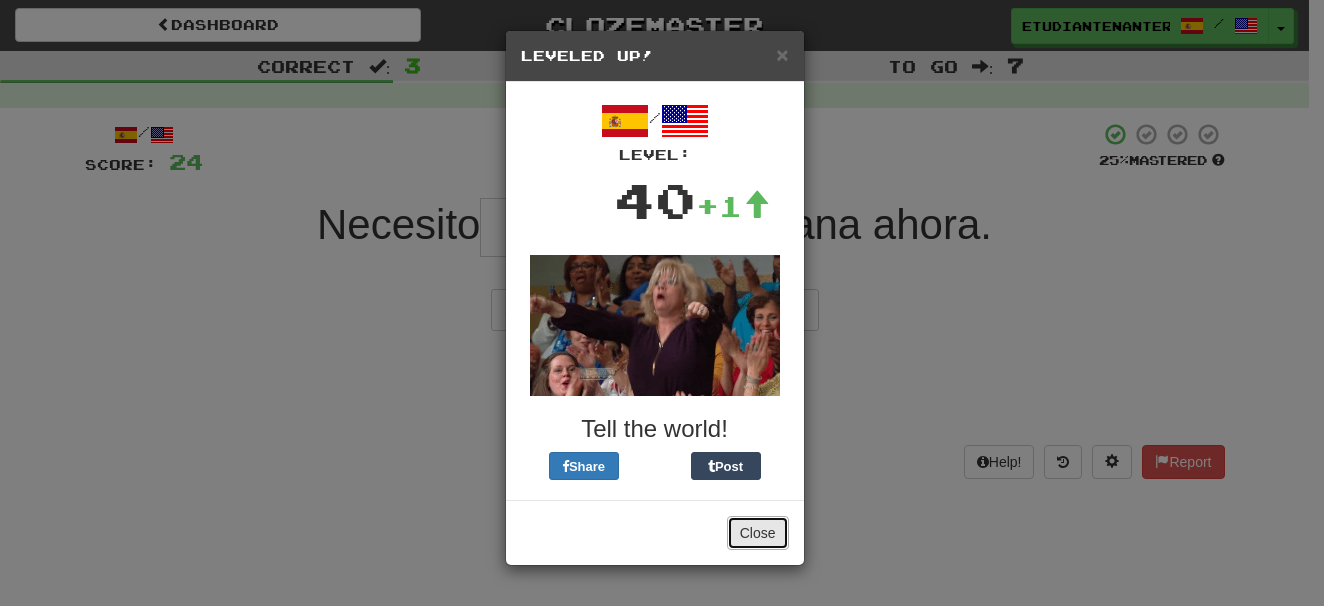 click on "Close" at bounding box center (758, 533) 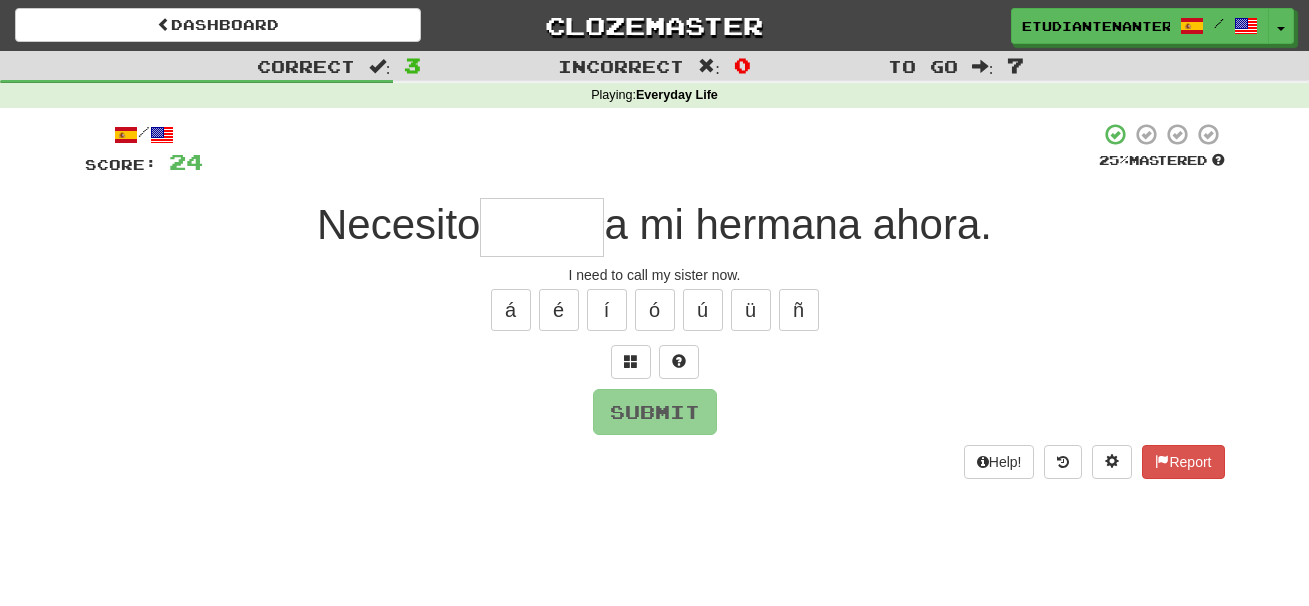 click at bounding box center [542, 227] 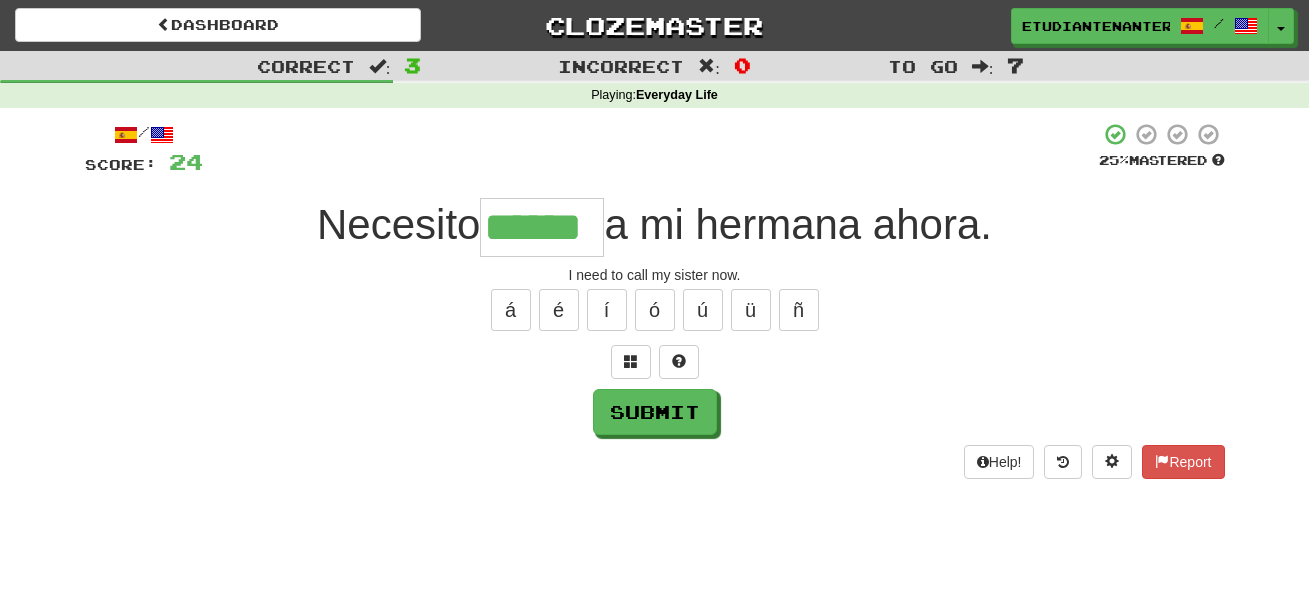 type on "******" 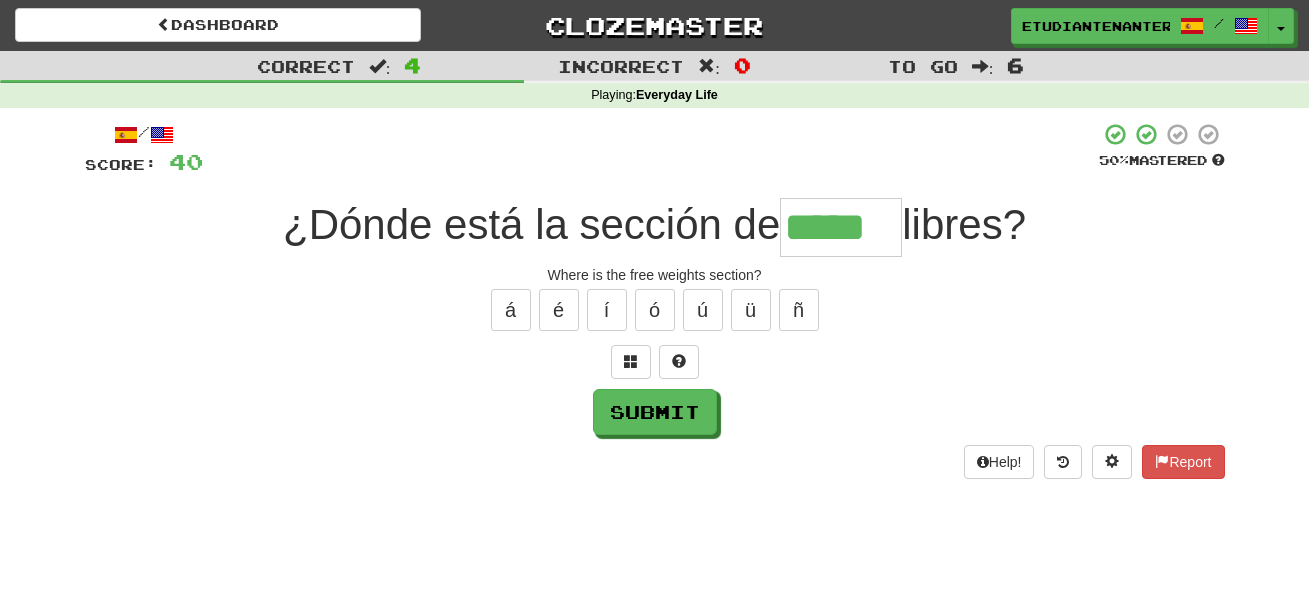 type on "*****" 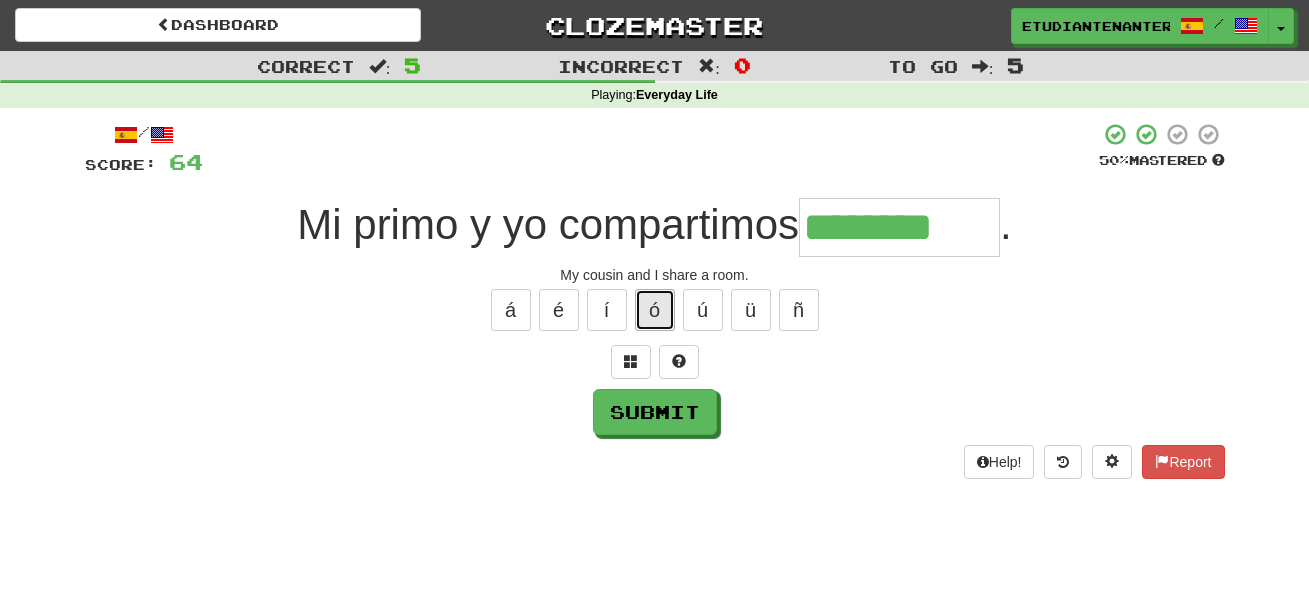 click on "ó" at bounding box center [655, 310] 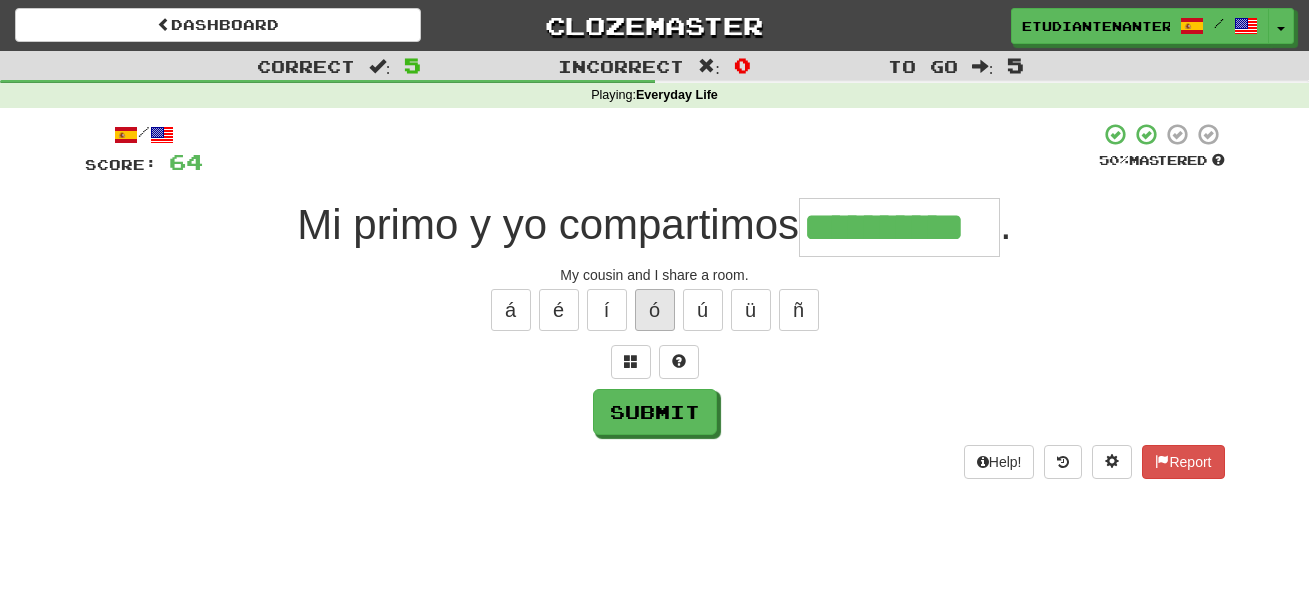 type on "**********" 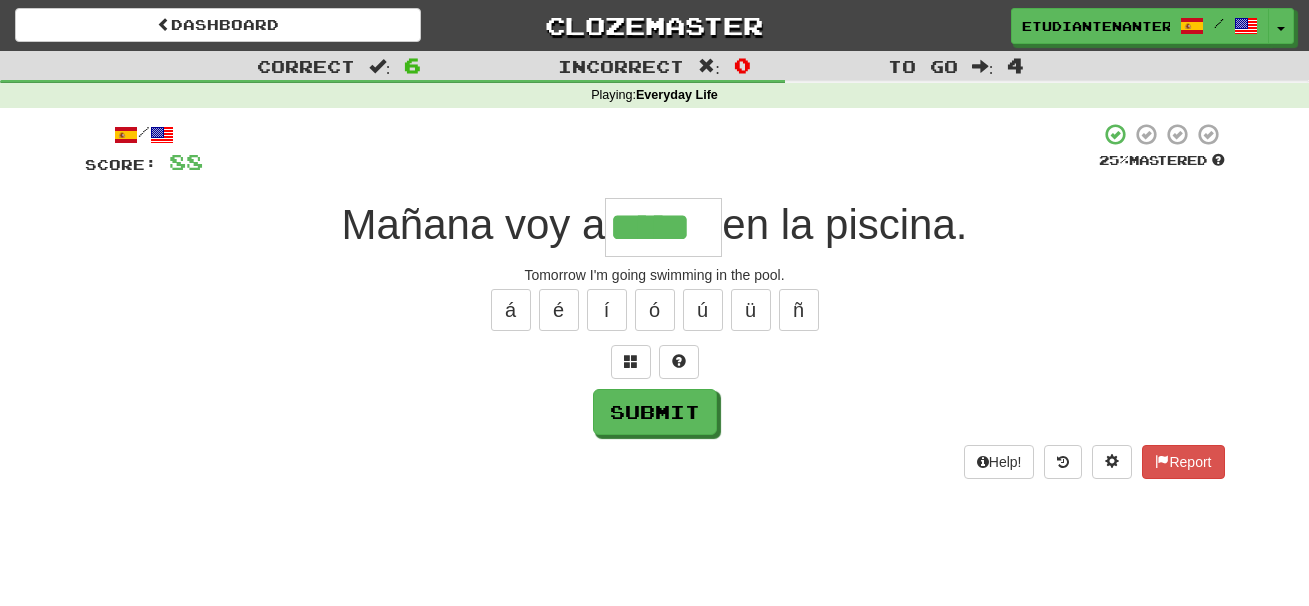 type on "*****" 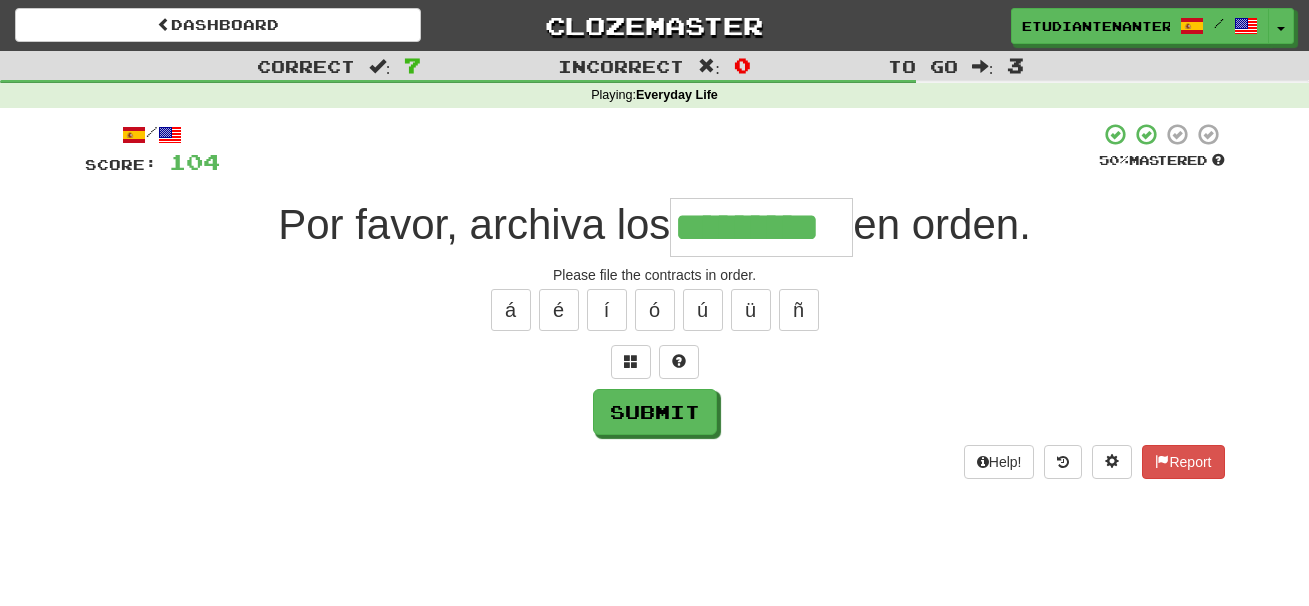 type on "*********" 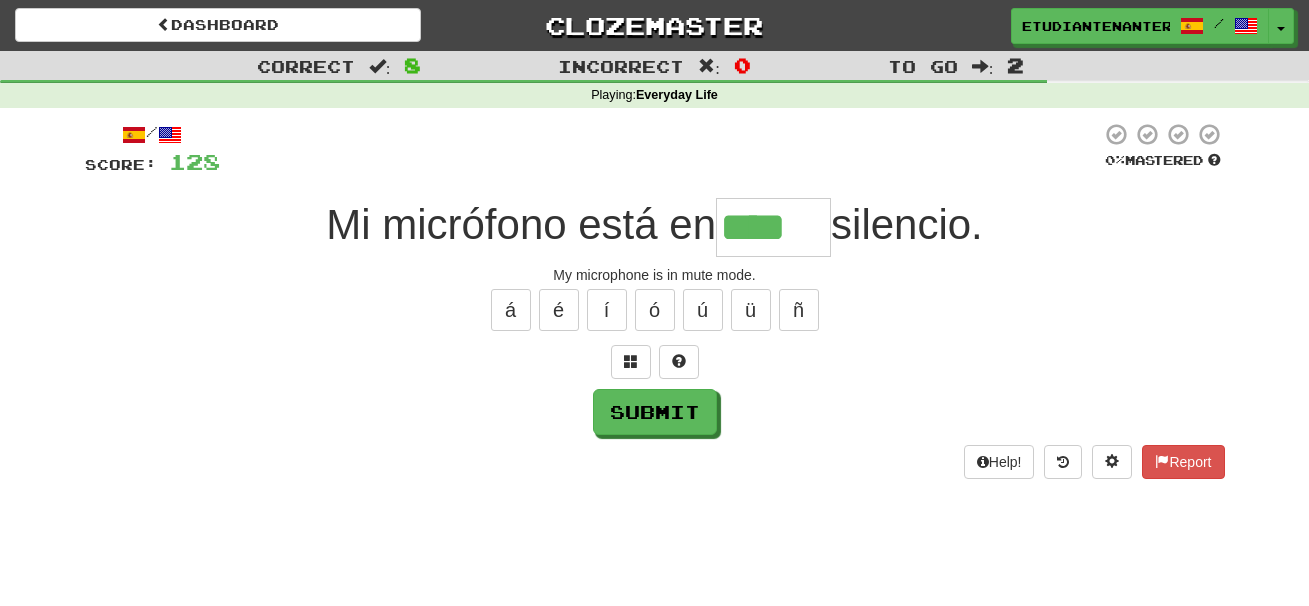 type on "****" 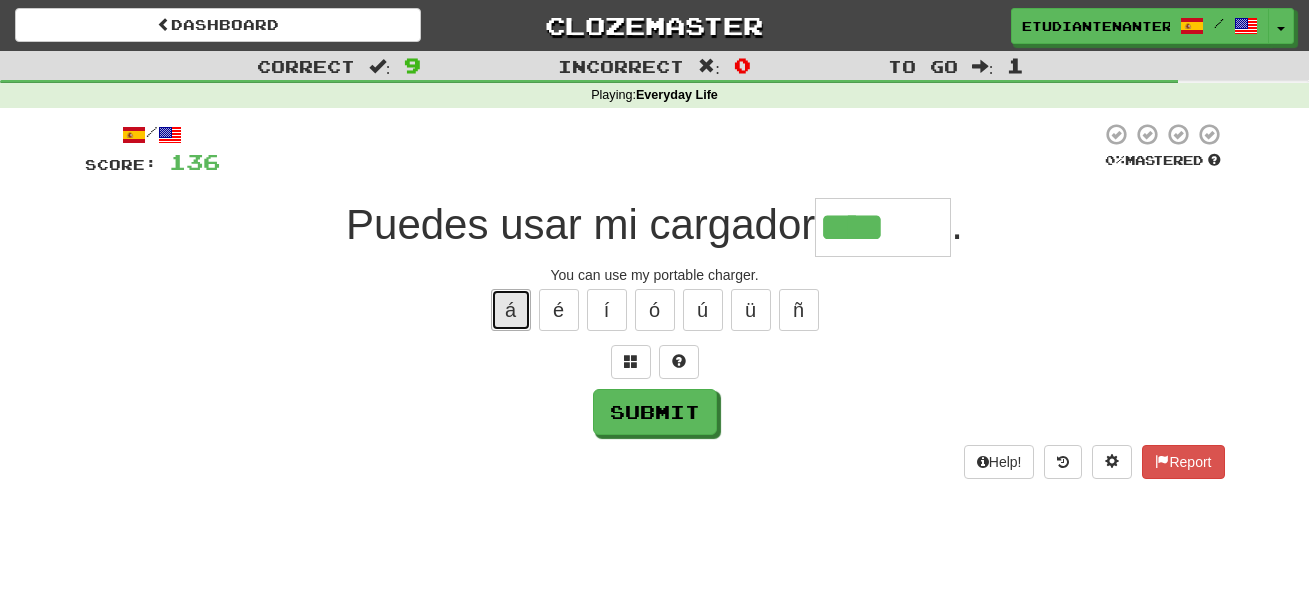 click on "á" at bounding box center (511, 310) 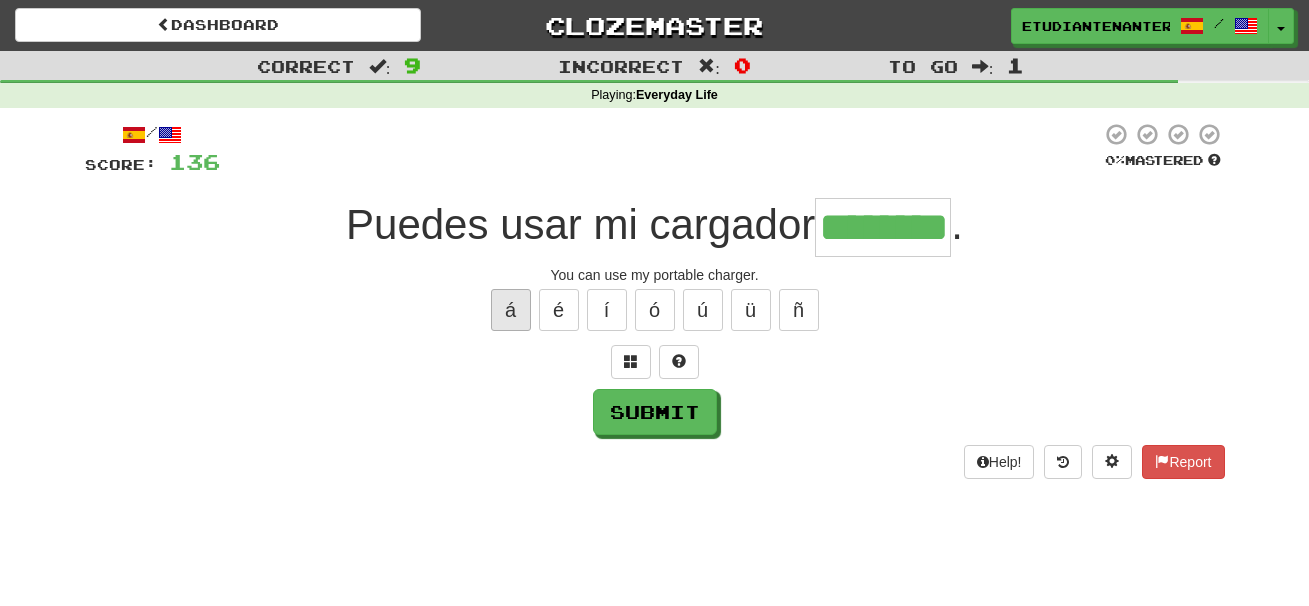 type on "********" 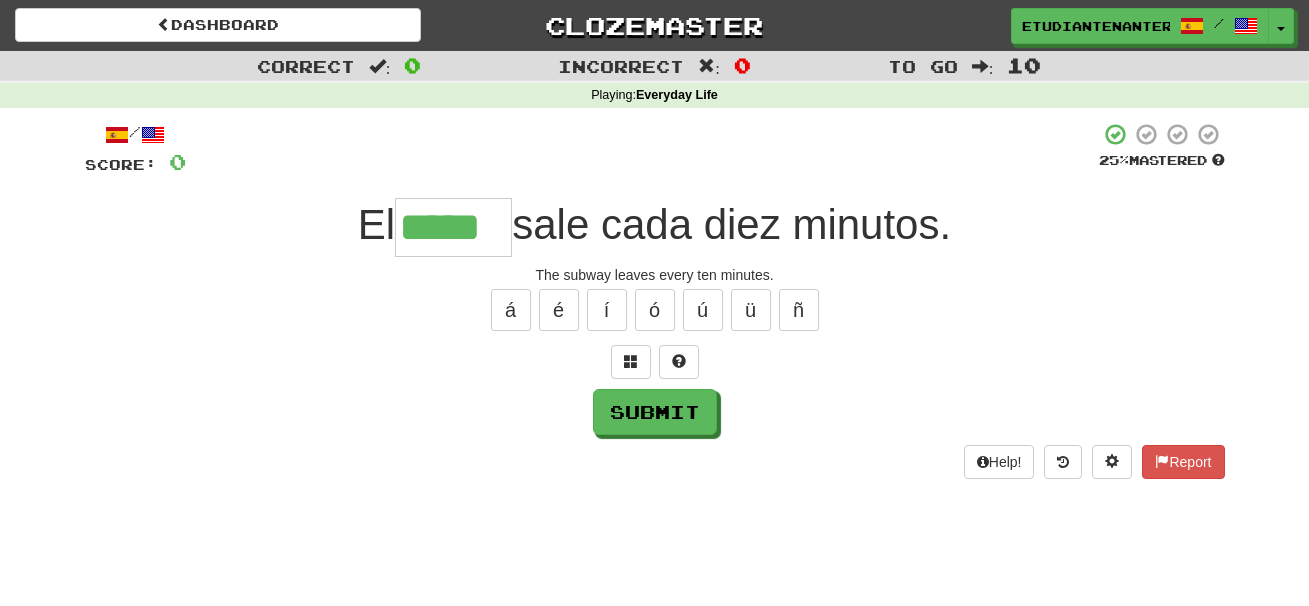 type on "*****" 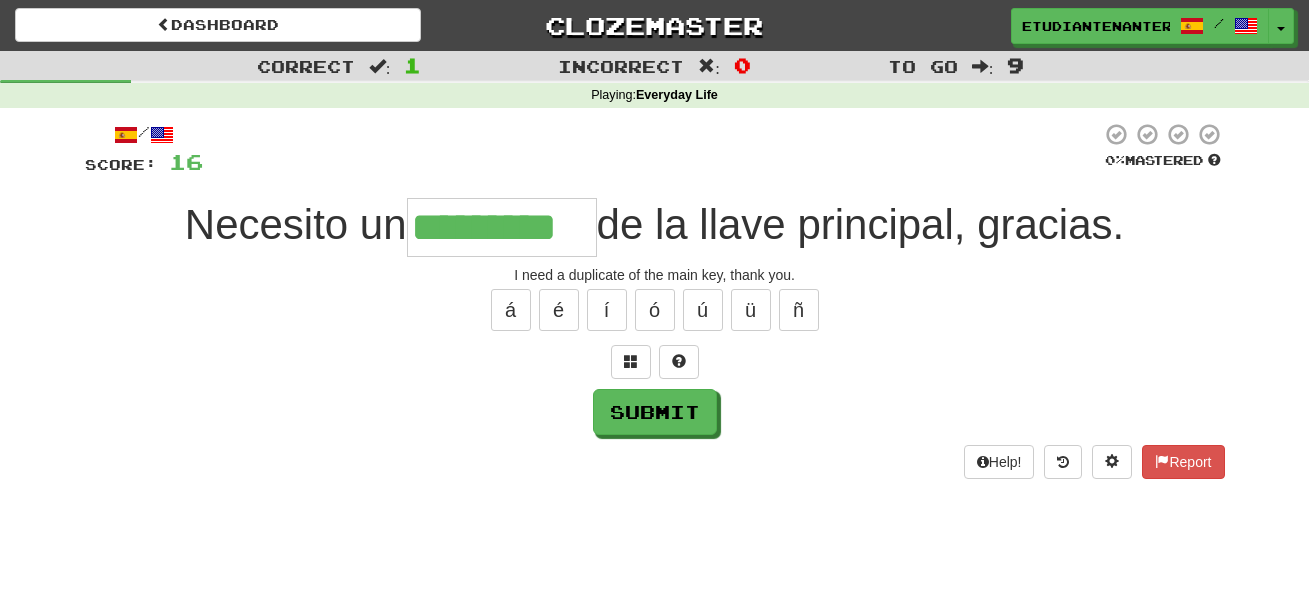 type on "*********" 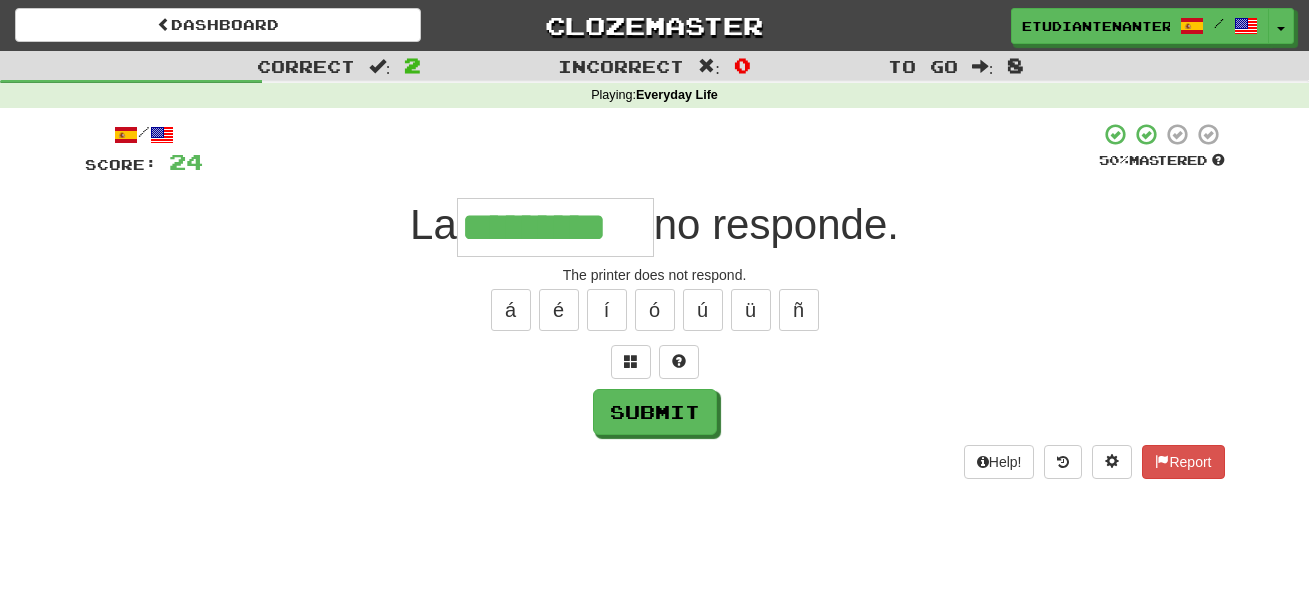 type on "*********" 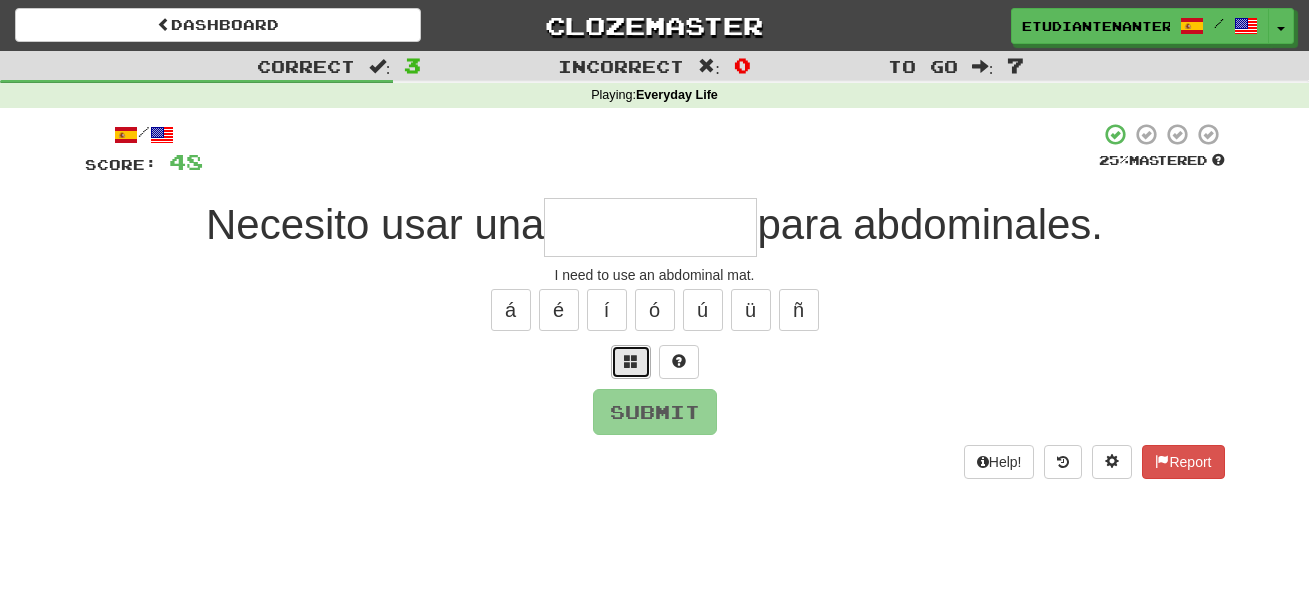 click at bounding box center [631, 361] 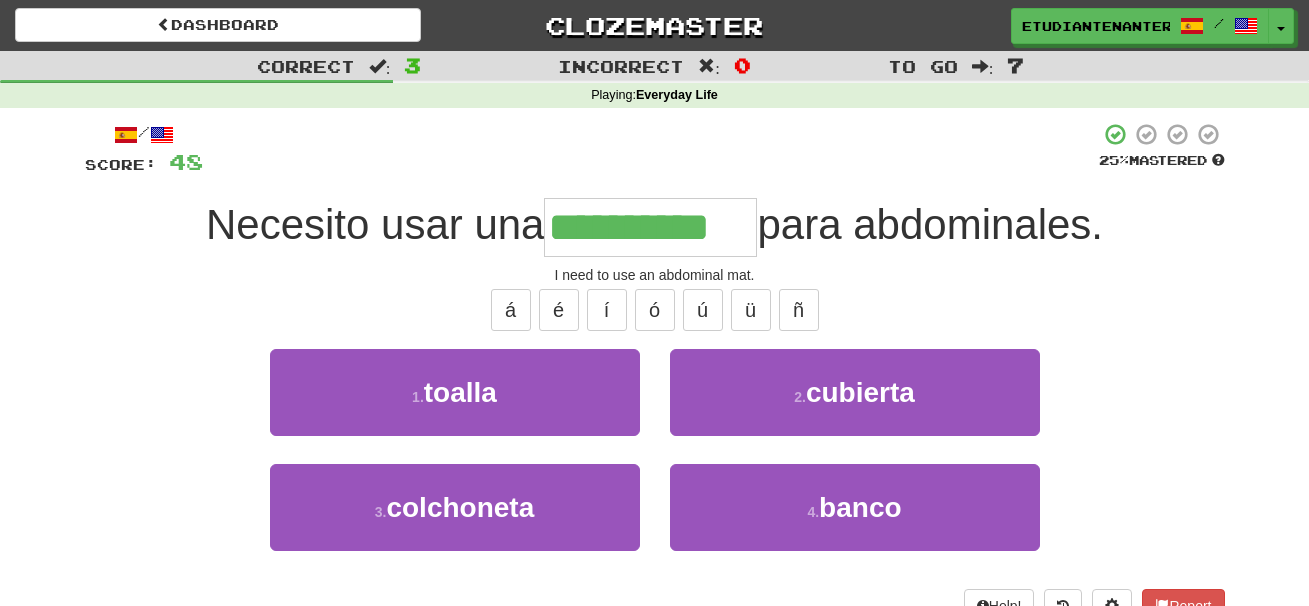 type on "**********" 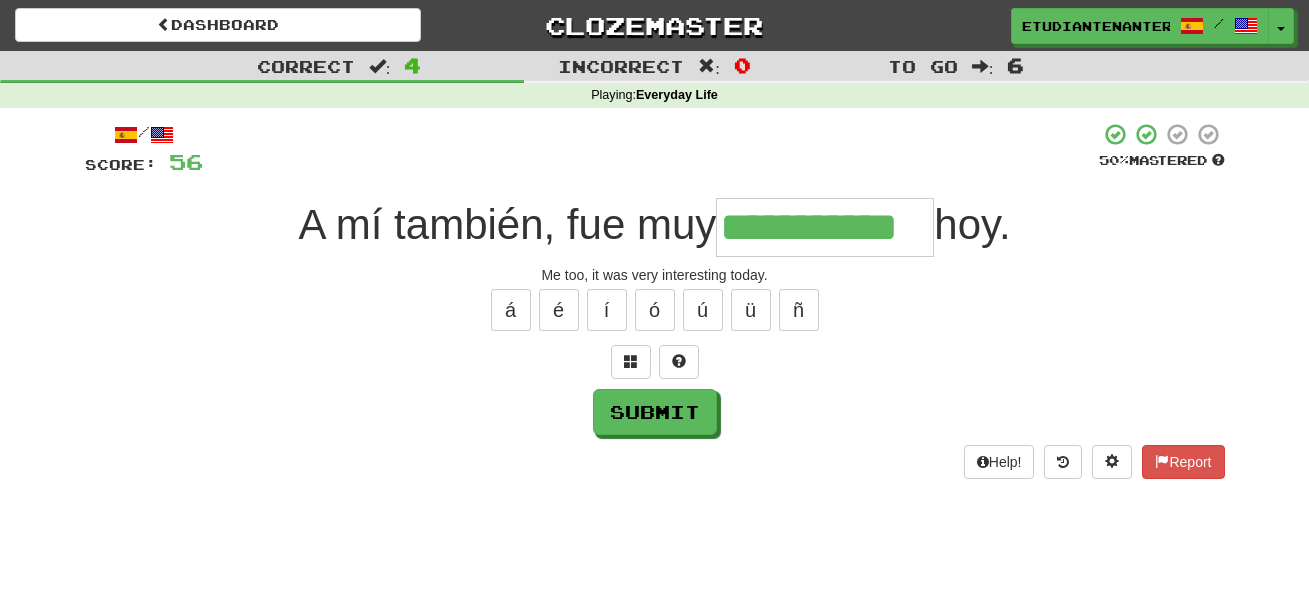 type on "**********" 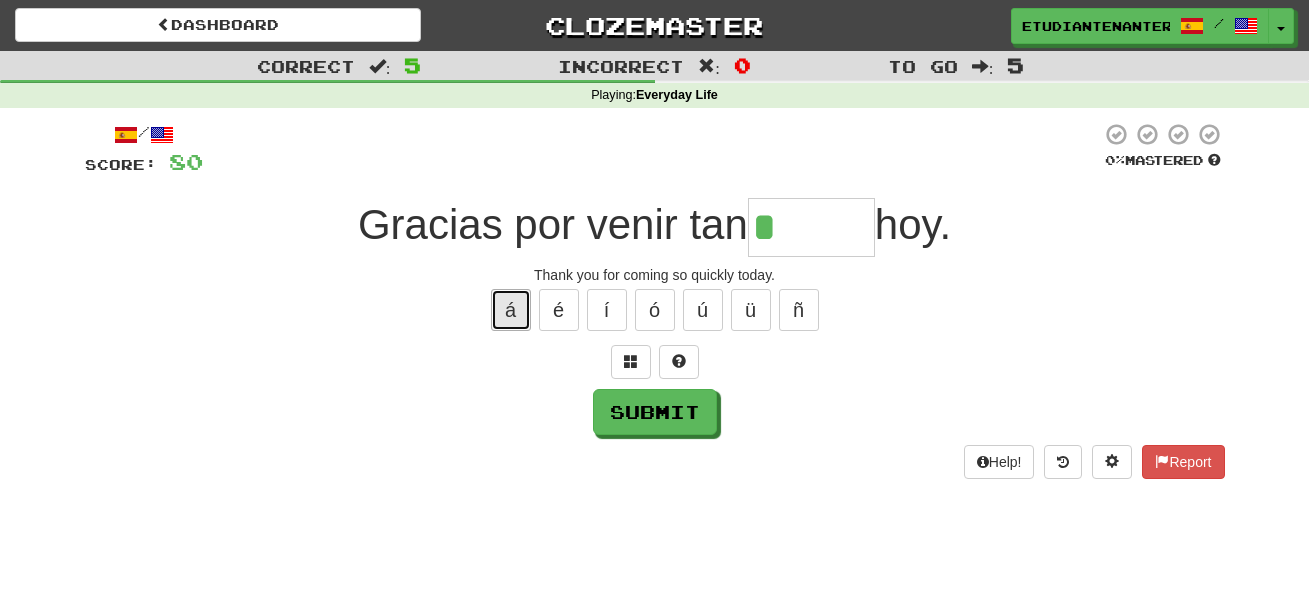 click on "á" at bounding box center [511, 310] 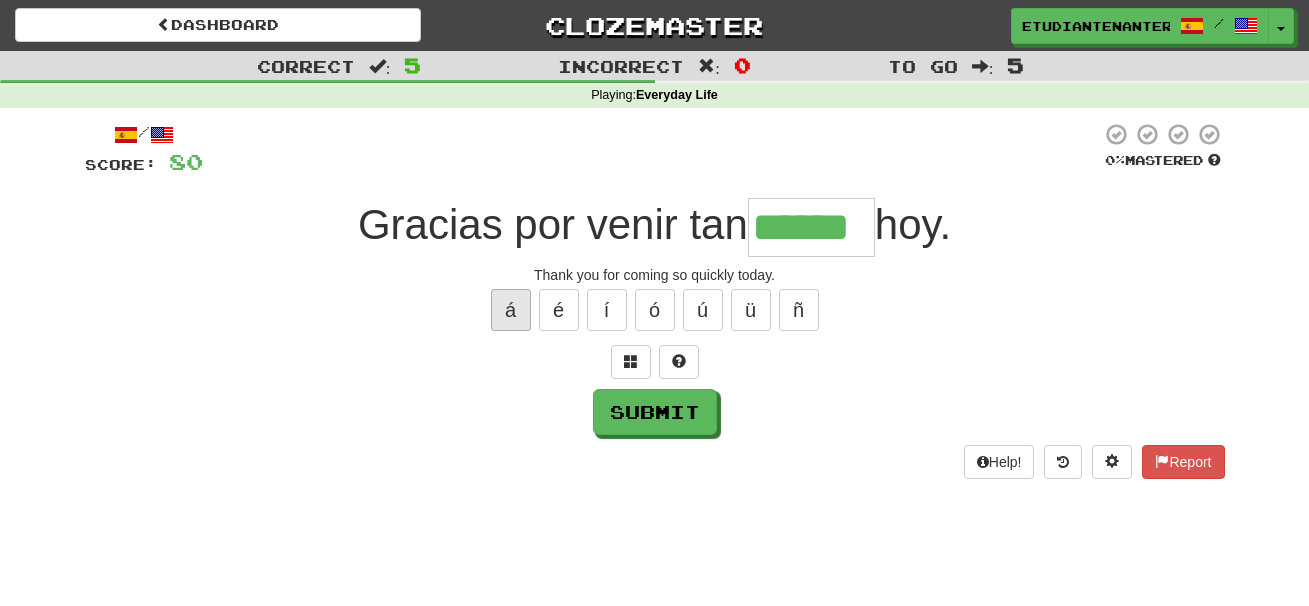 type on "******" 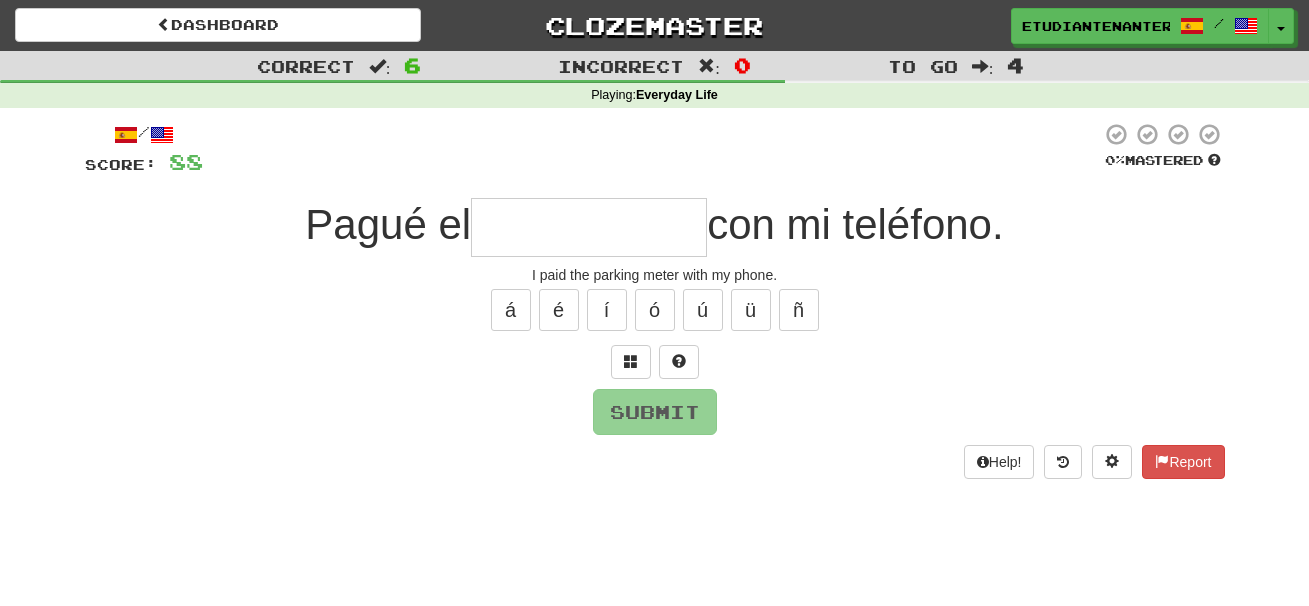 type on "*" 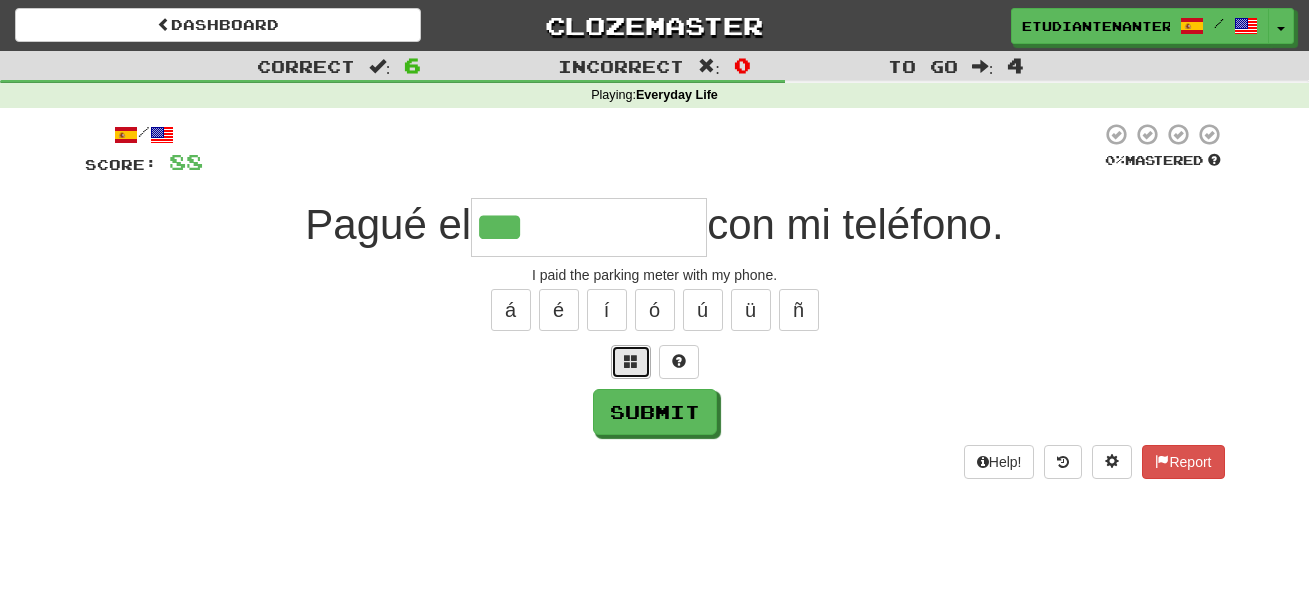 click at bounding box center [631, 362] 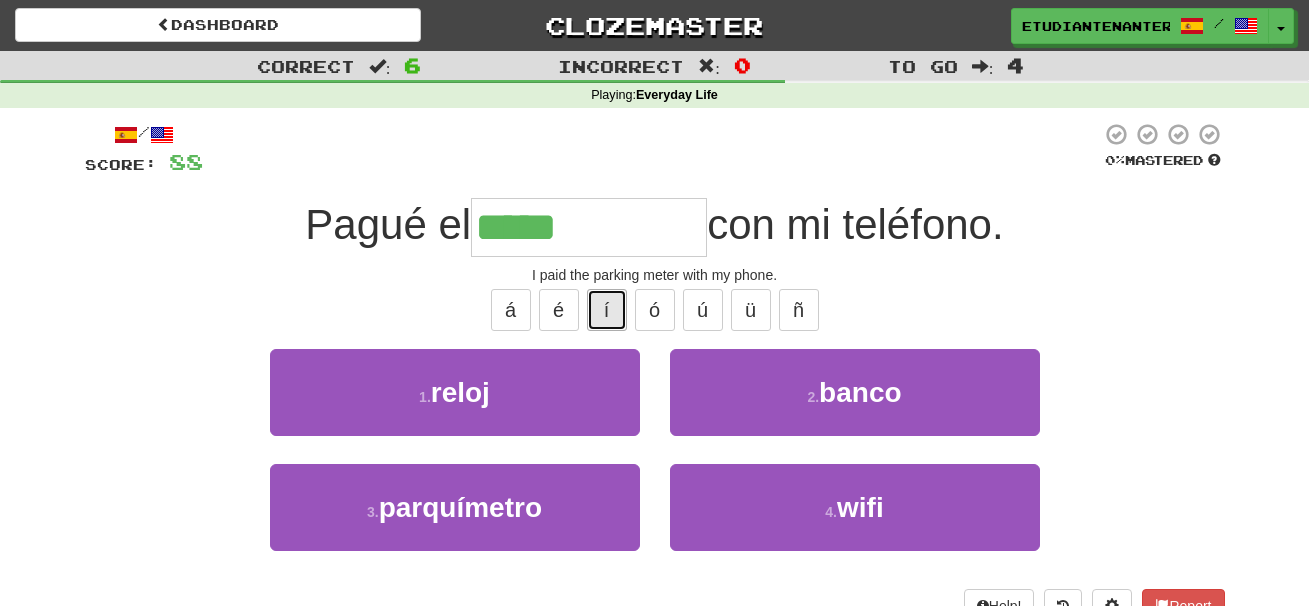 click on "í" at bounding box center [607, 310] 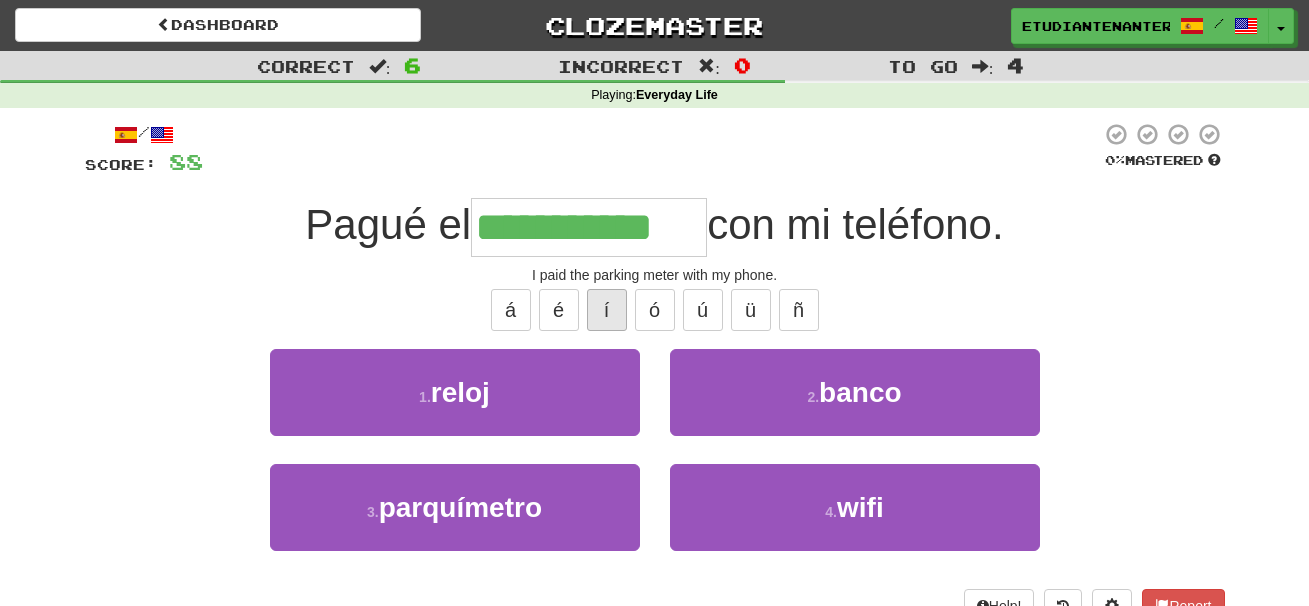 type on "**********" 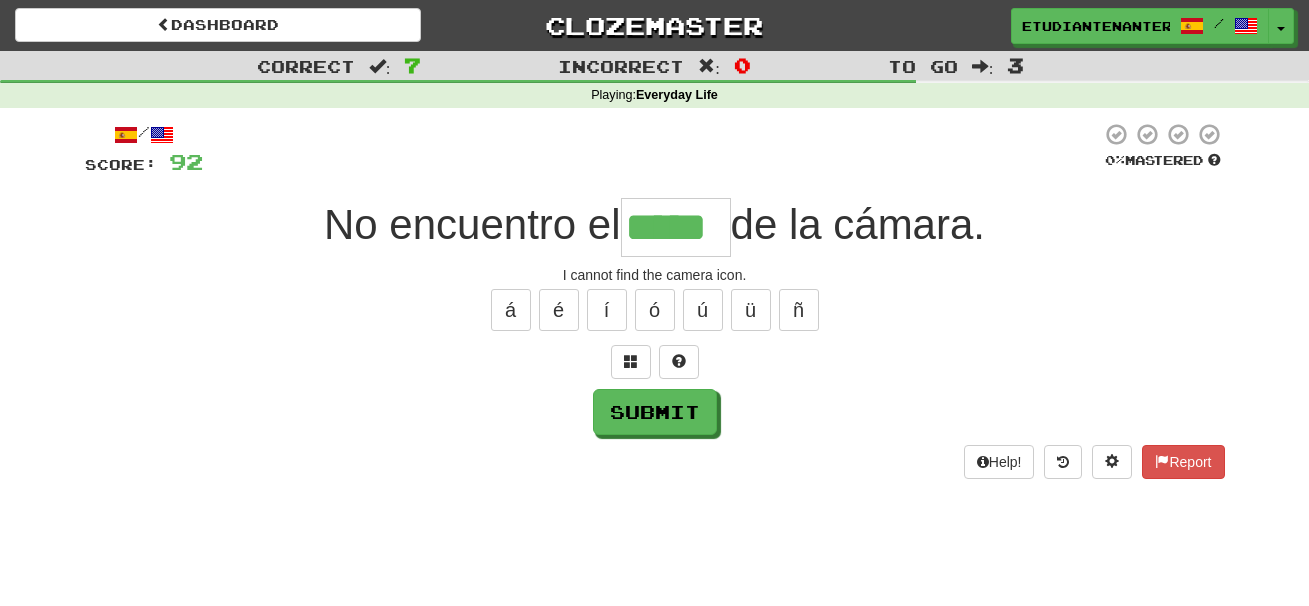 type on "*****" 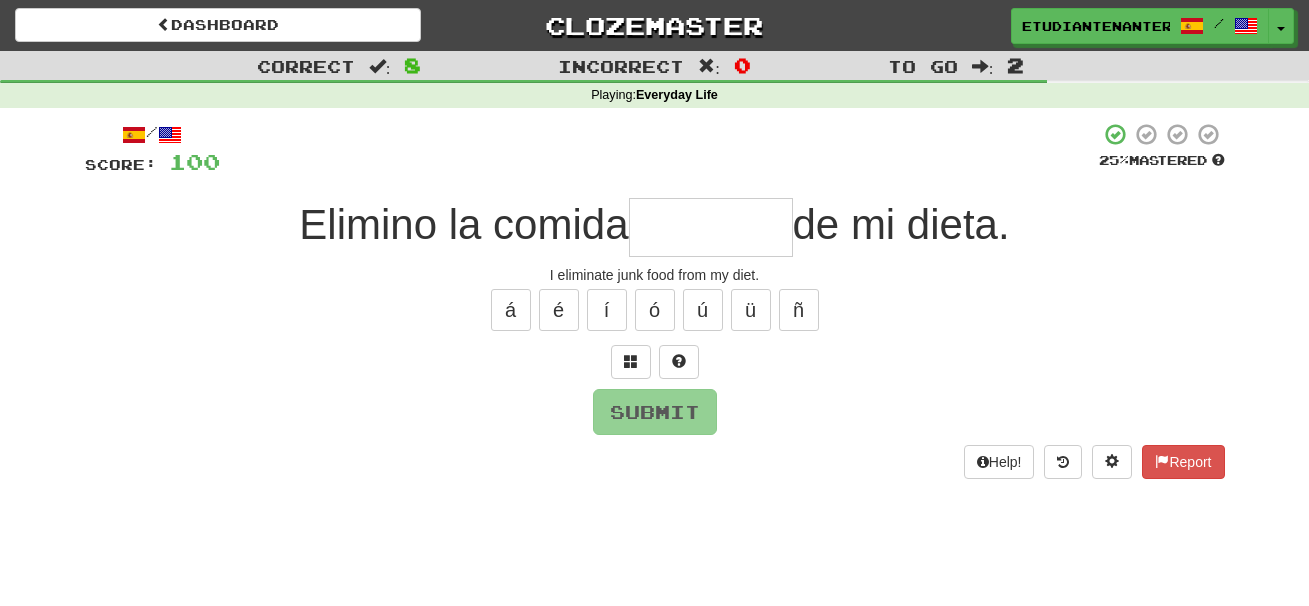 type on "*" 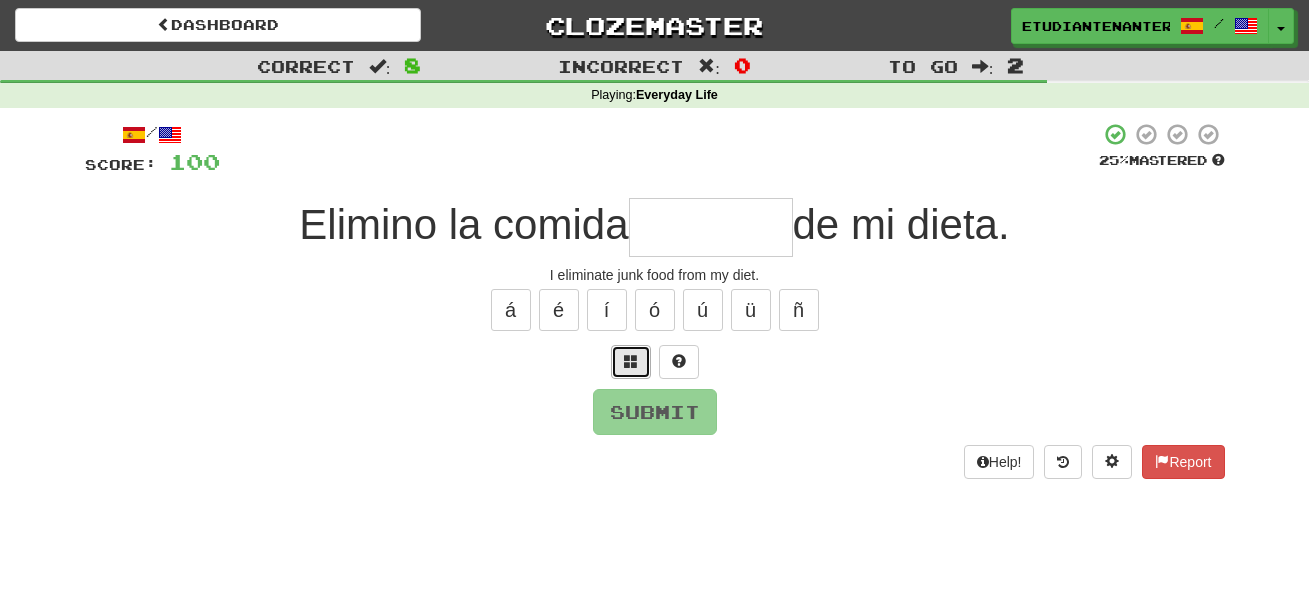 click at bounding box center (631, 361) 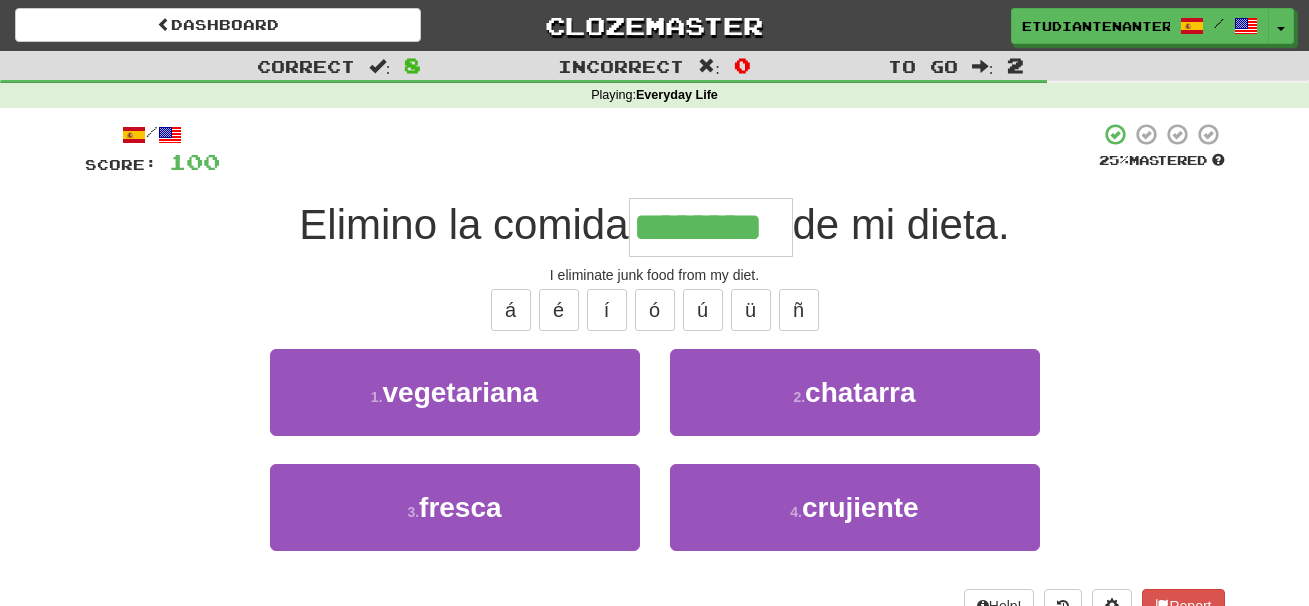 type on "********" 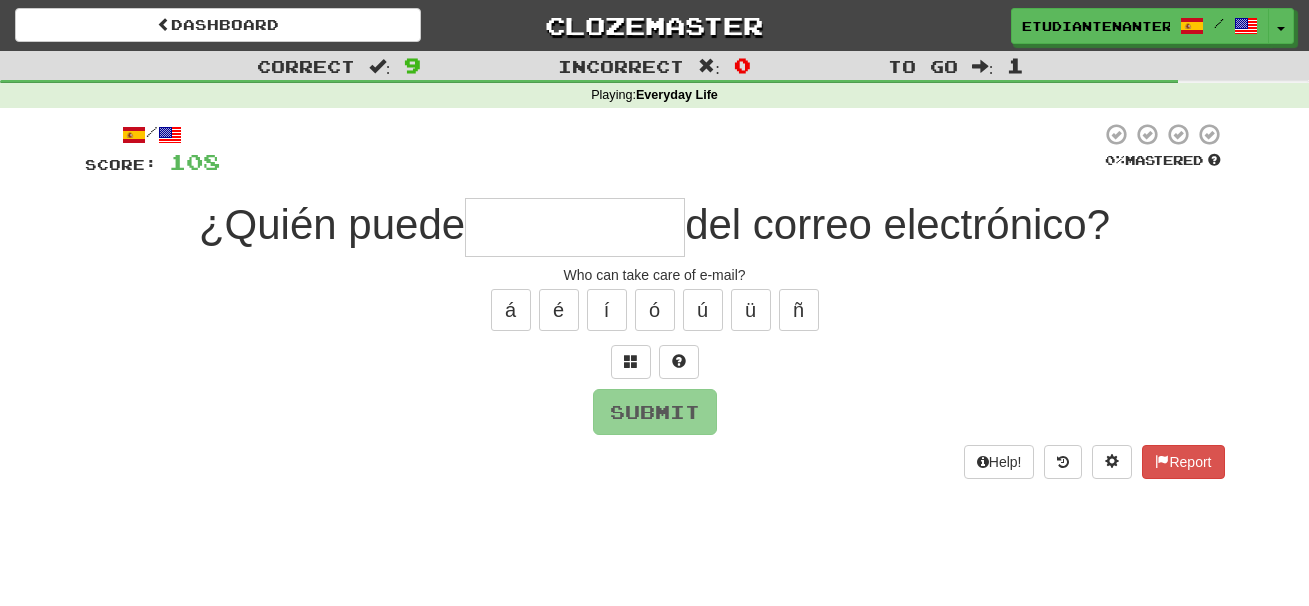 type on "*" 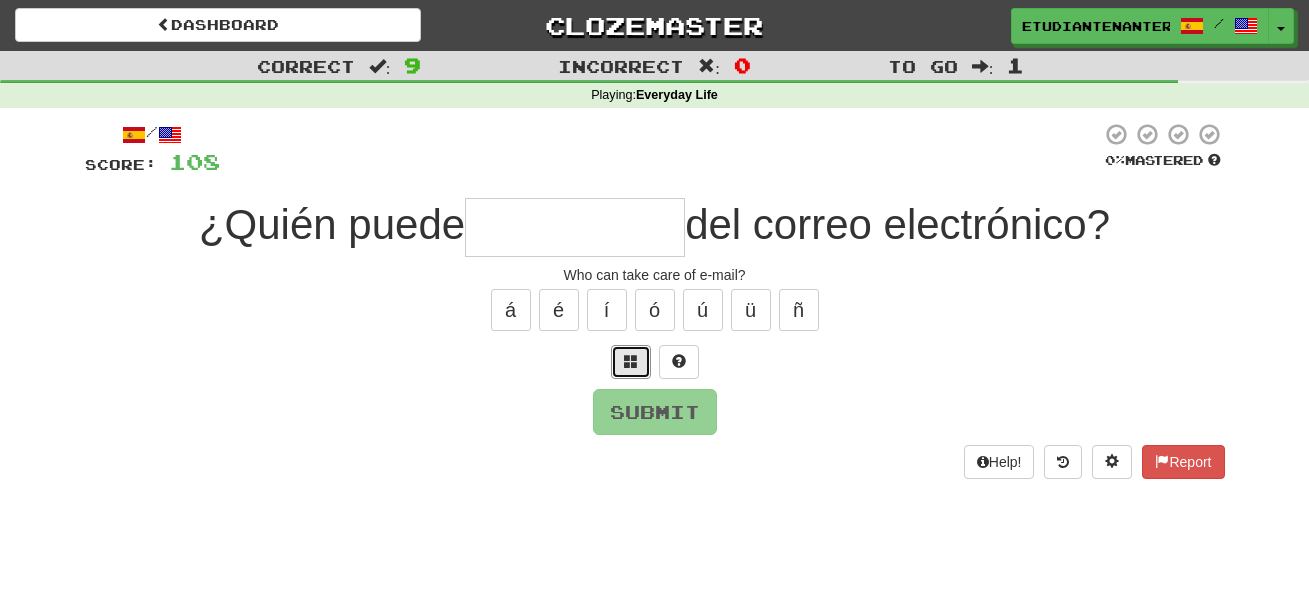 click at bounding box center (631, 361) 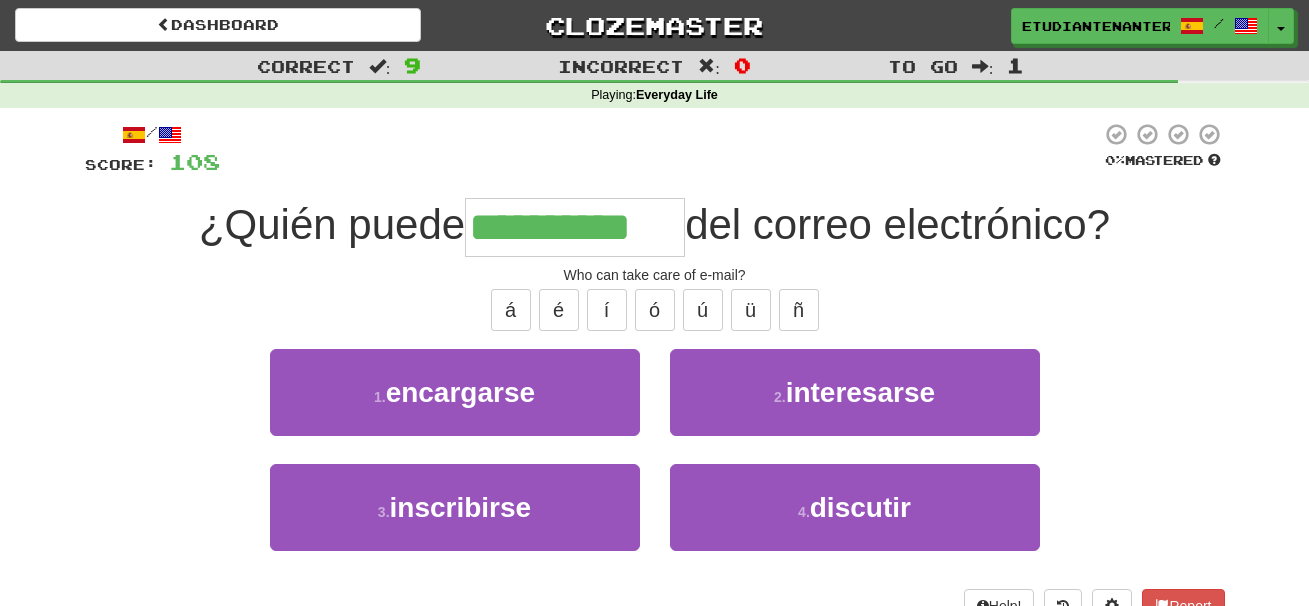 type on "**********" 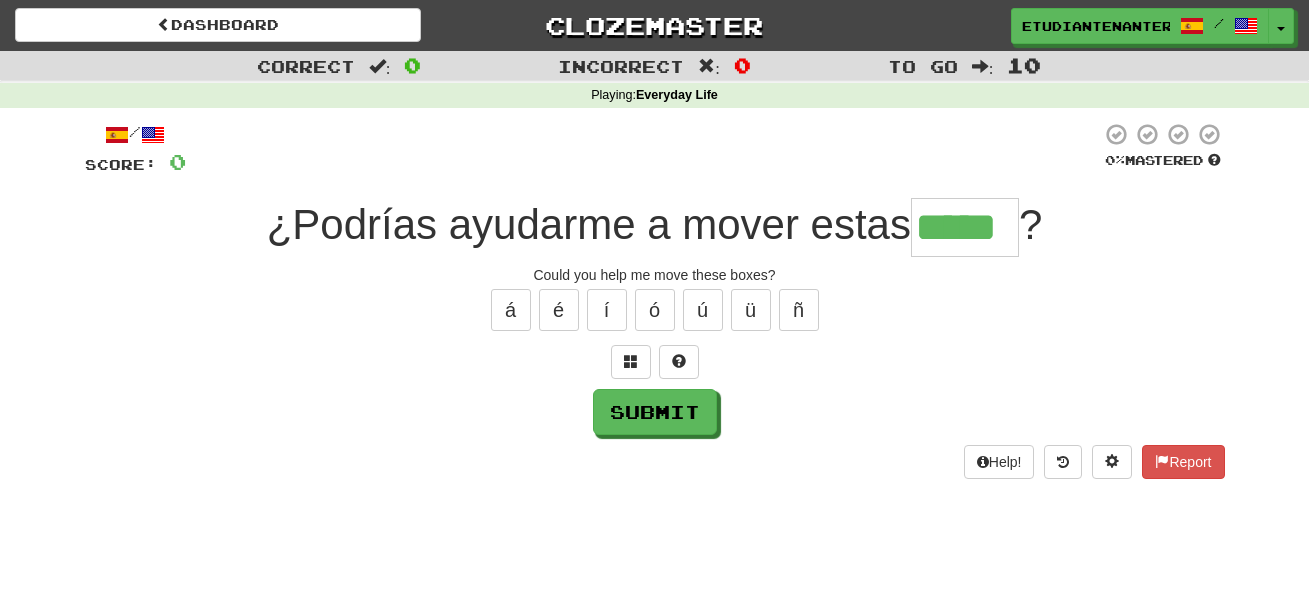 type on "*****" 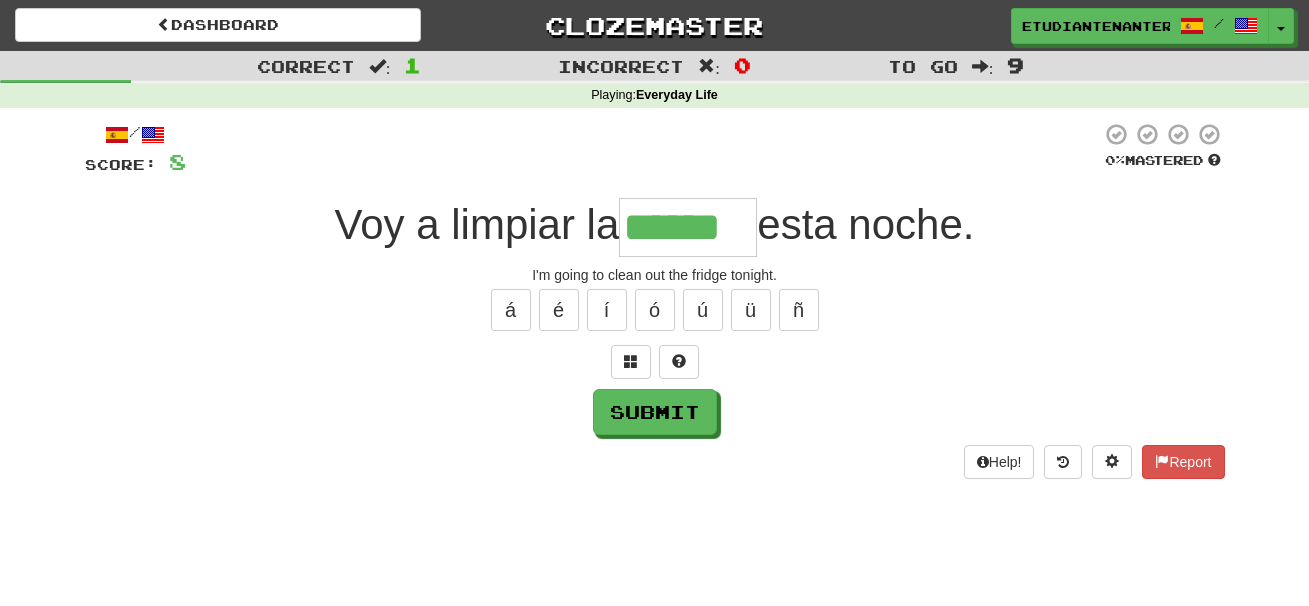 type on "******" 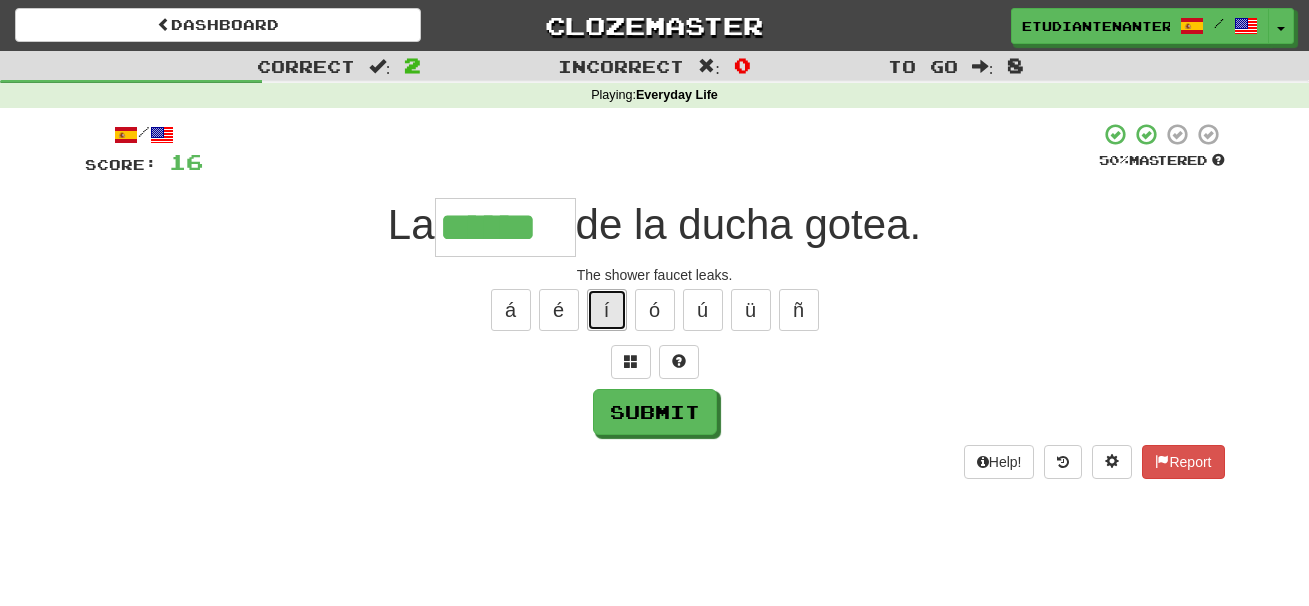 click on "í" at bounding box center (607, 310) 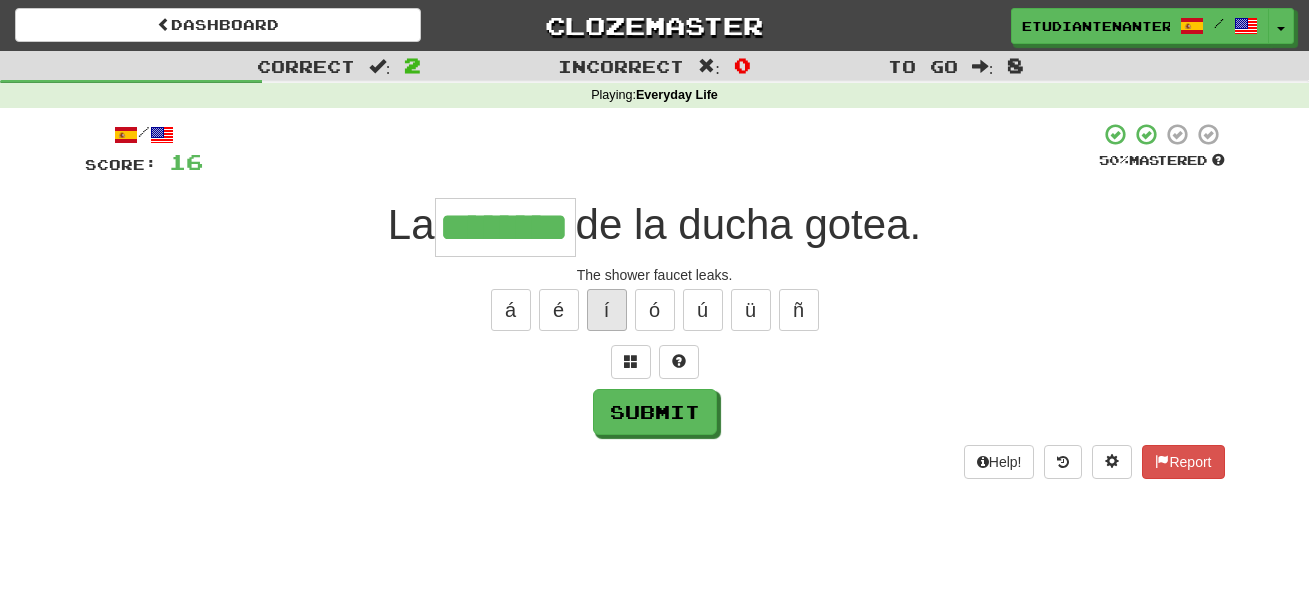 type on "********" 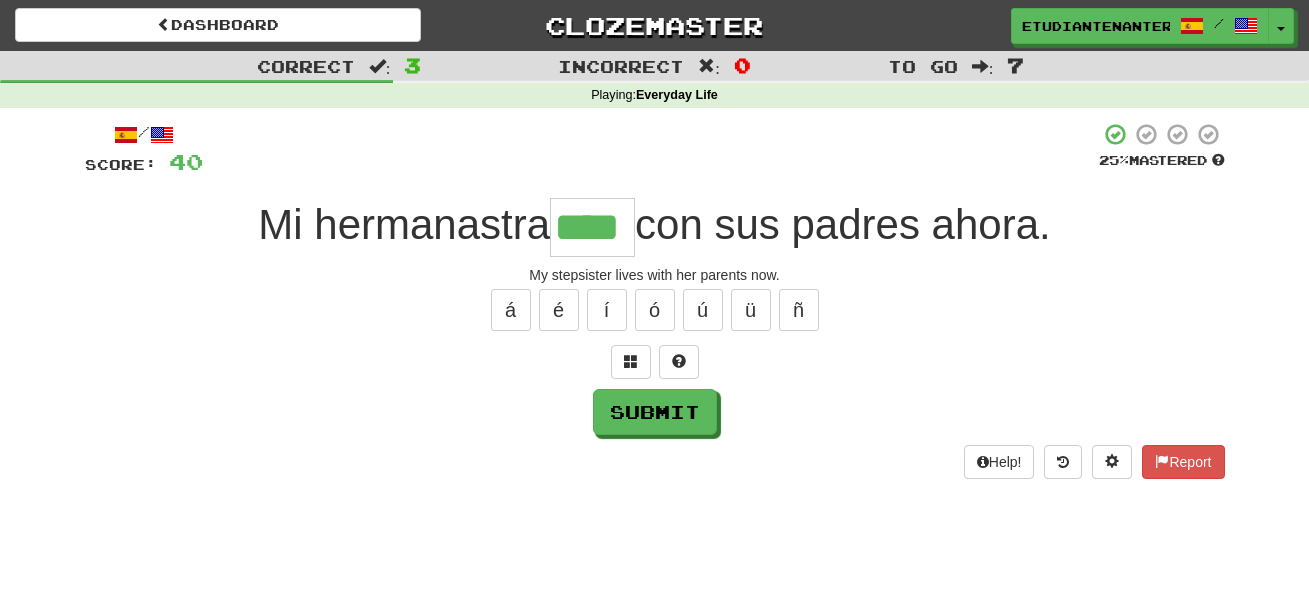 type on "****" 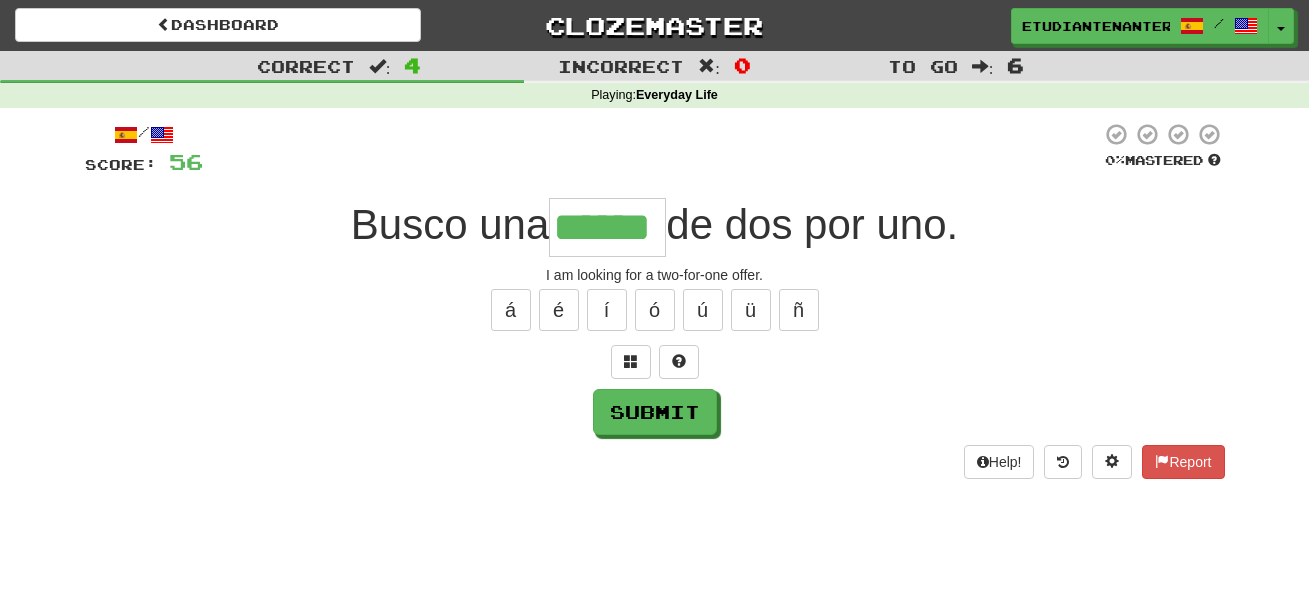 type on "******" 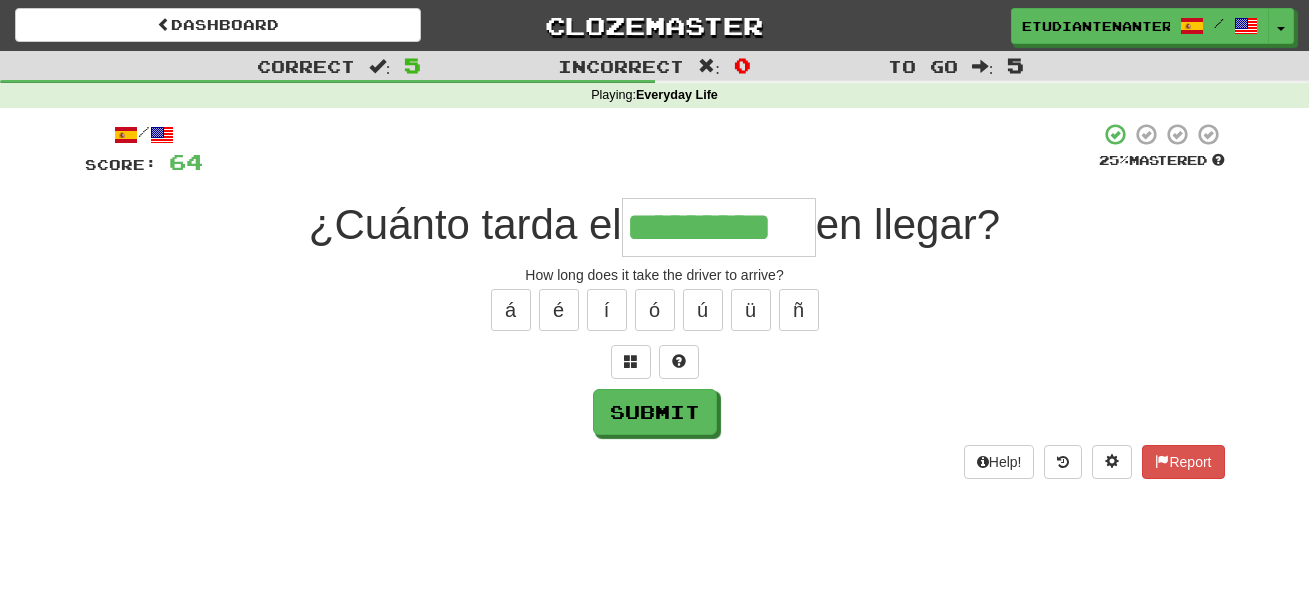 type on "*********" 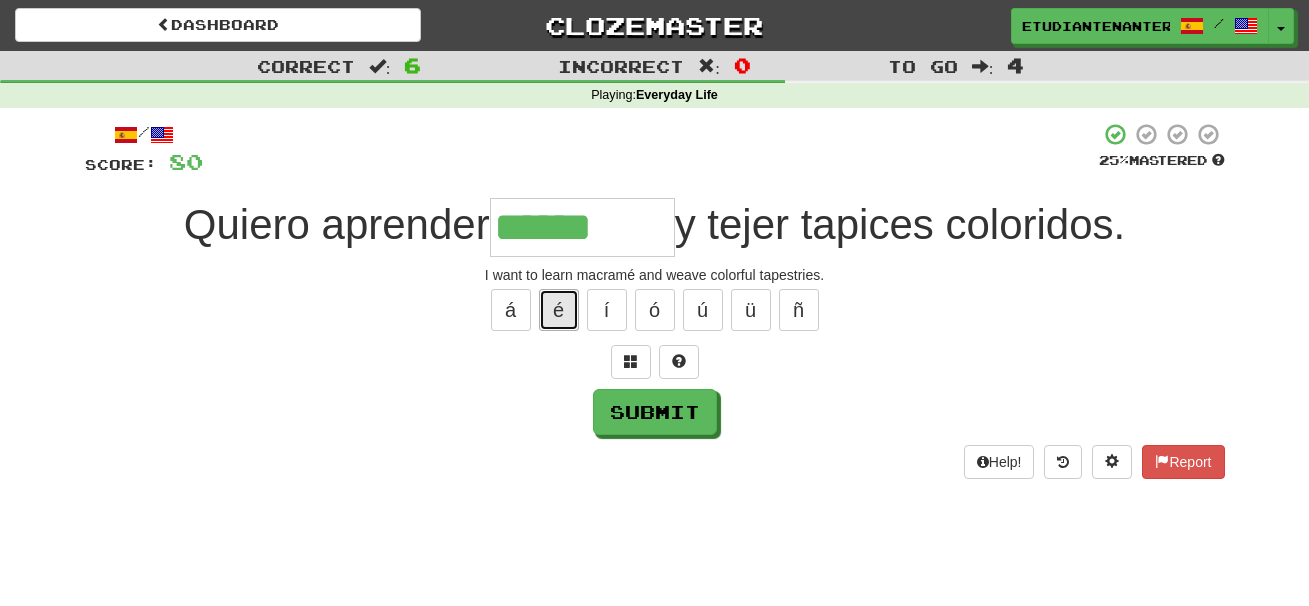 click on "é" at bounding box center (559, 310) 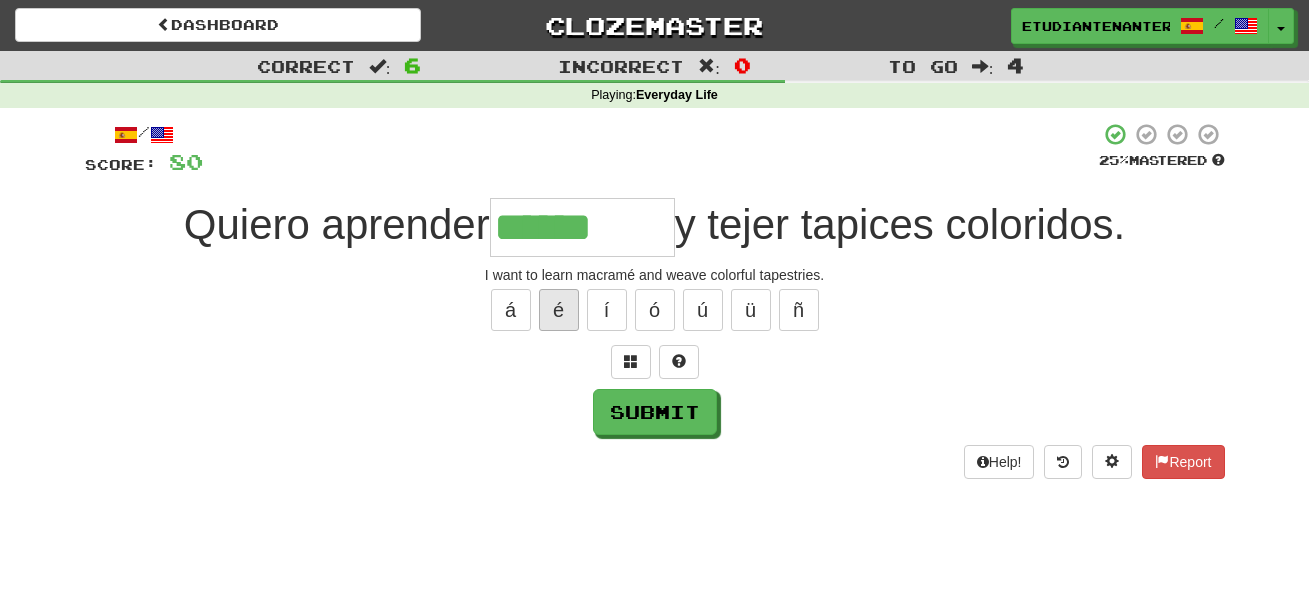 type on "*******" 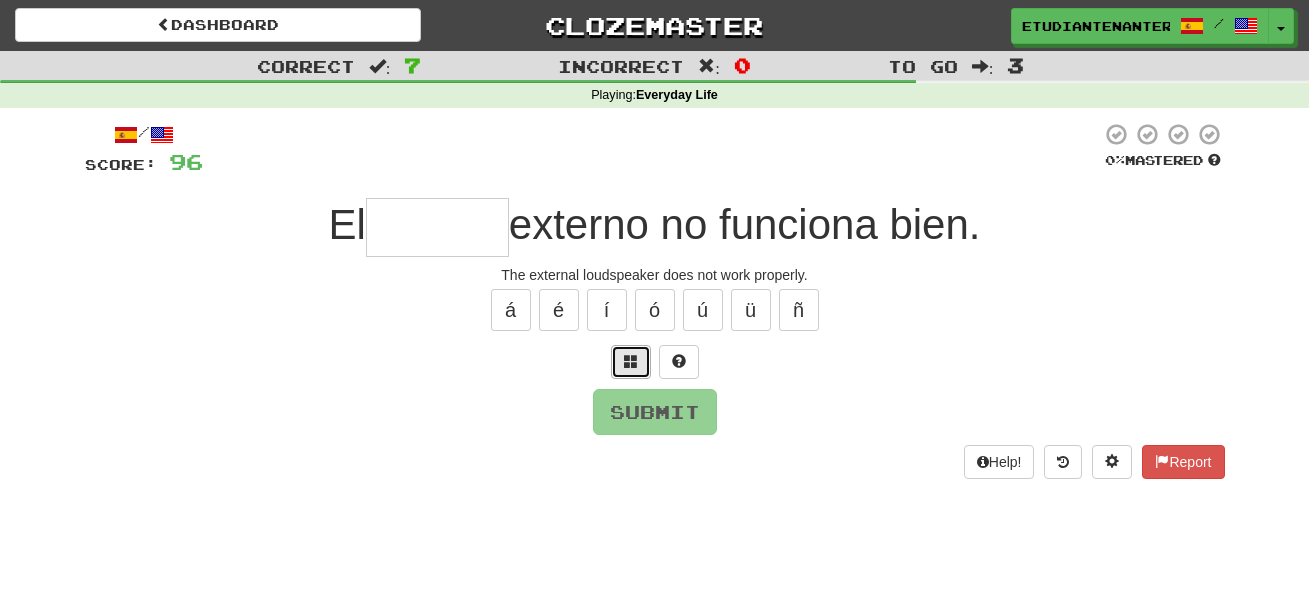 click at bounding box center (631, 361) 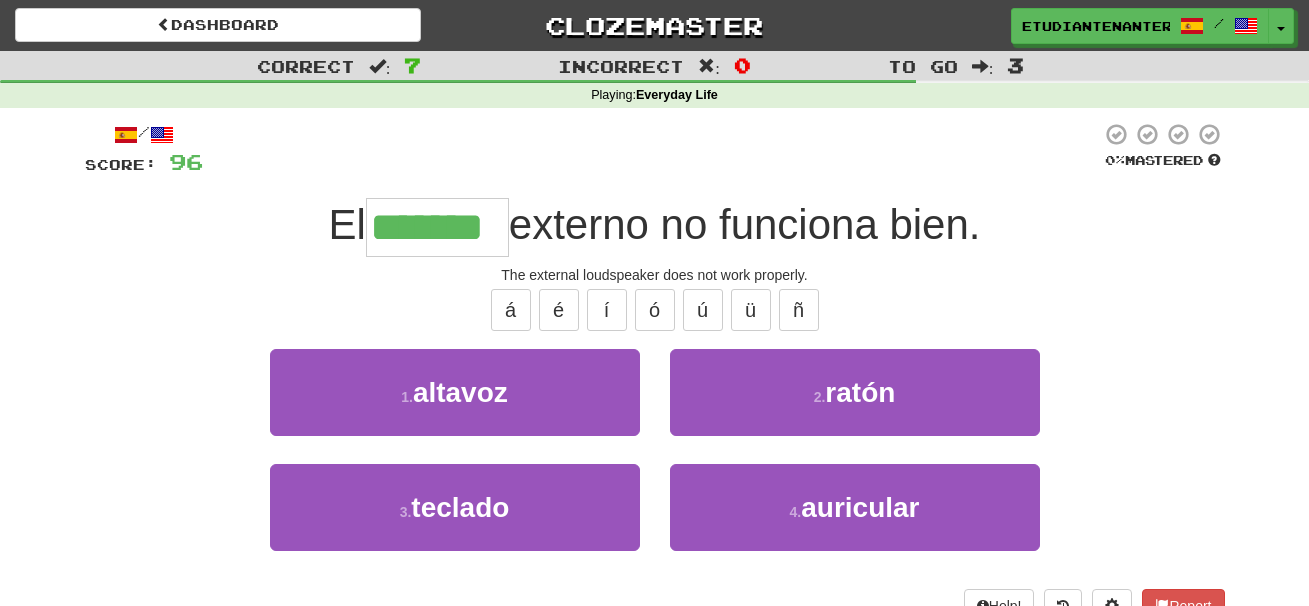 type on "*******" 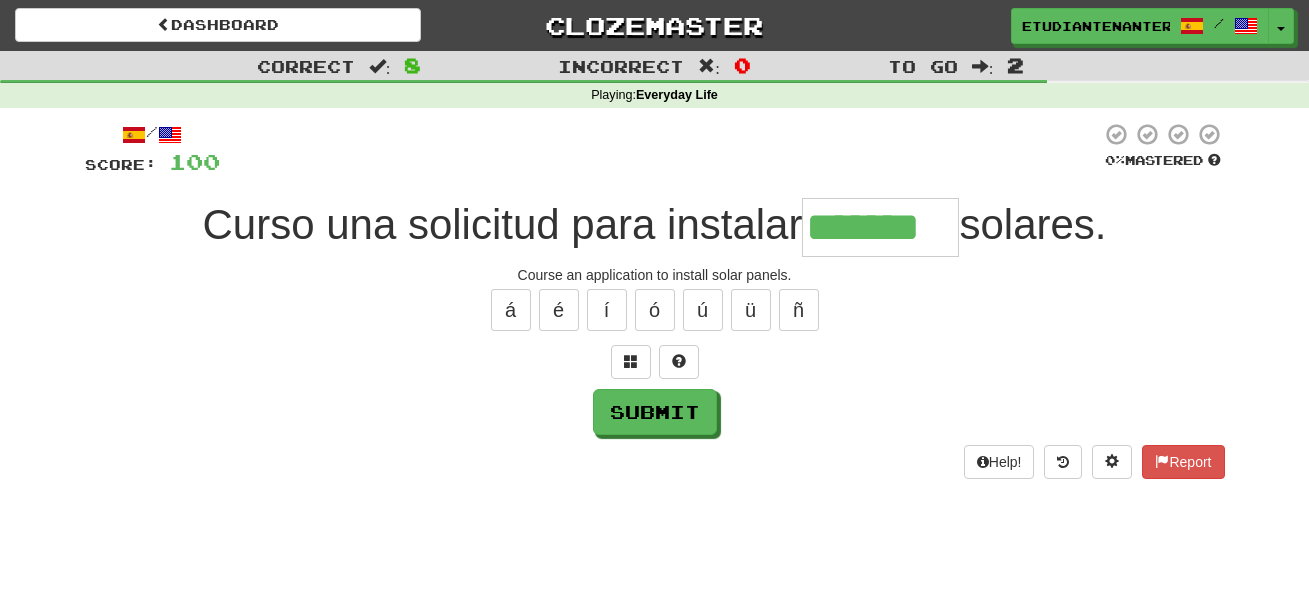 type on "*******" 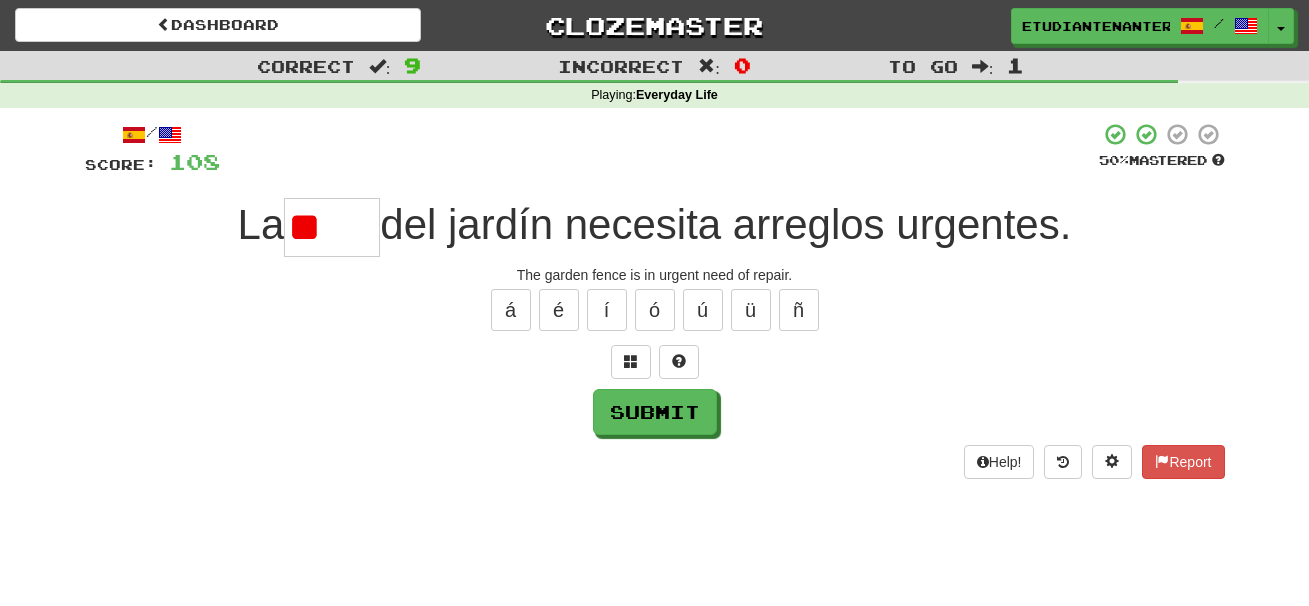 type on "*" 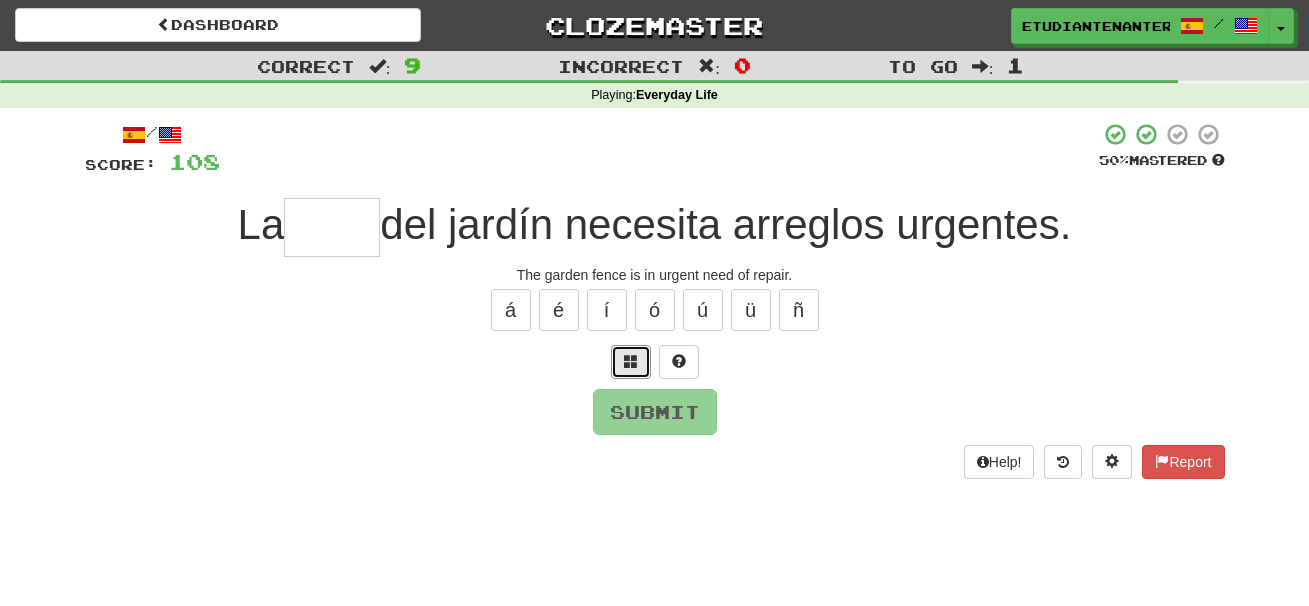 click at bounding box center [631, 361] 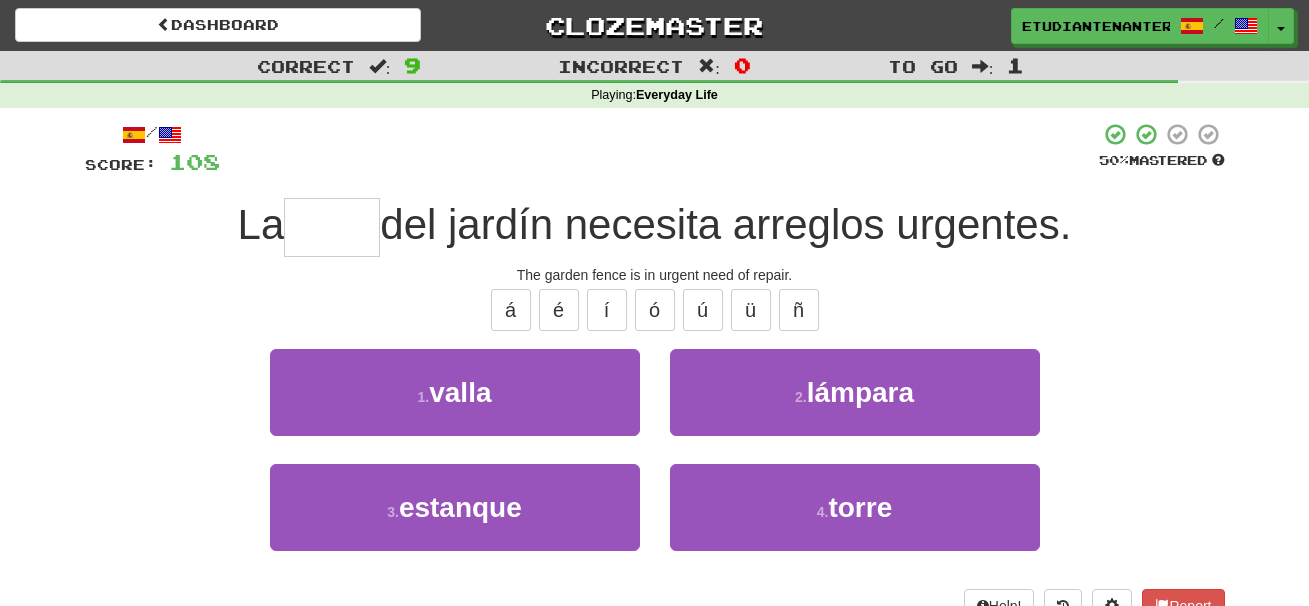 type on "*" 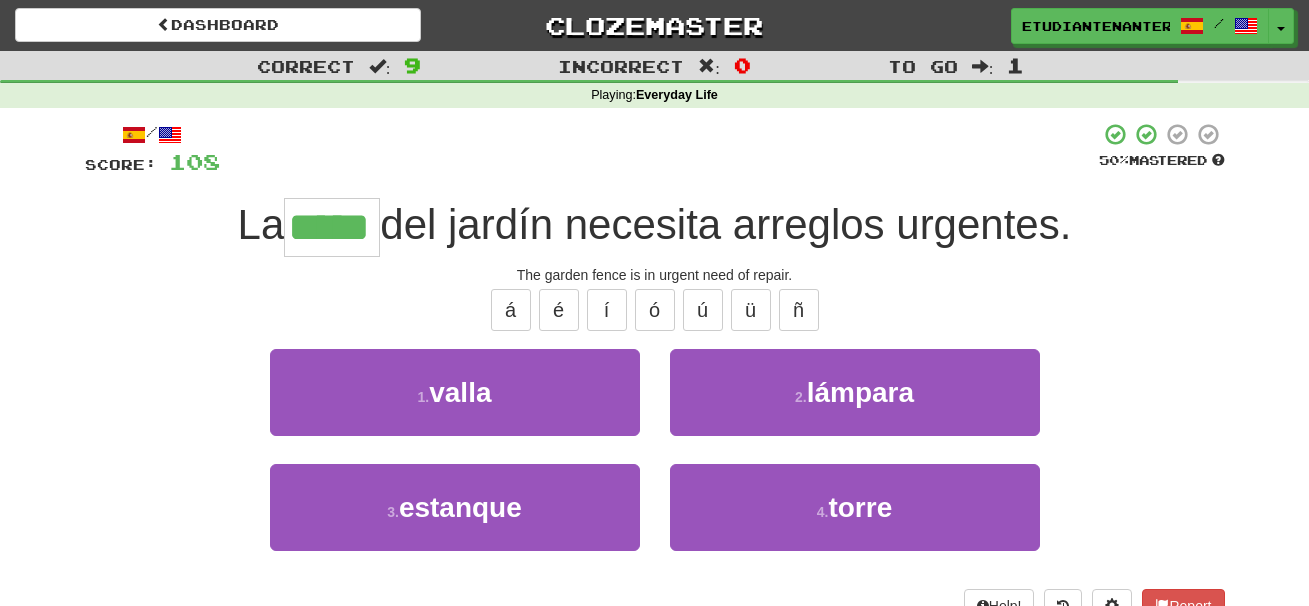 type on "*****" 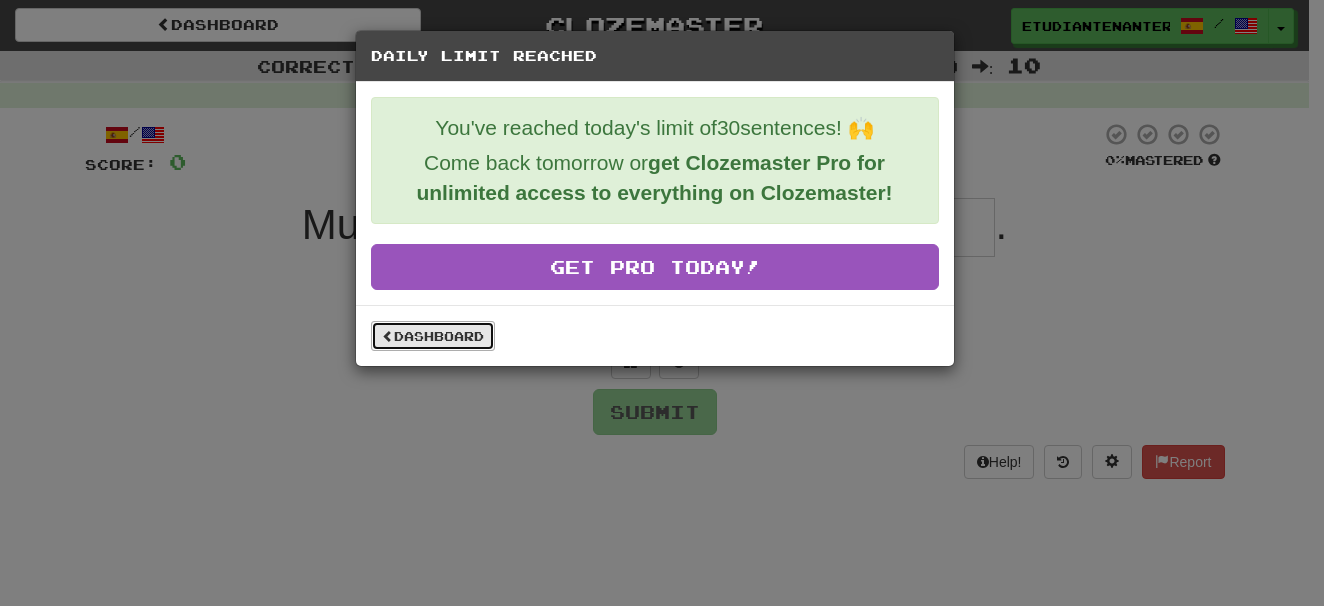 click on "Dashboard" at bounding box center (433, 336) 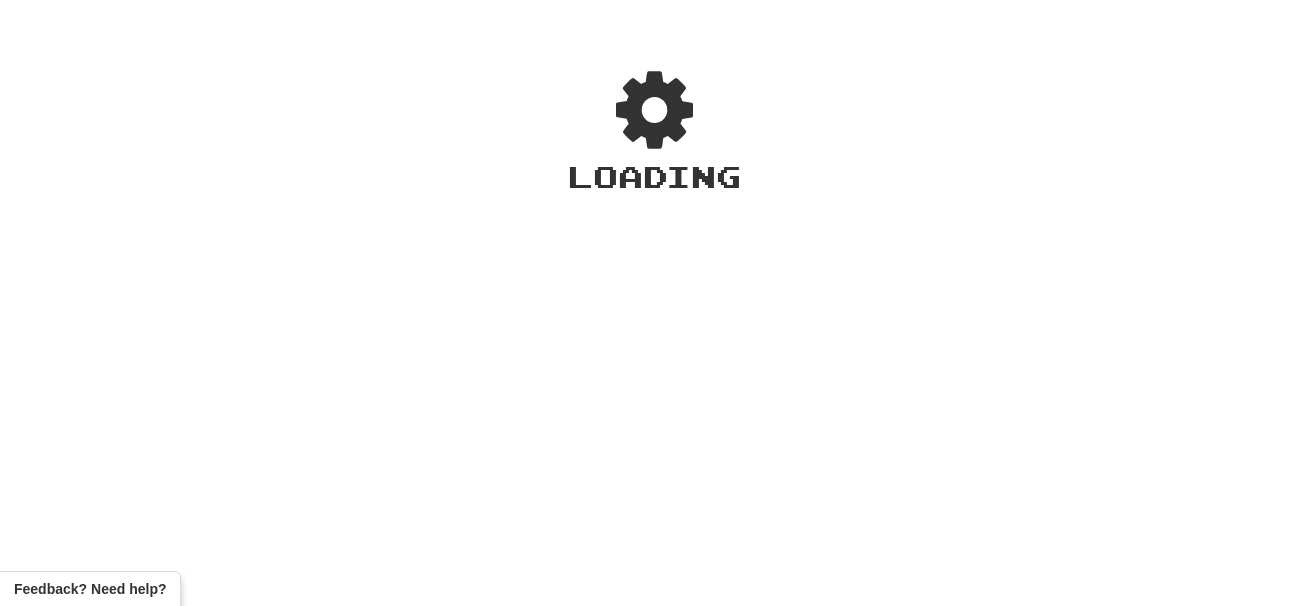 scroll, scrollTop: 0, scrollLeft: 0, axis: both 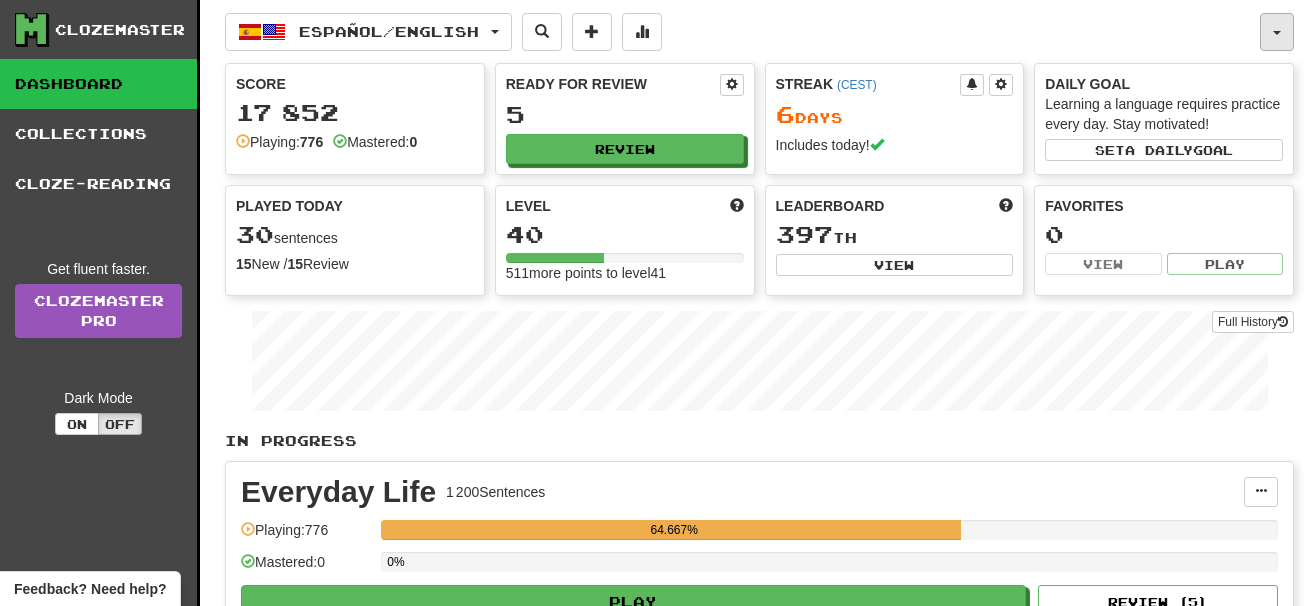 click at bounding box center [1277, 32] 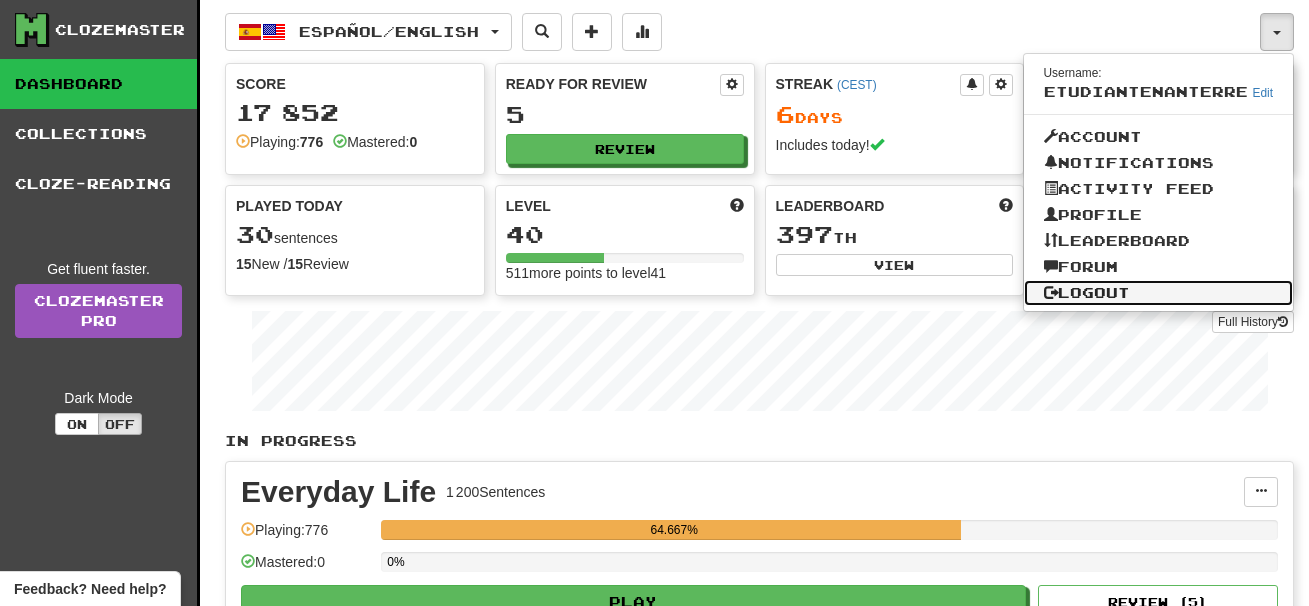 click on "Logout" at bounding box center [1159, 293] 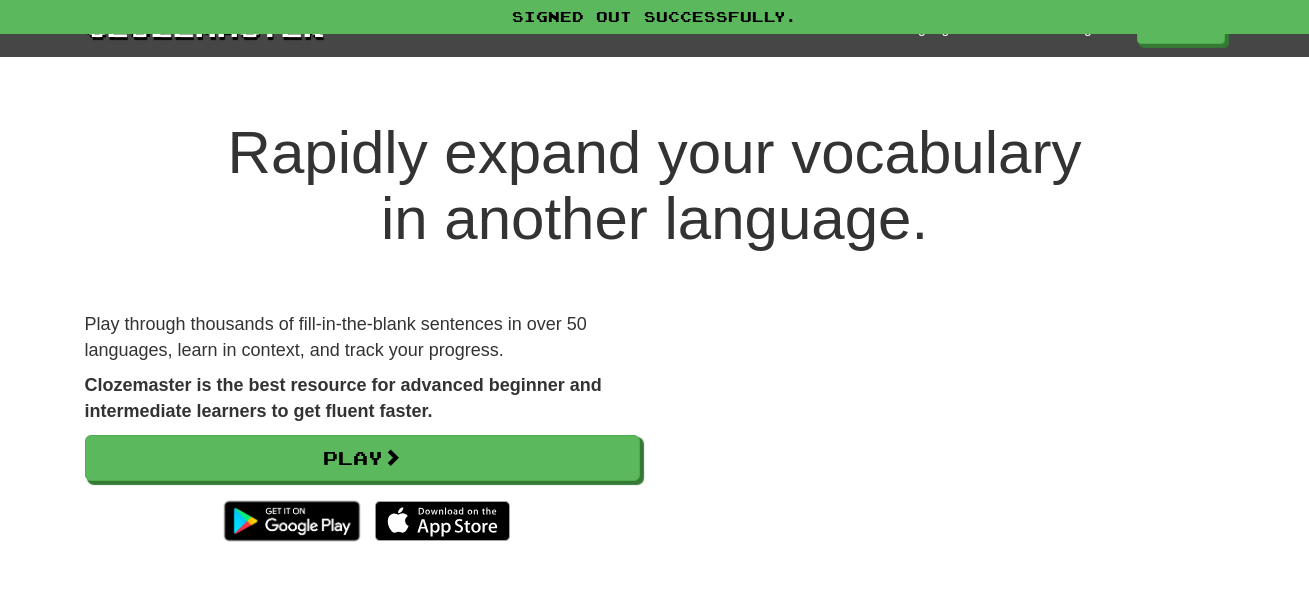 scroll, scrollTop: 0, scrollLeft: 0, axis: both 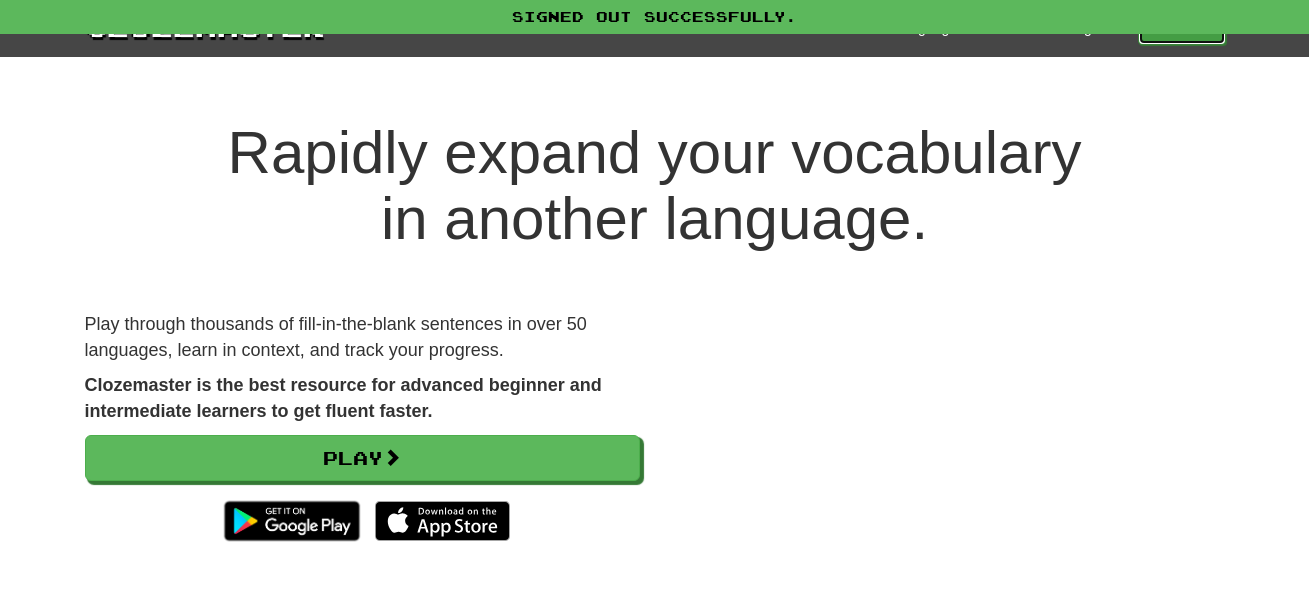 click on "Play" at bounding box center (1182, 28) 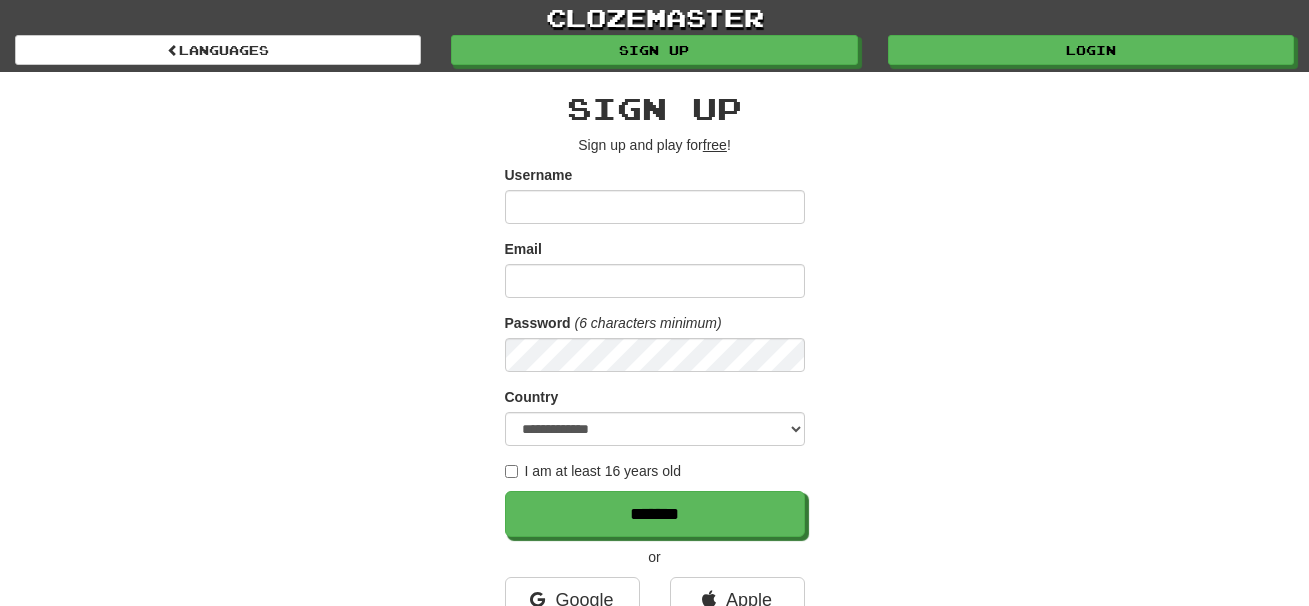 scroll, scrollTop: 0, scrollLeft: 0, axis: both 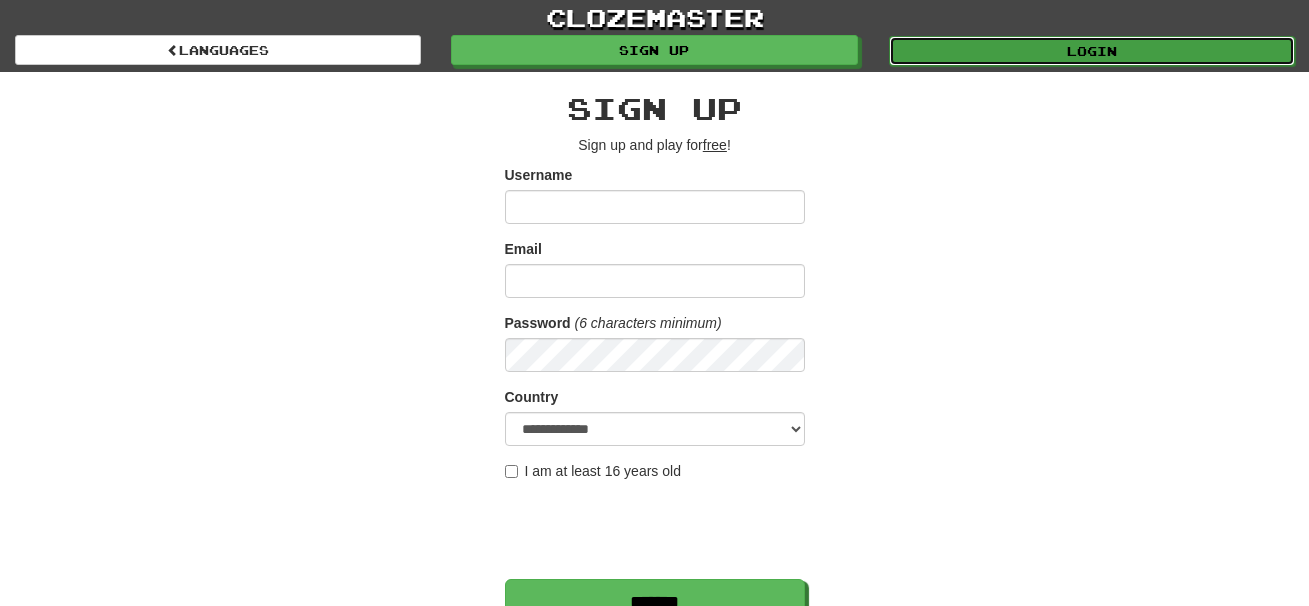 click on "Login" at bounding box center [1092, 51] 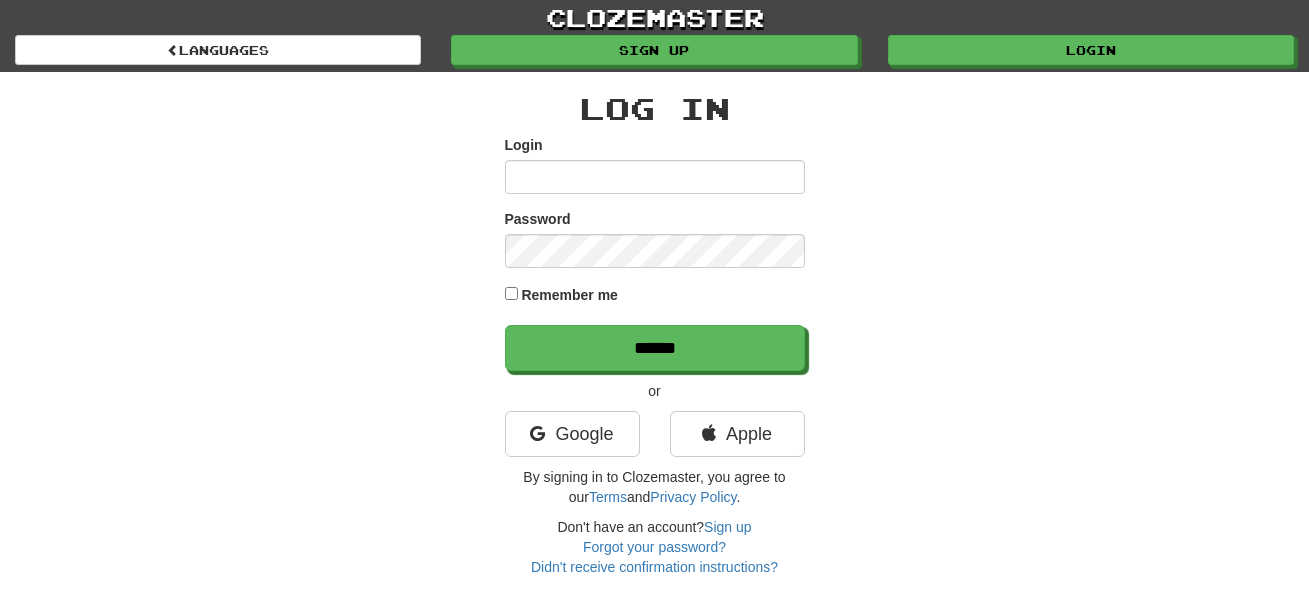 scroll, scrollTop: 0, scrollLeft: 0, axis: both 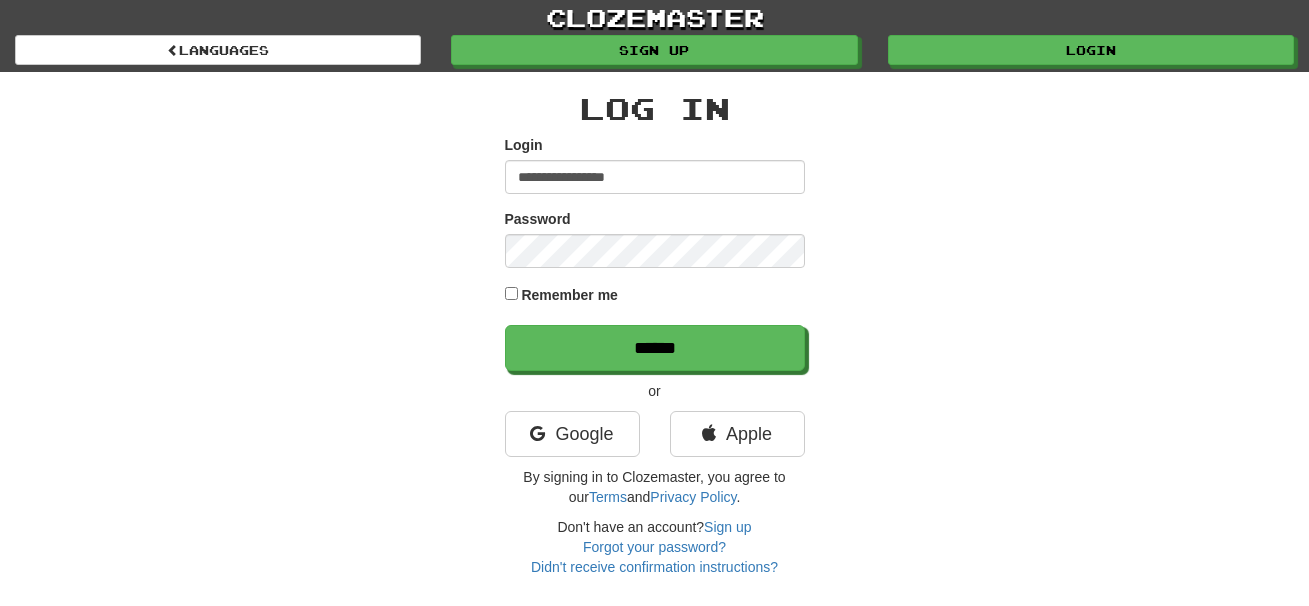 click on "**********" at bounding box center [655, 177] 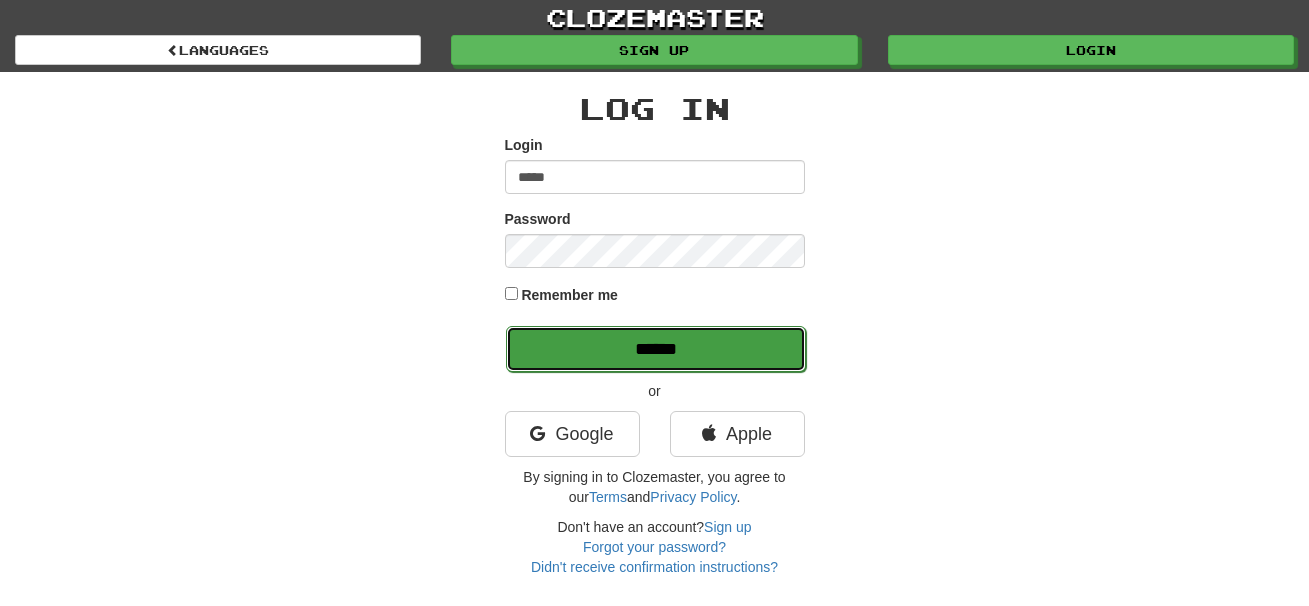 click on "******" at bounding box center [656, 349] 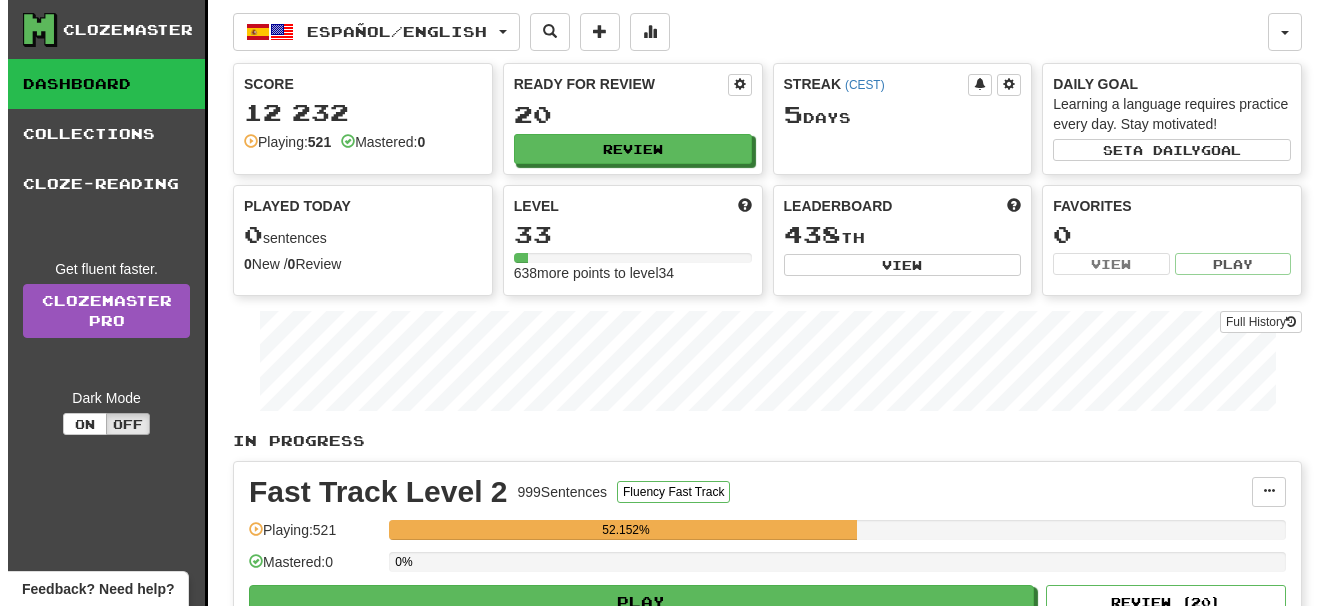 scroll, scrollTop: 0, scrollLeft: 0, axis: both 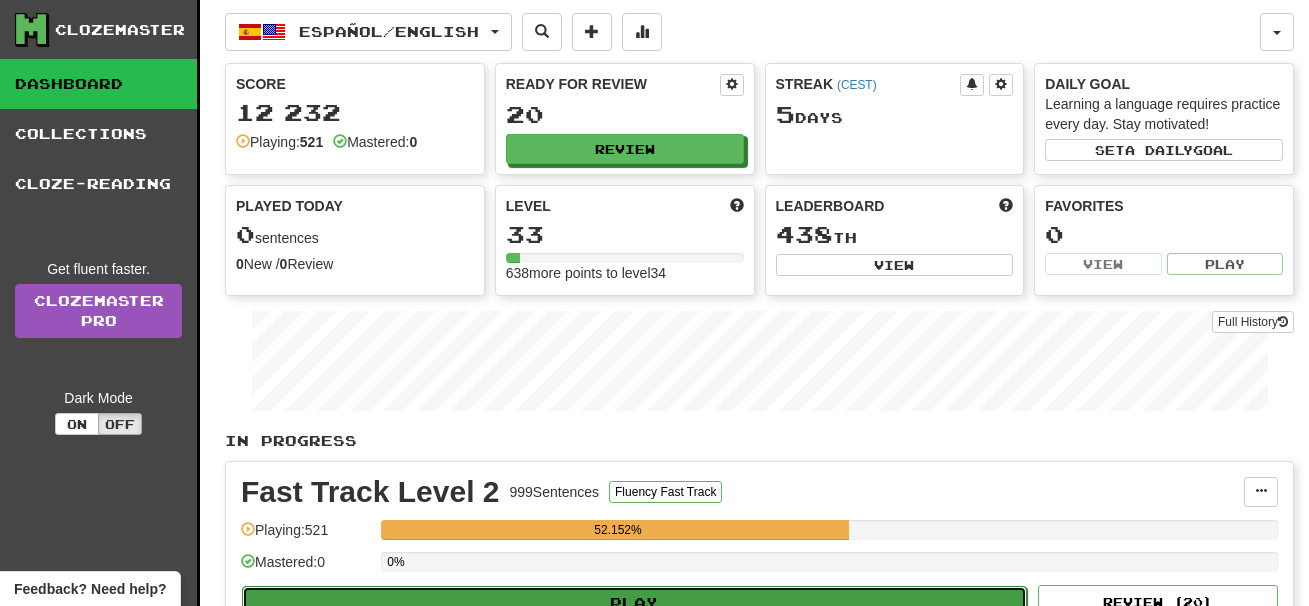 click on "Play" at bounding box center [634, 603] 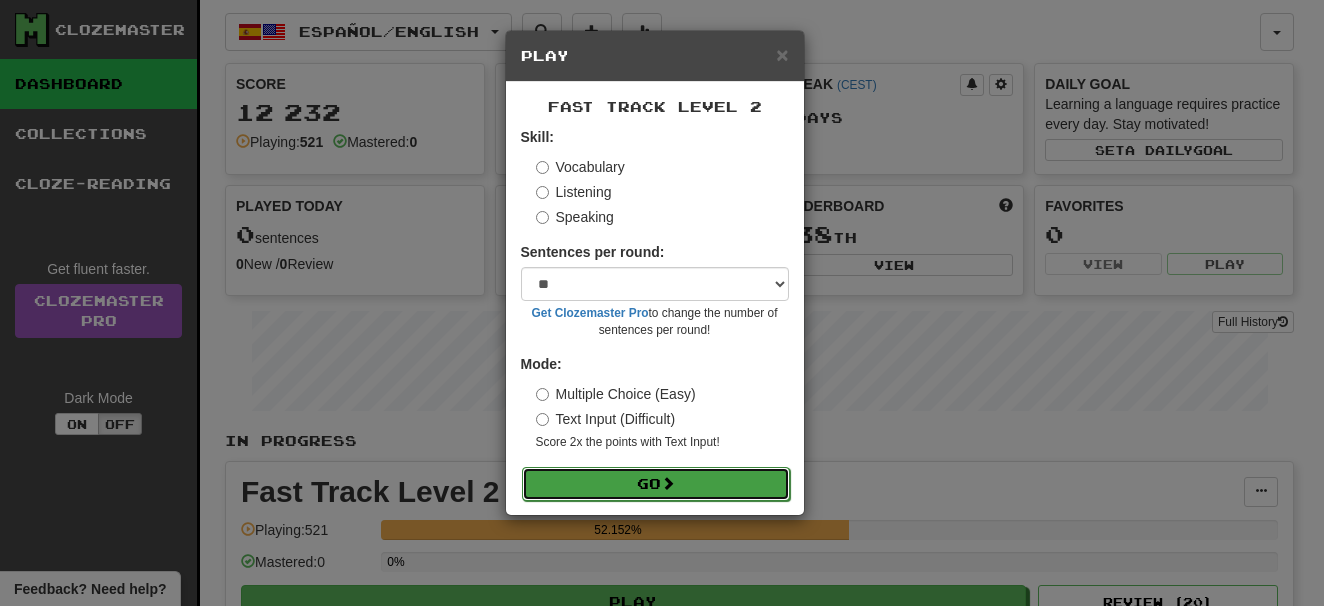 click on "Go" at bounding box center [656, 484] 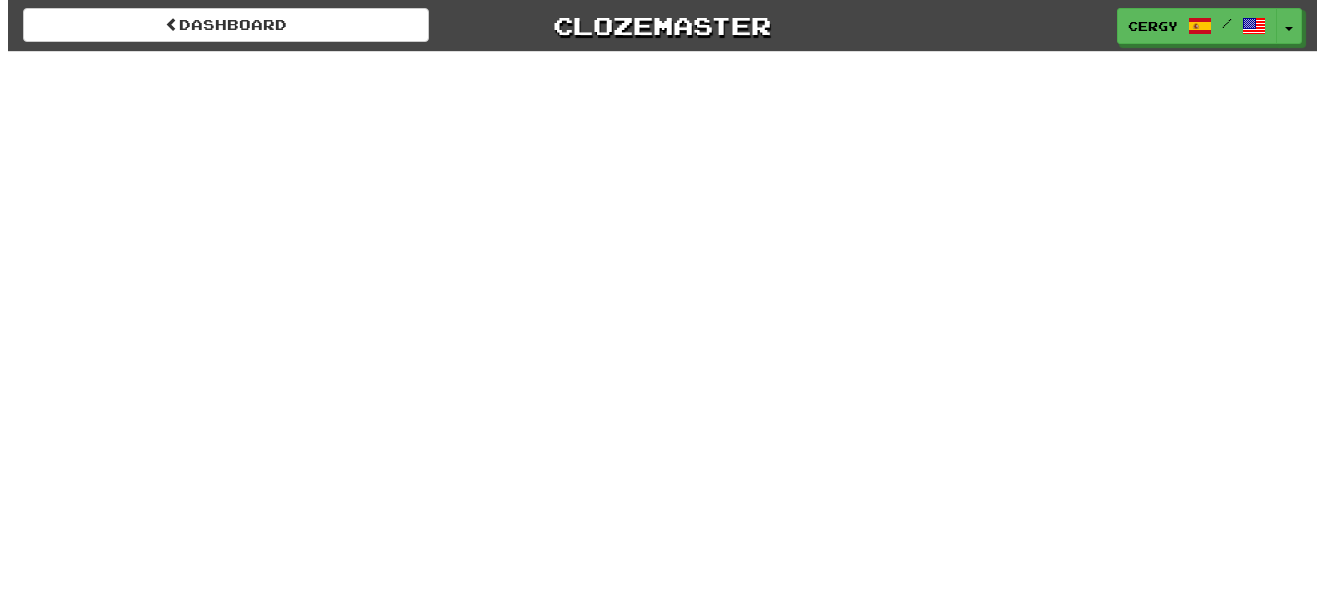 scroll, scrollTop: 0, scrollLeft: 0, axis: both 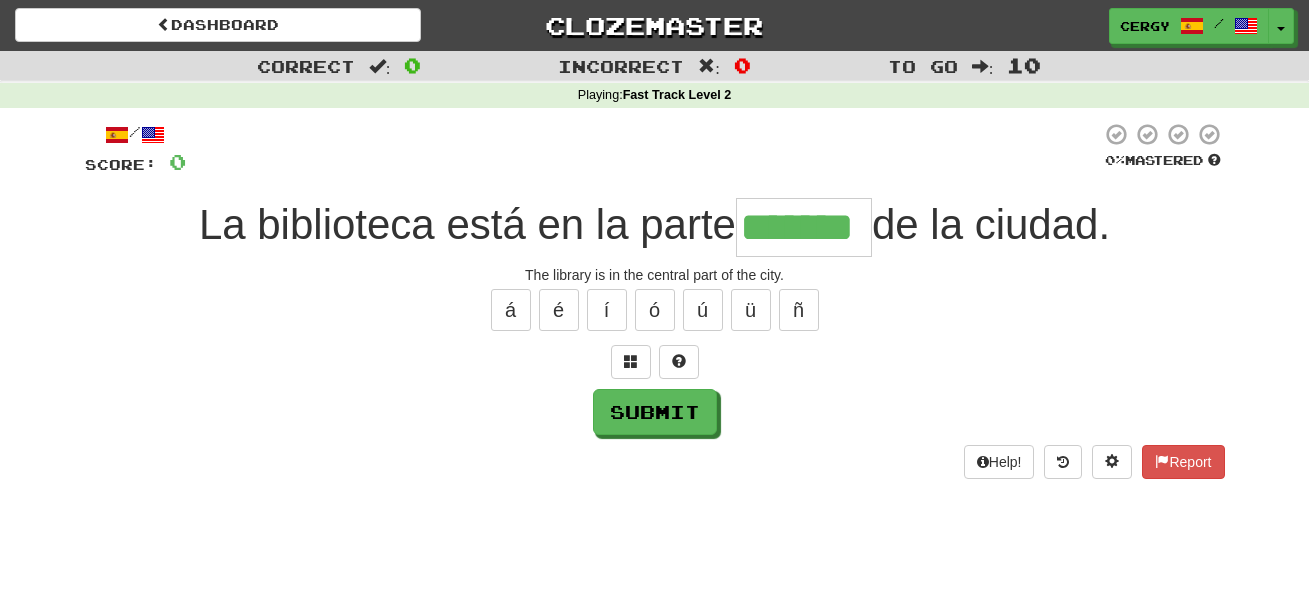 type on "*******" 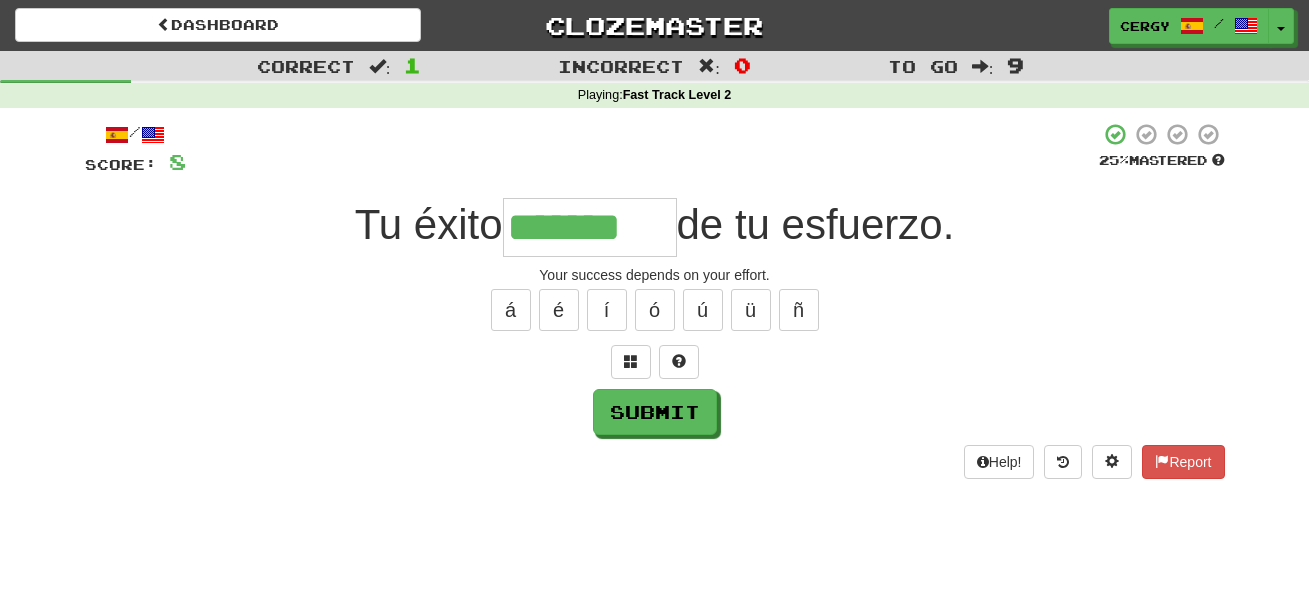 type on "*******" 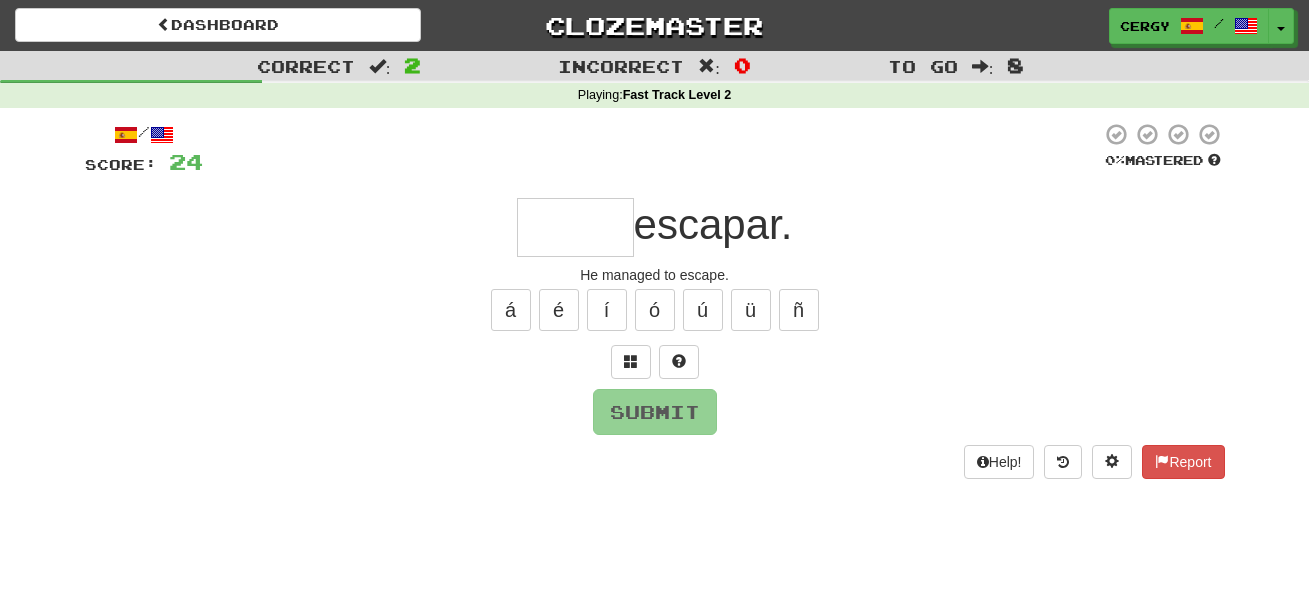type on "*" 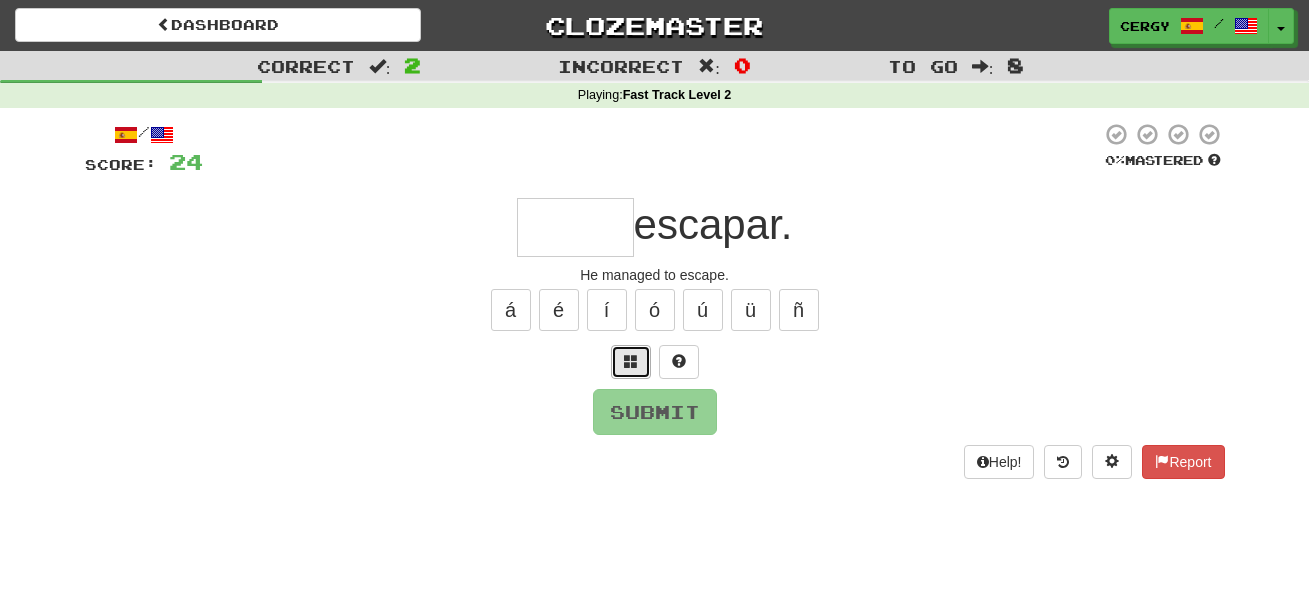 click at bounding box center [631, 361] 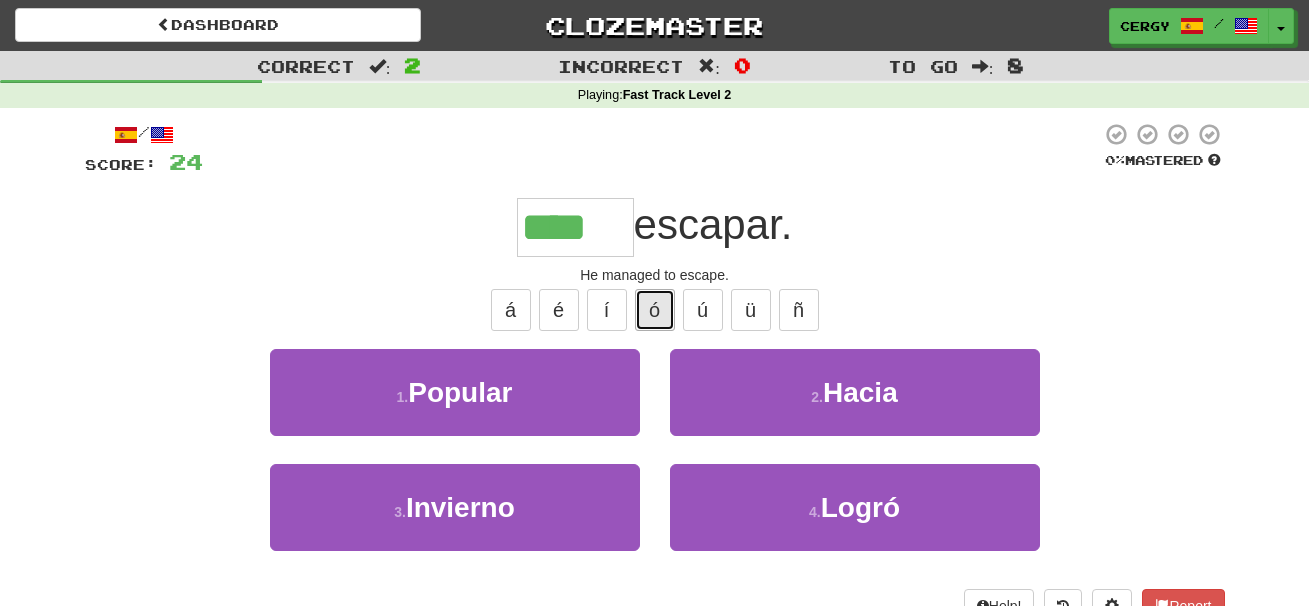 click on "ó" at bounding box center (655, 310) 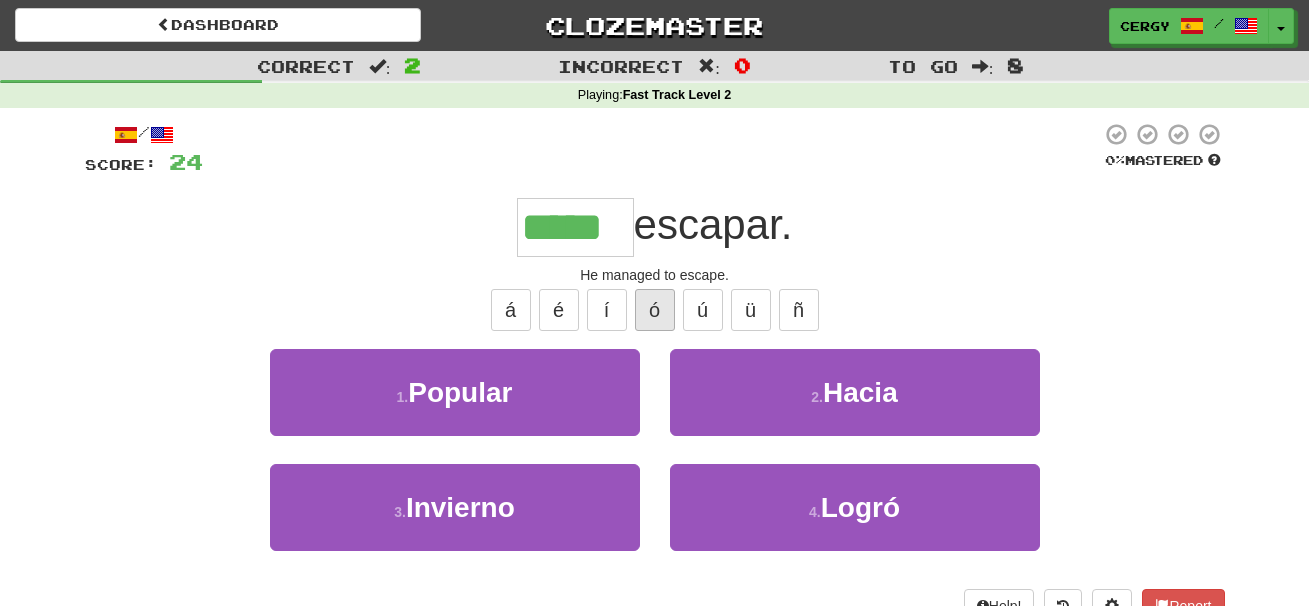 type on "*****" 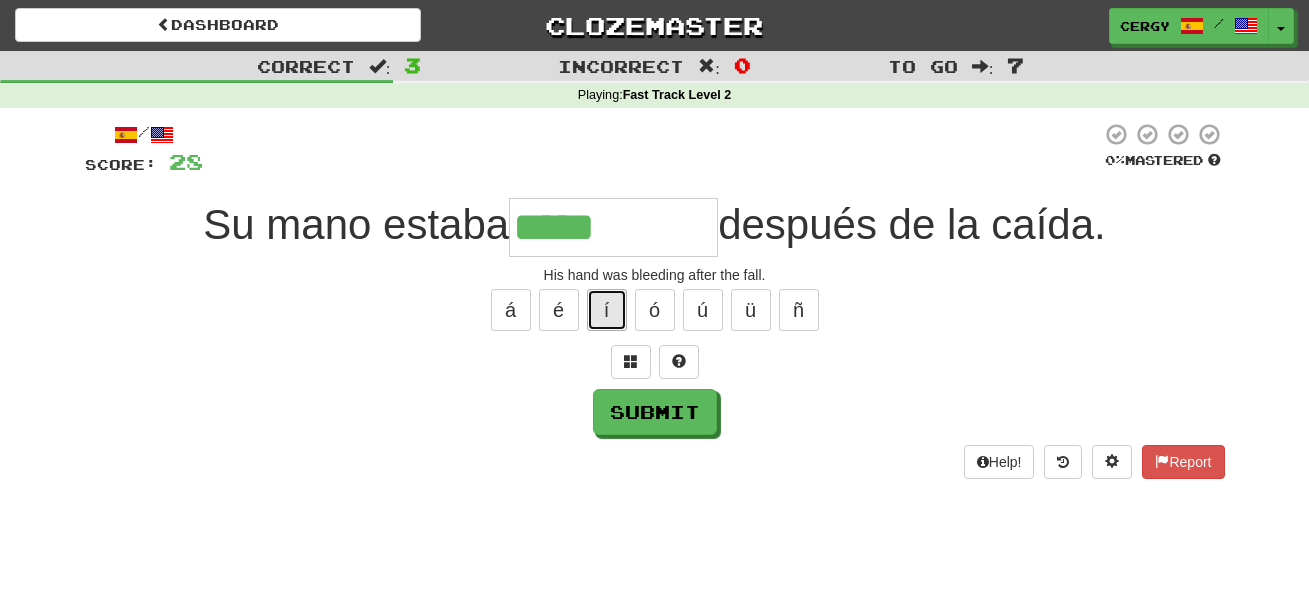click on "í" at bounding box center [607, 310] 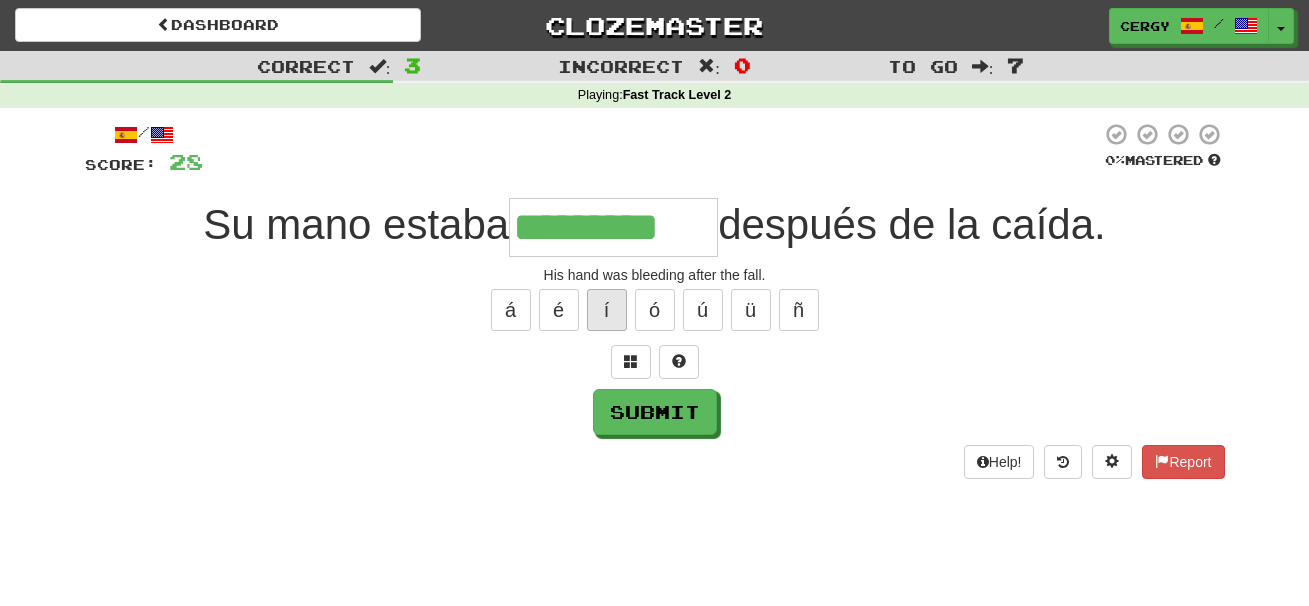 type on "*********" 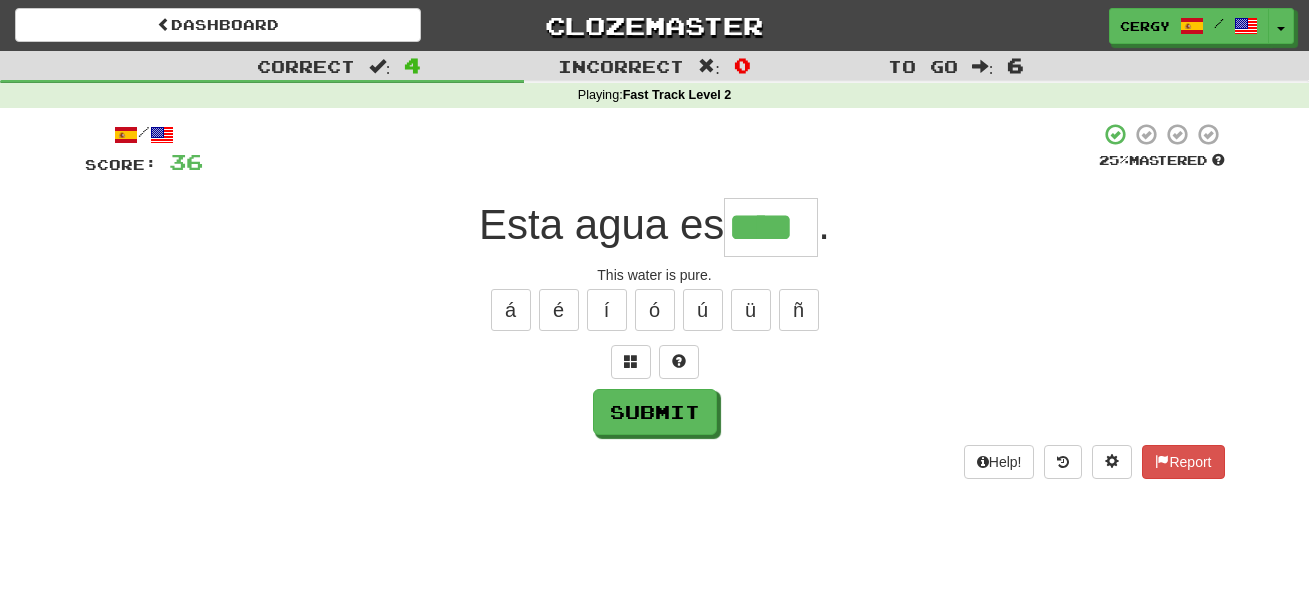 type on "****" 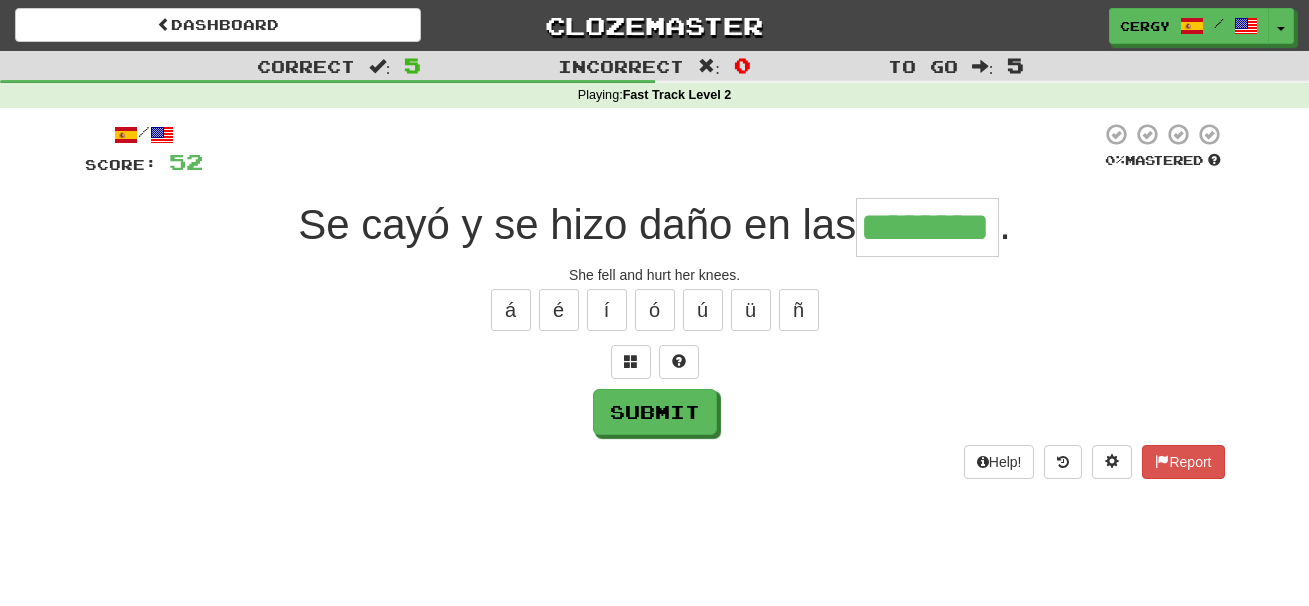 type on "********" 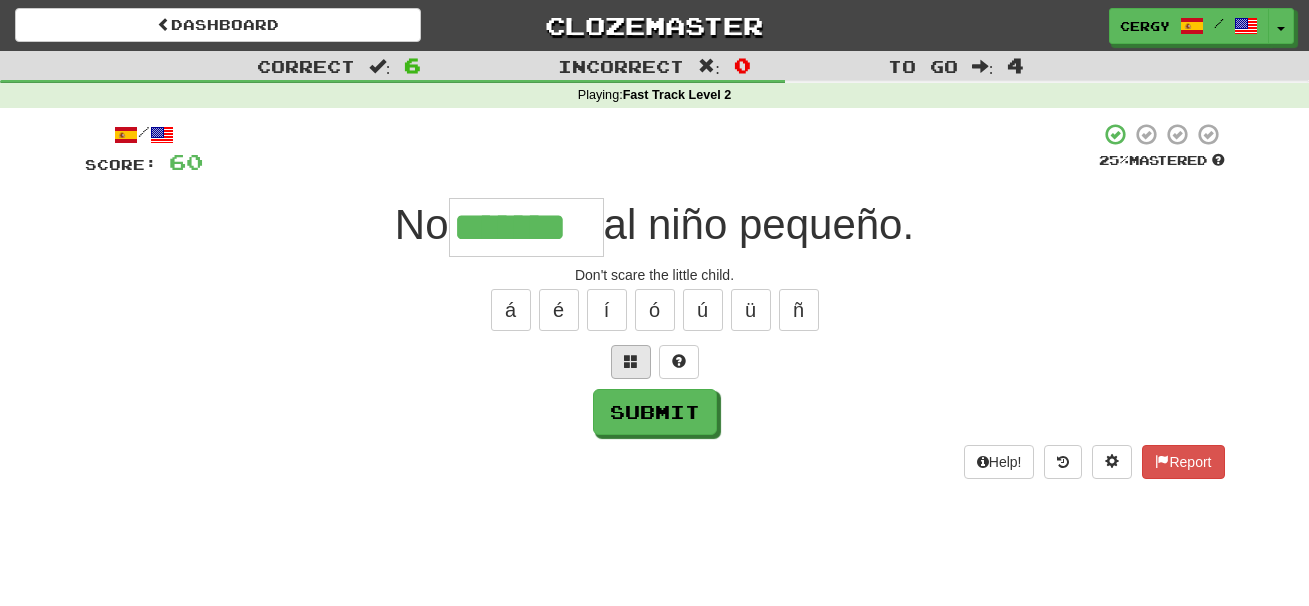 type on "*******" 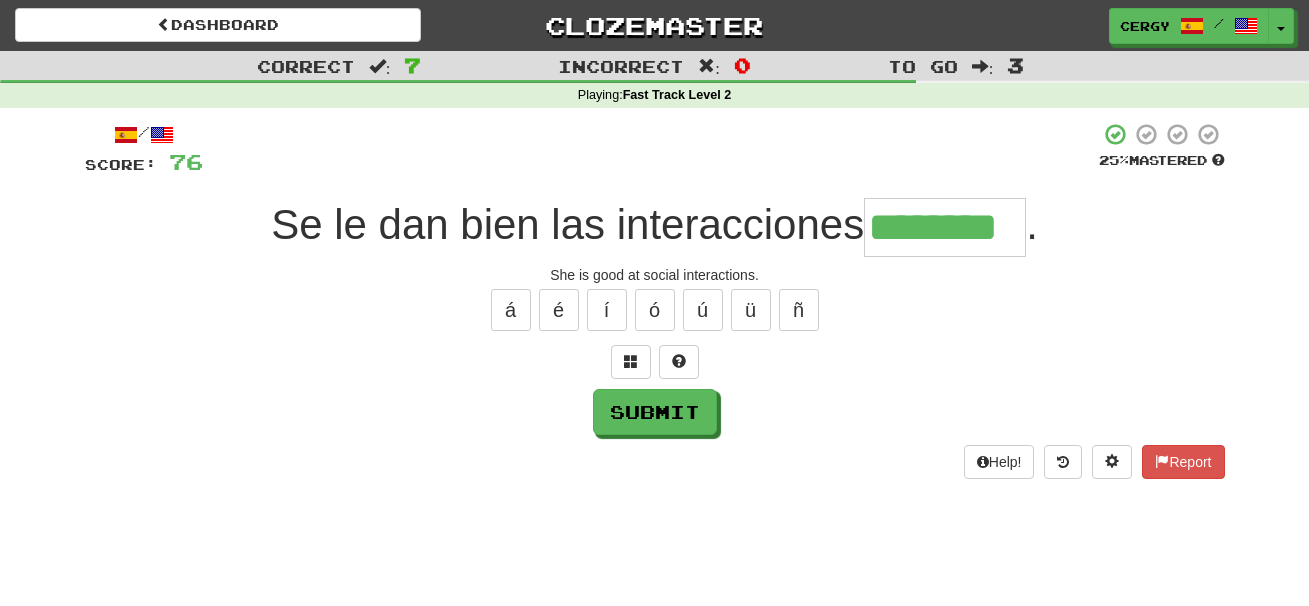 type on "********" 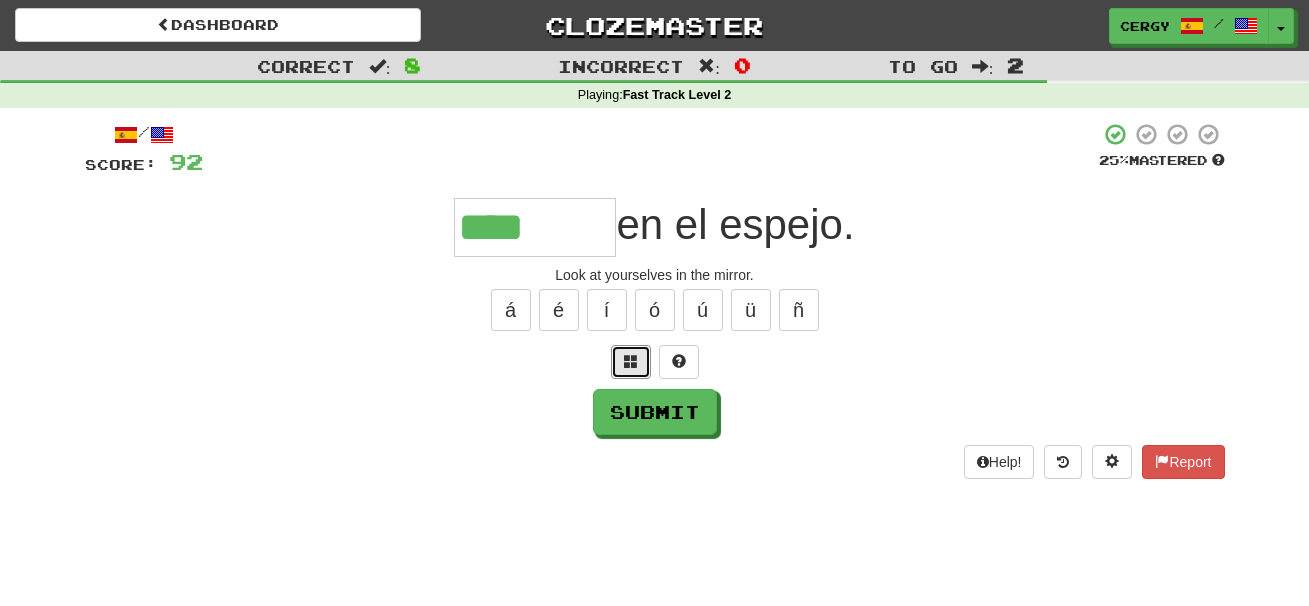 click at bounding box center (631, 362) 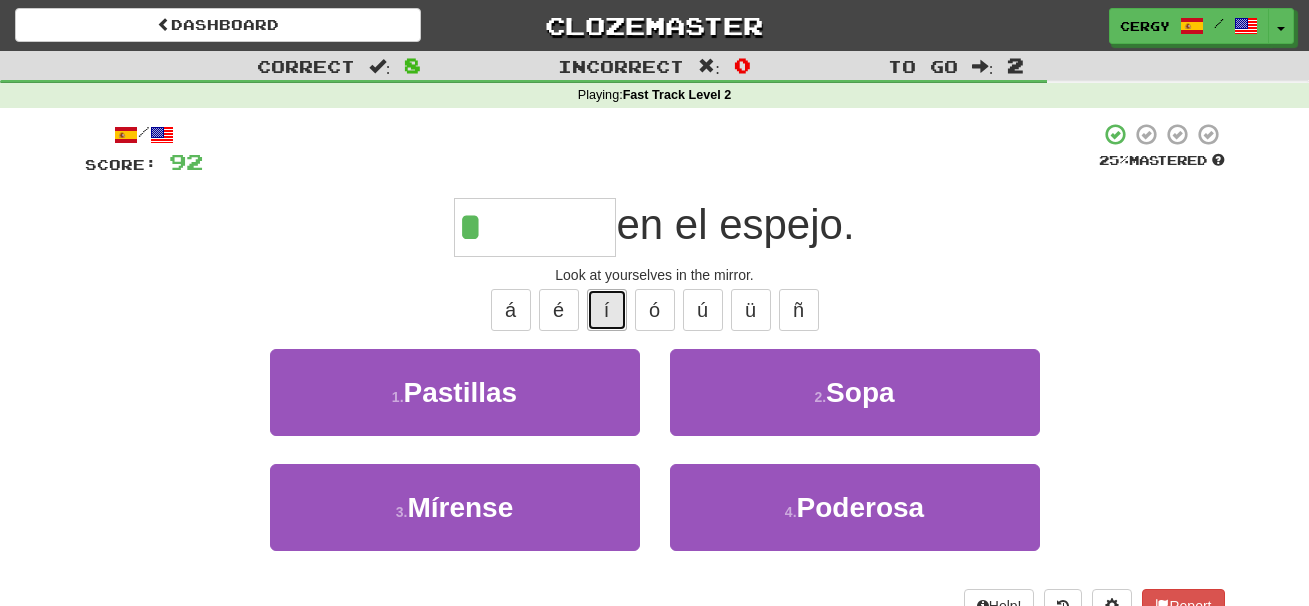 click on "í" at bounding box center [607, 310] 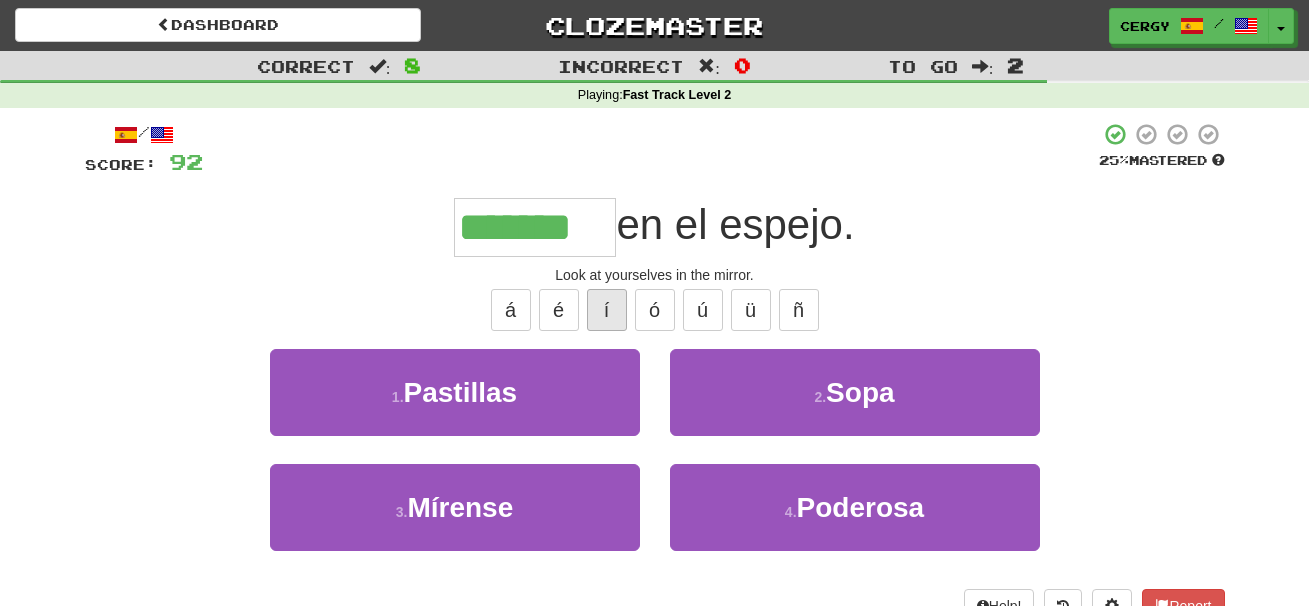 type on "*******" 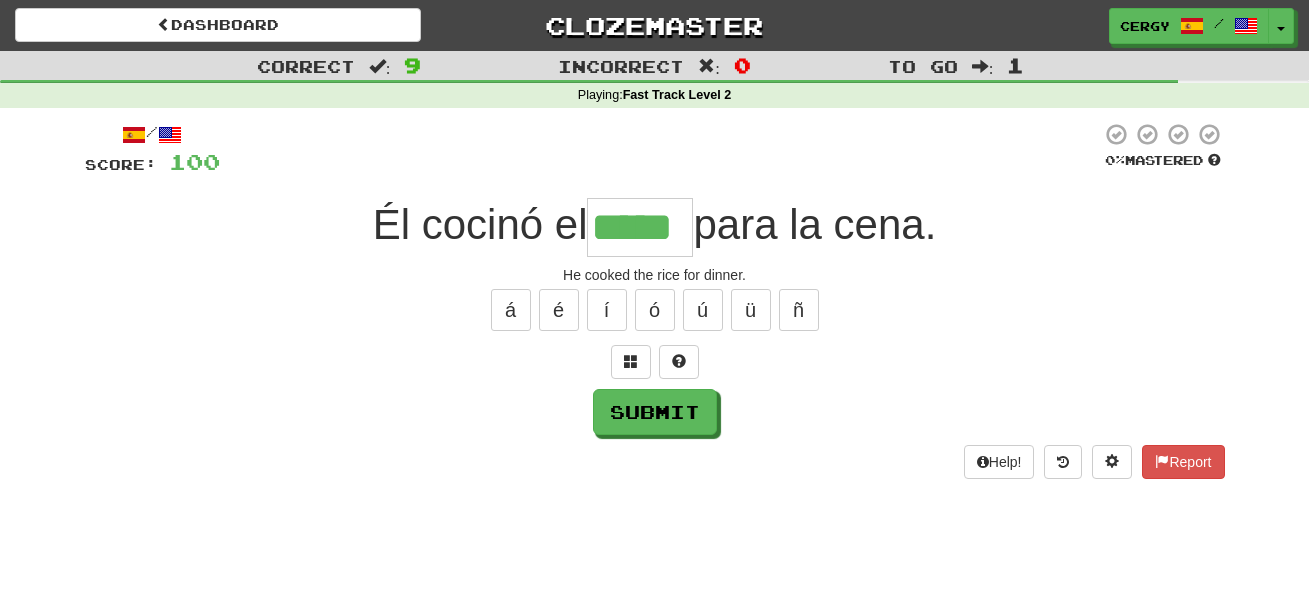 type on "*****" 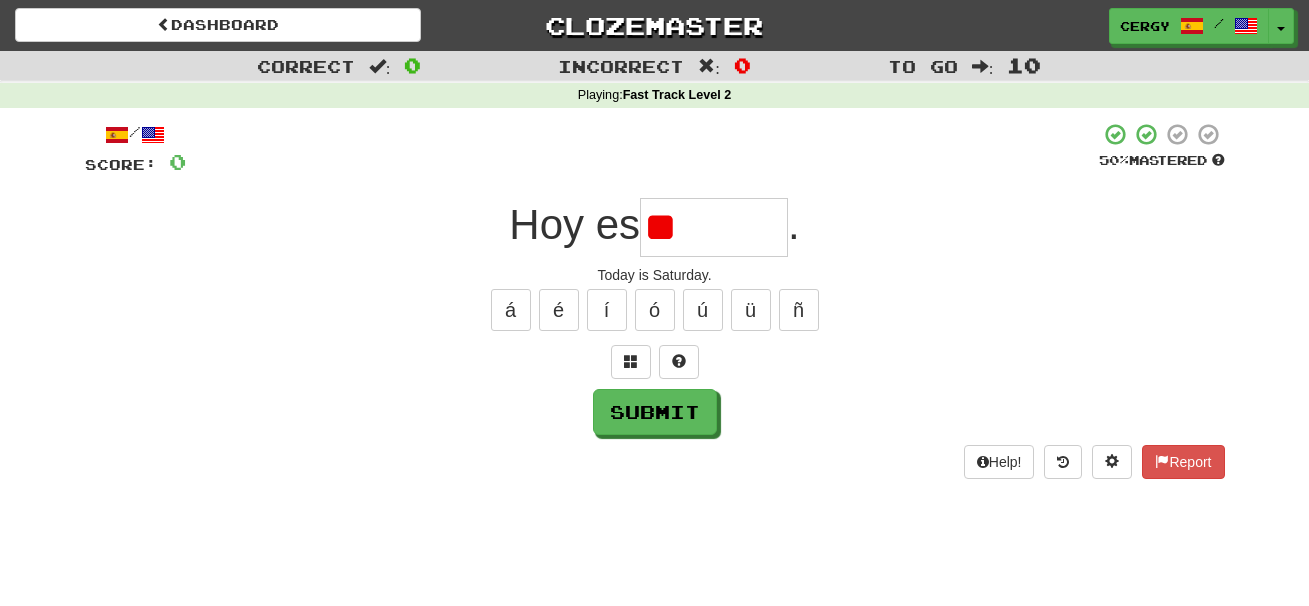 type on "*" 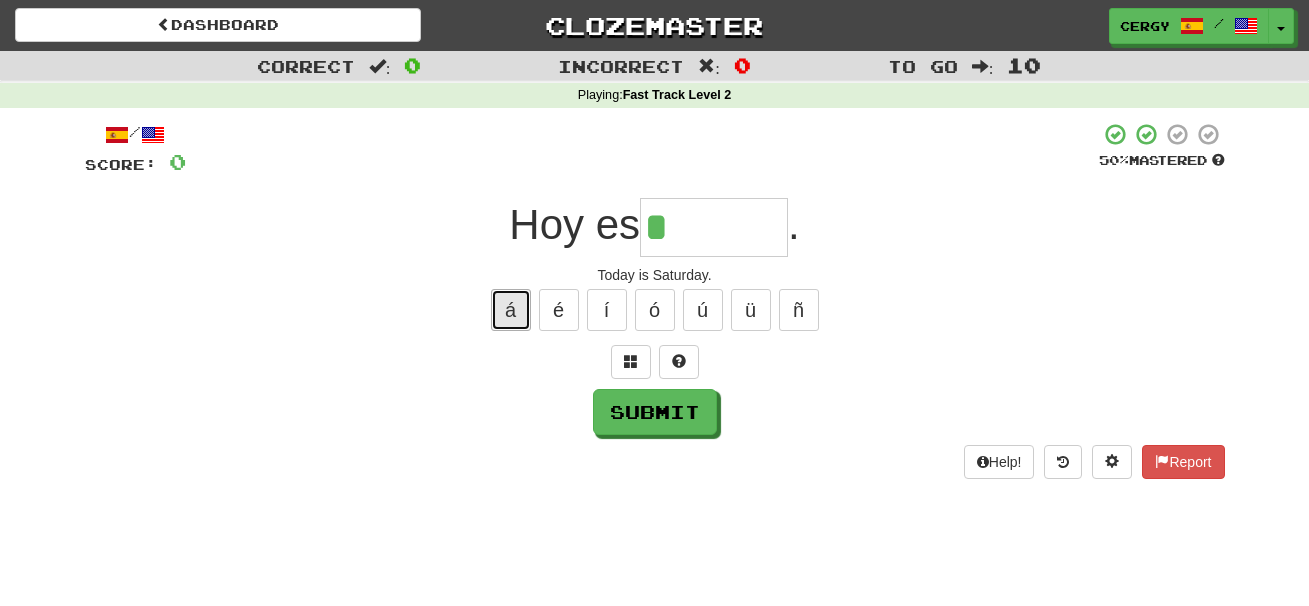 click on "á" at bounding box center [511, 310] 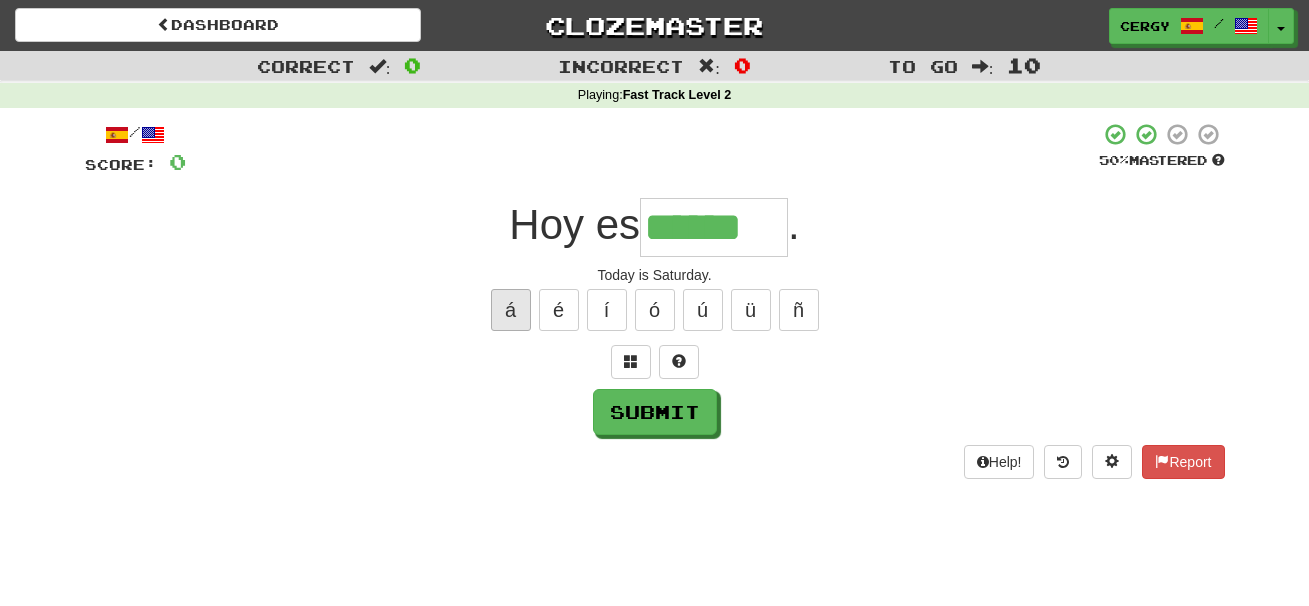 type on "******" 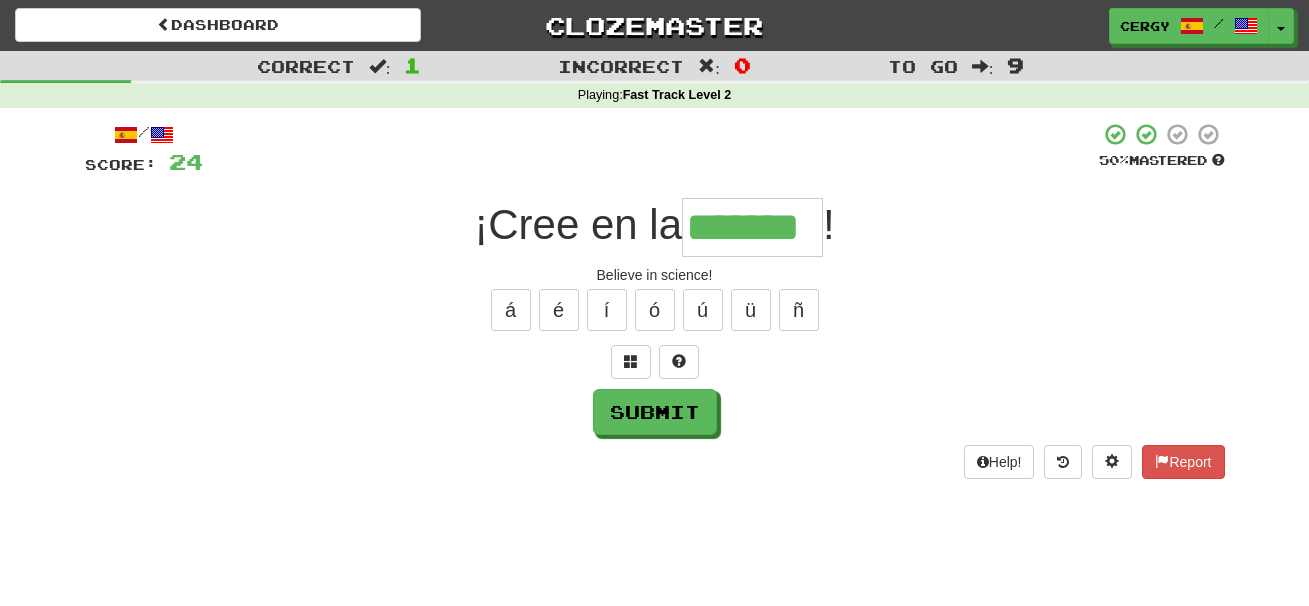 type on "*******" 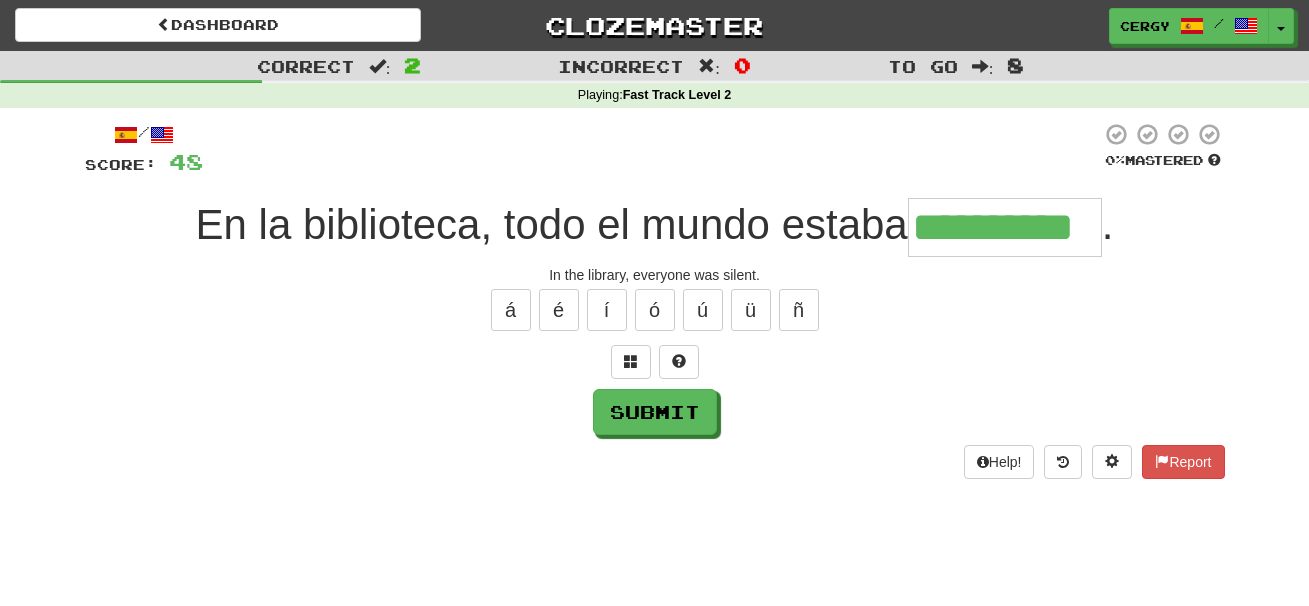 type on "**********" 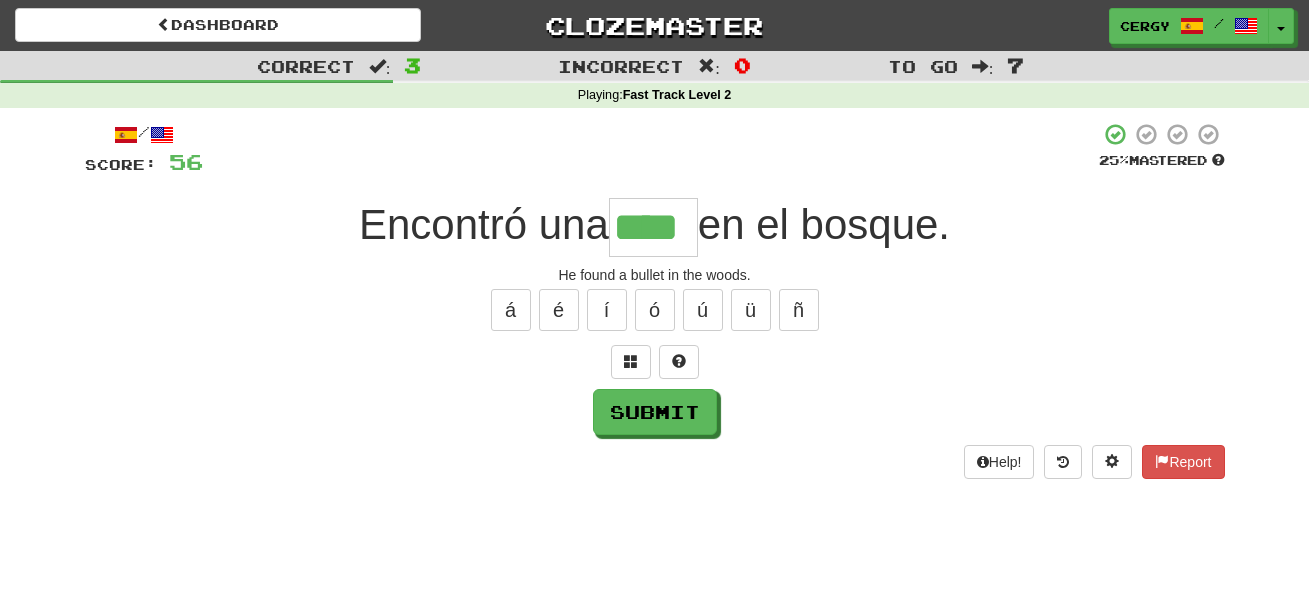 type on "****" 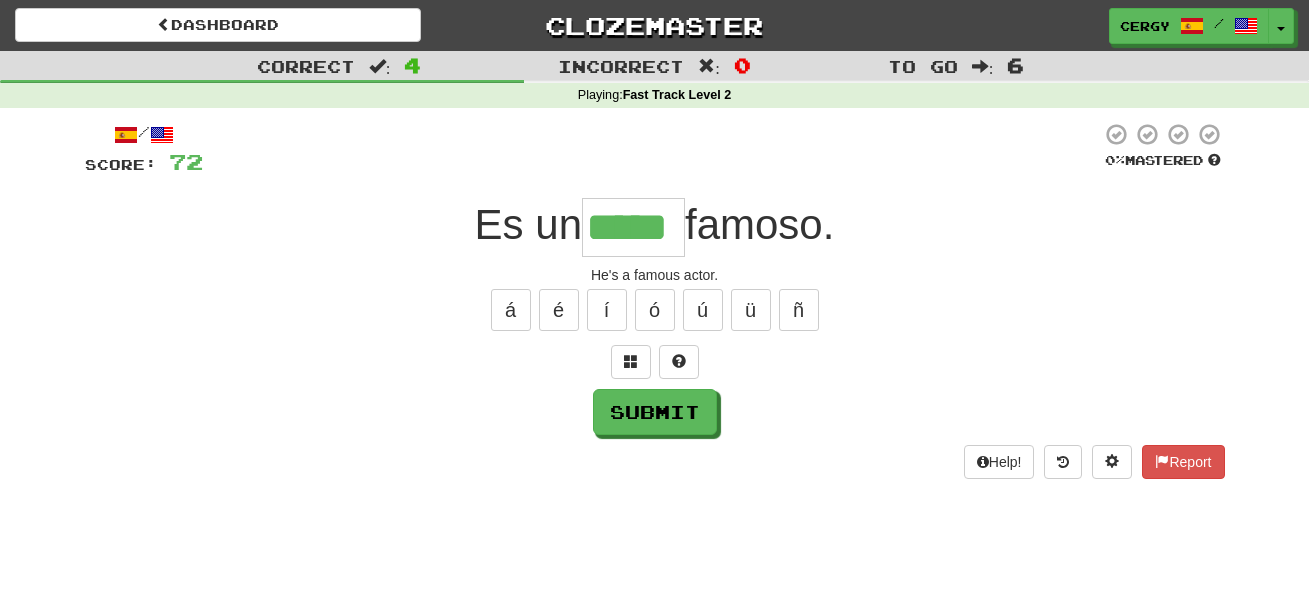 type on "*****" 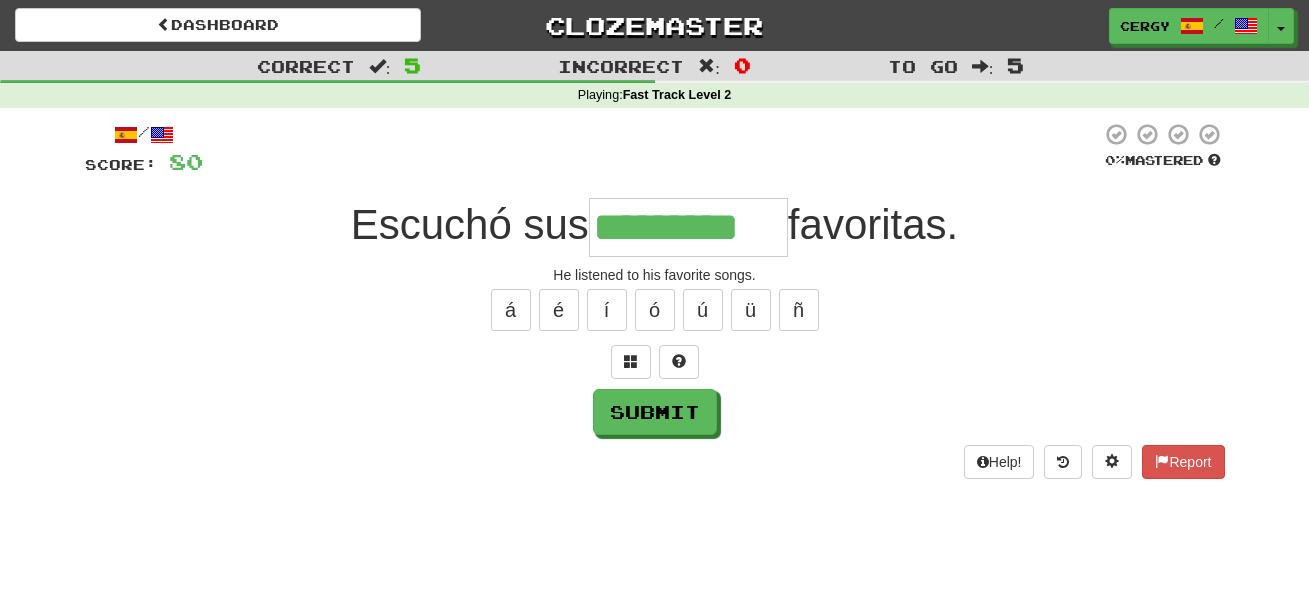 type on "*********" 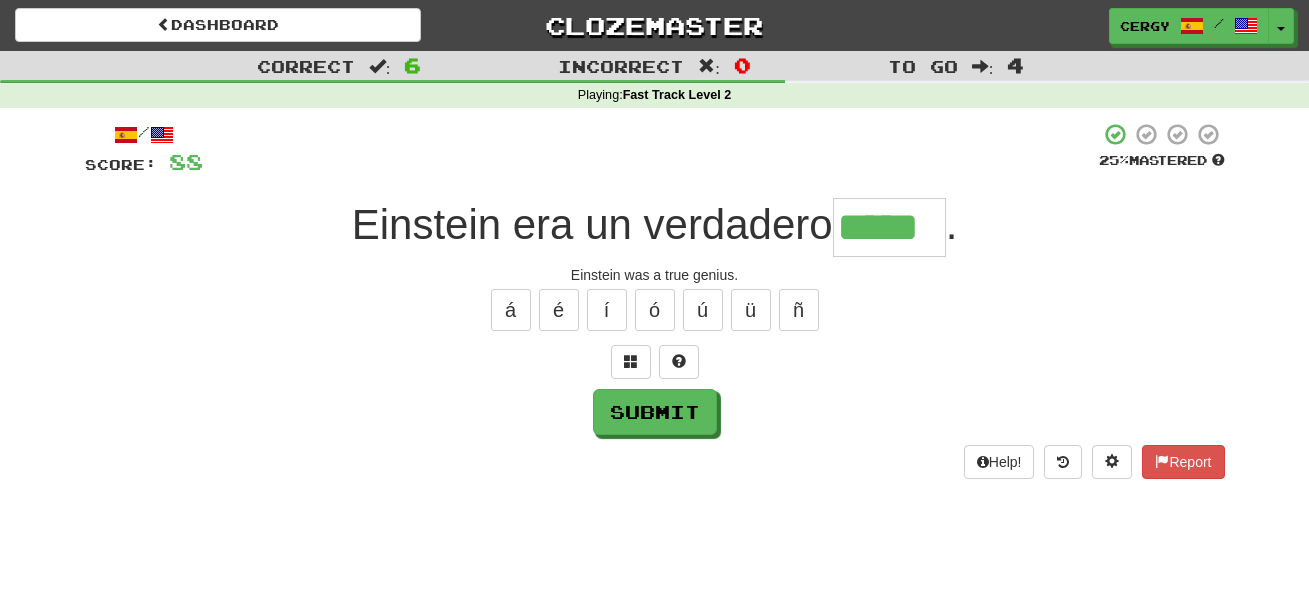 type on "*****" 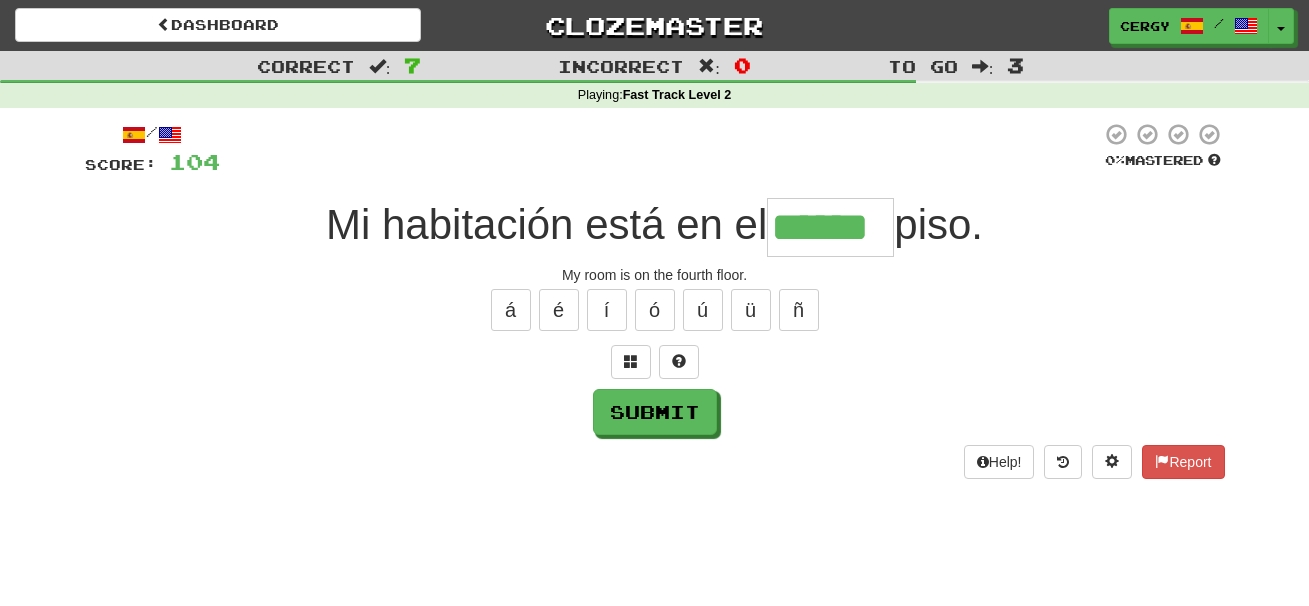 type on "******" 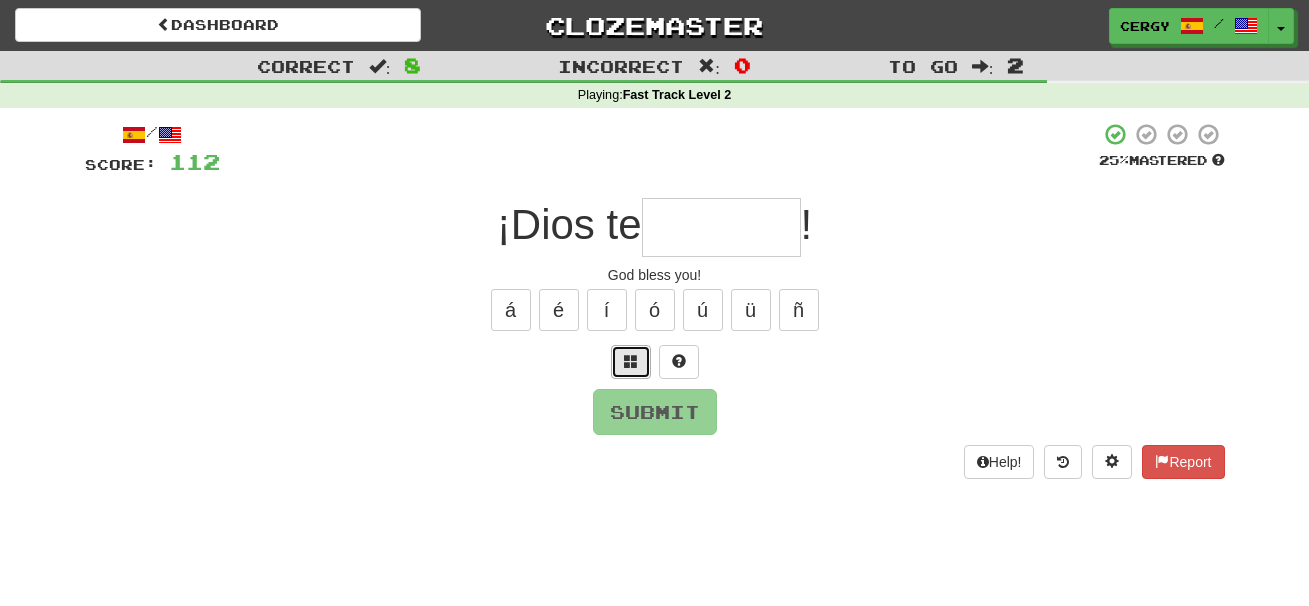 click at bounding box center [631, 361] 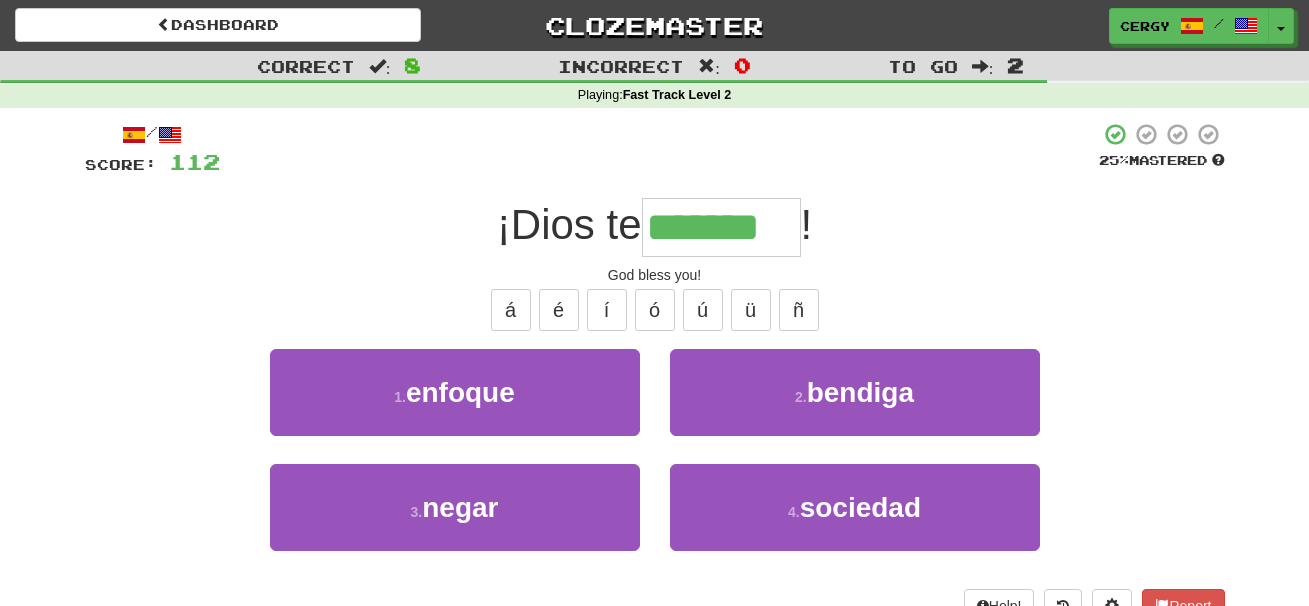 type on "*******" 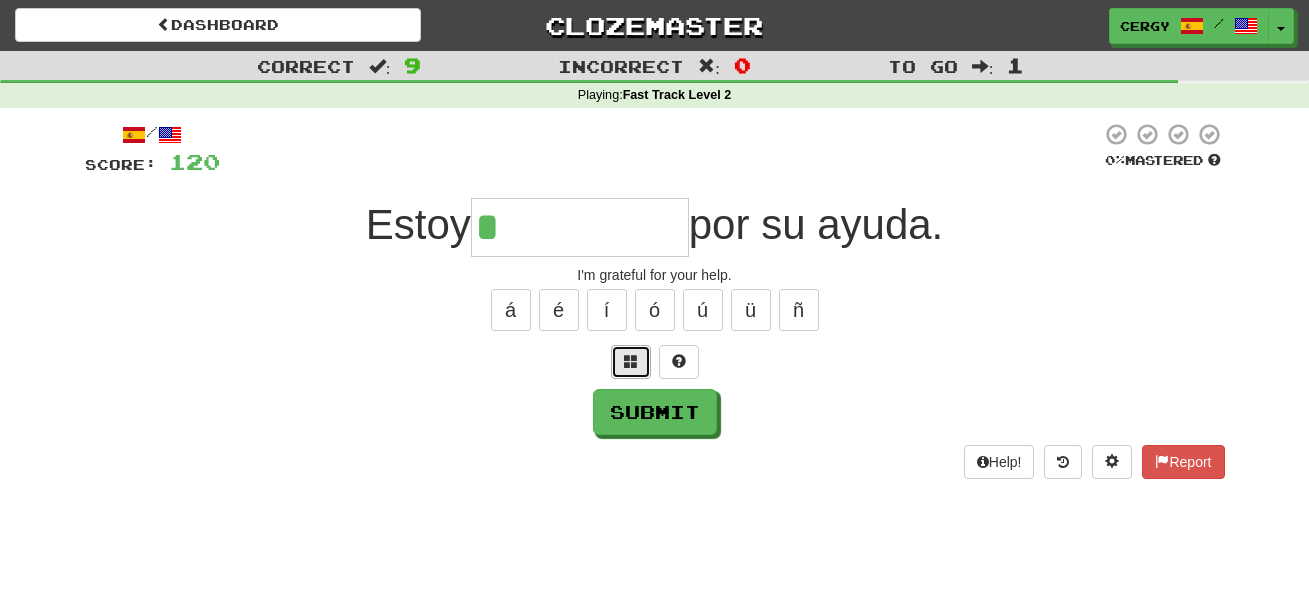click at bounding box center [631, 361] 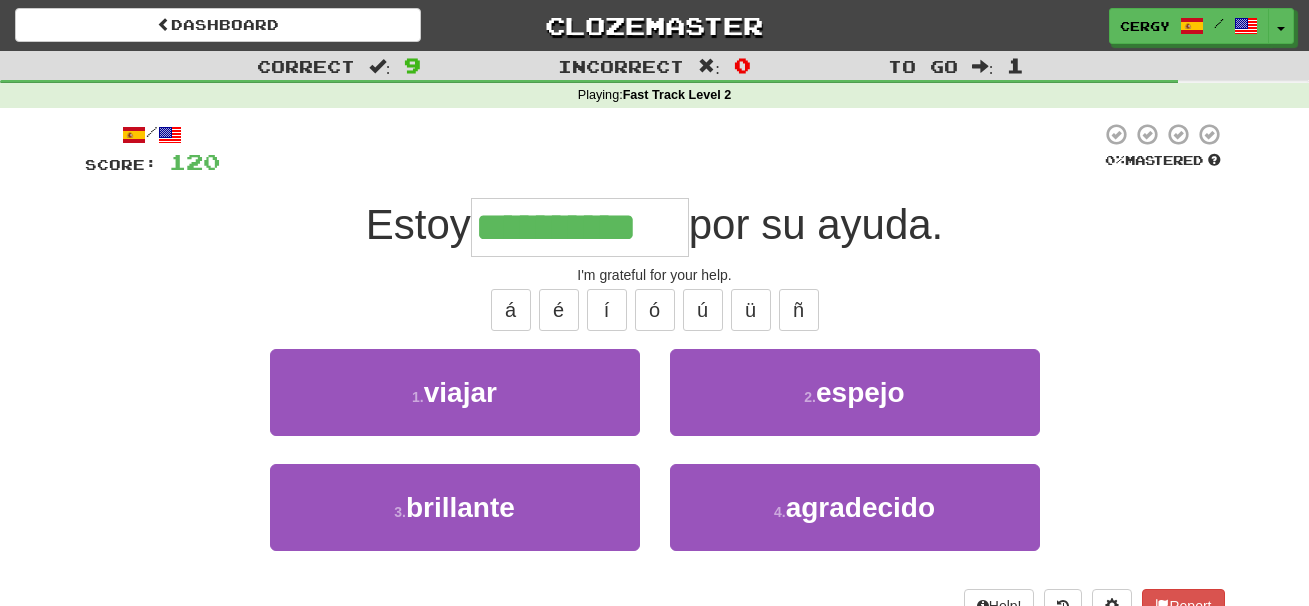 type on "**********" 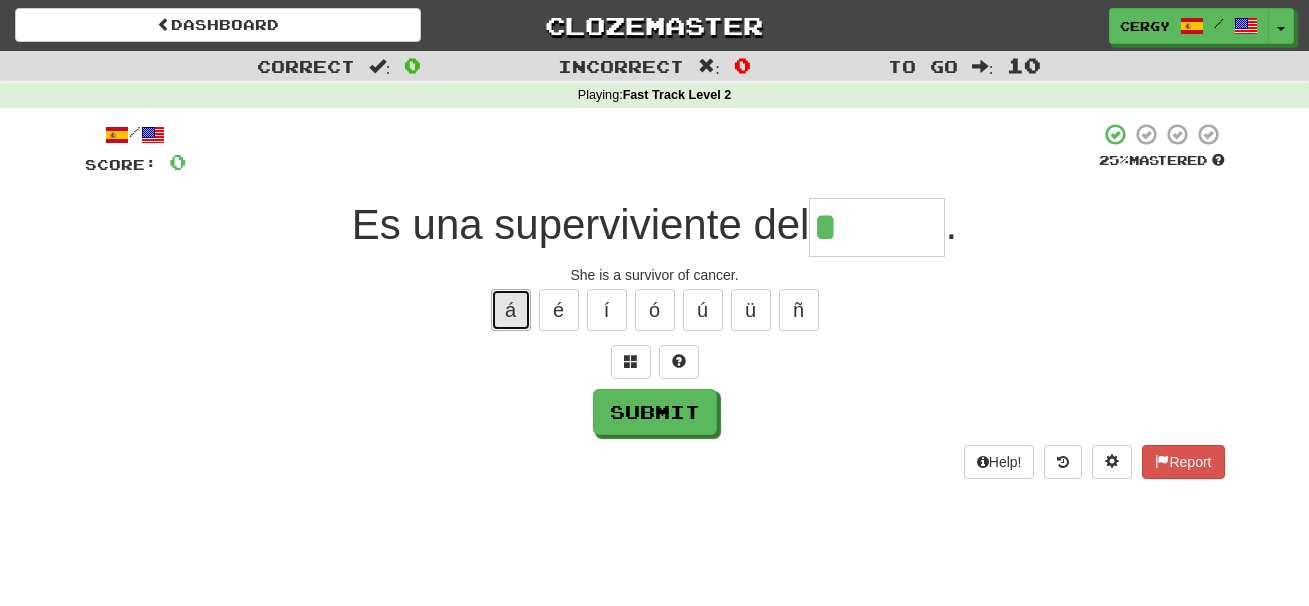 click on "á" at bounding box center (511, 310) 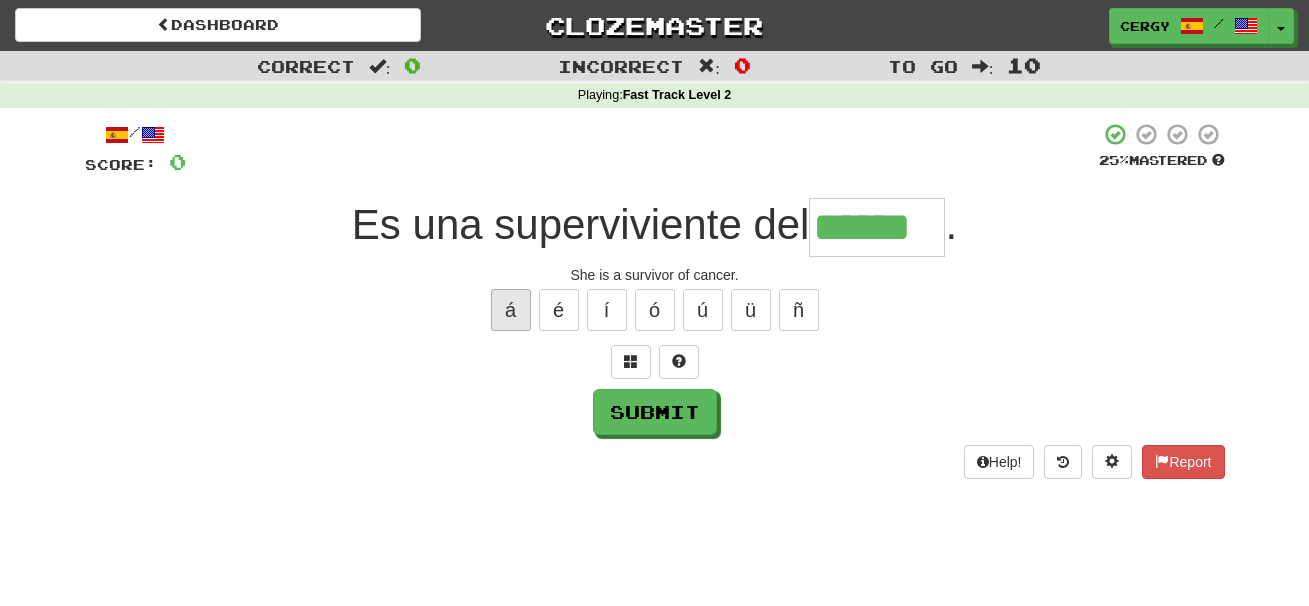 type on "******" 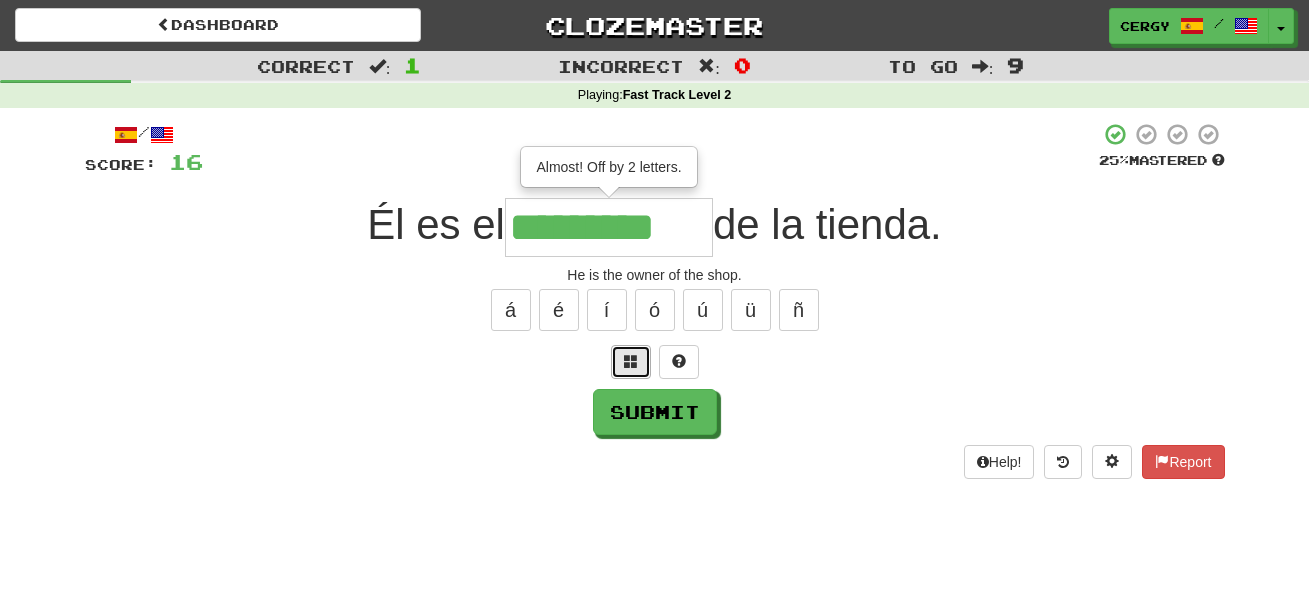 click at bounding box center (631, 361) 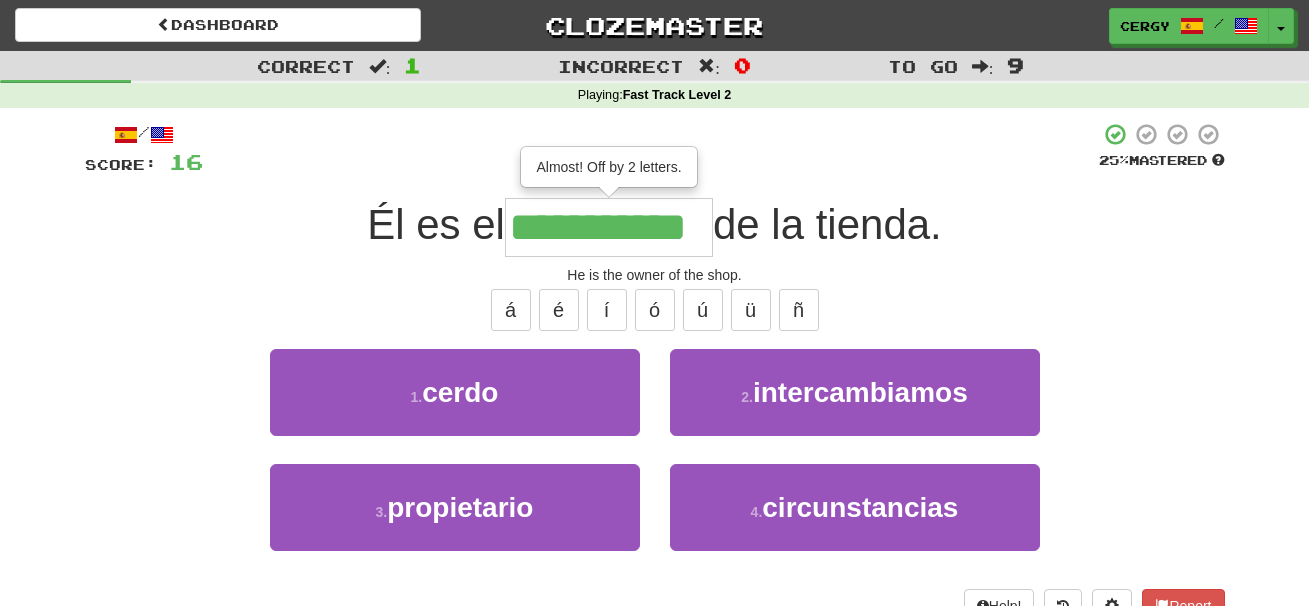 type on "**********" 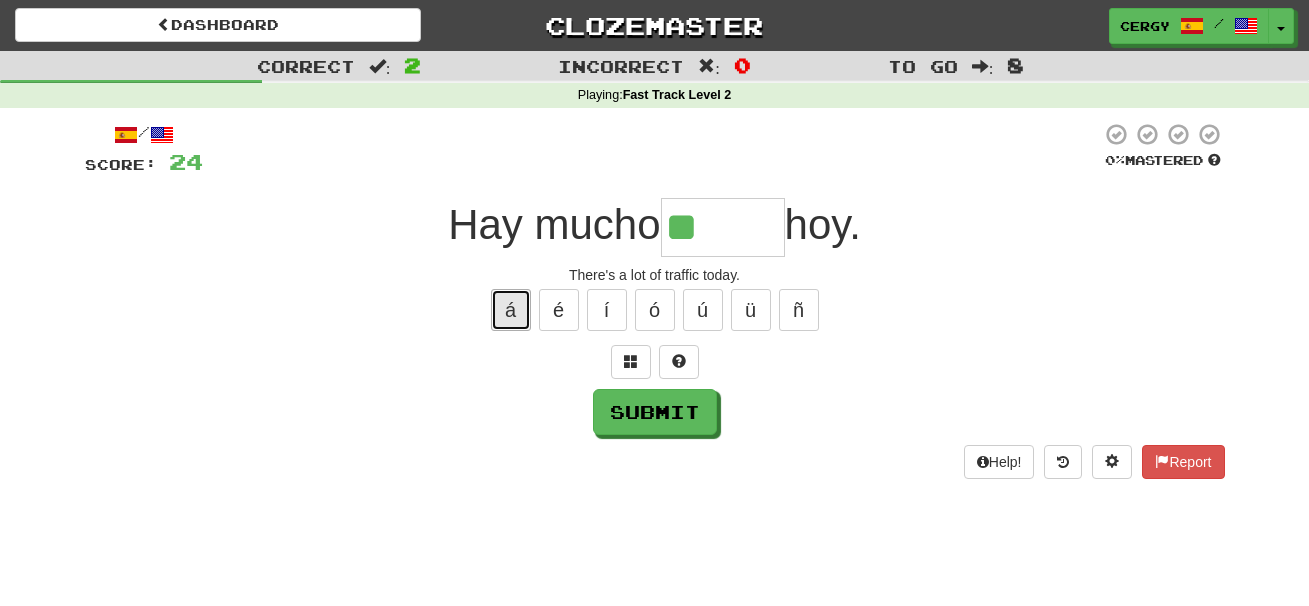 click on "á" at bounding box center [511, 310] 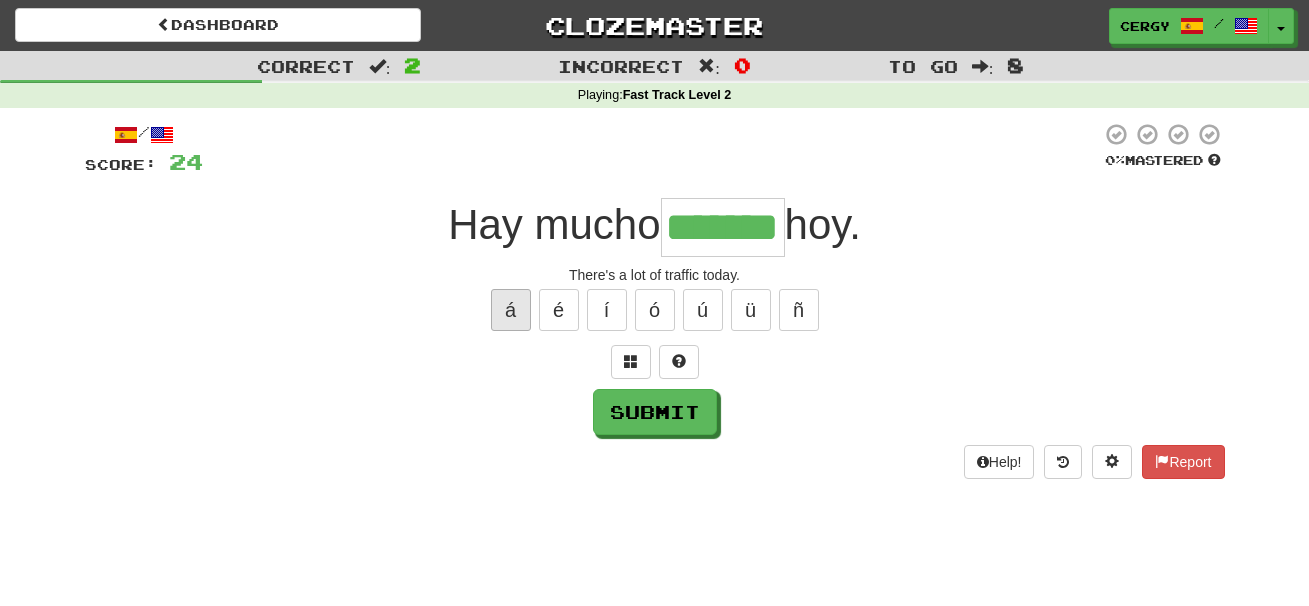 type on "*******" 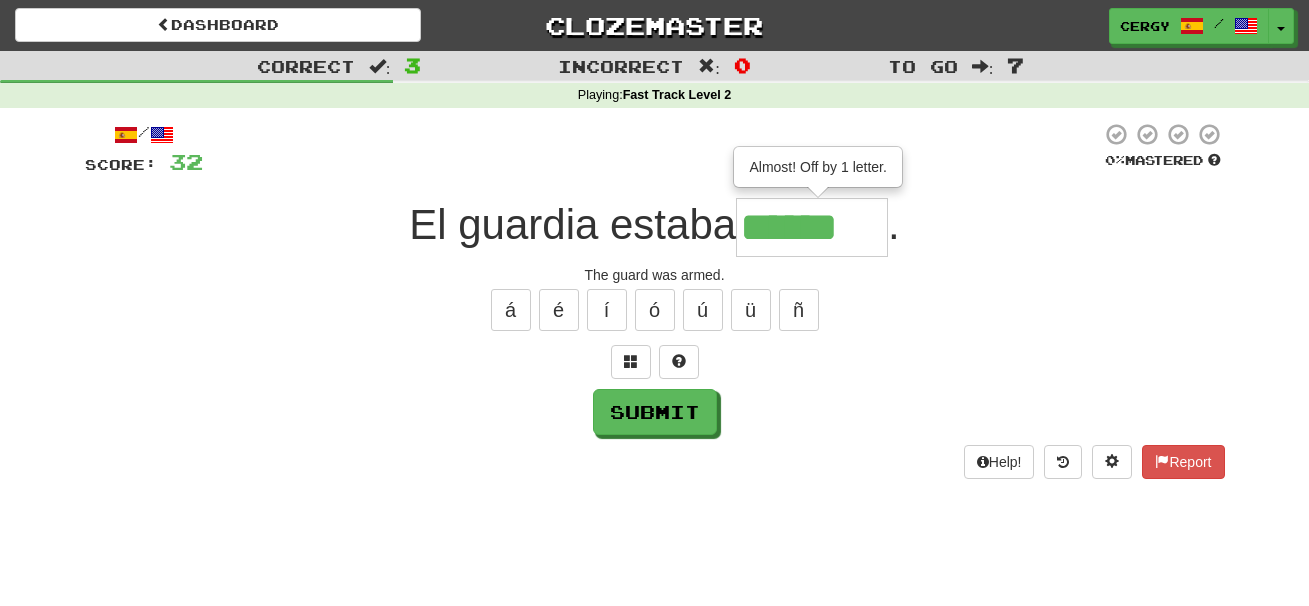 type on "******" 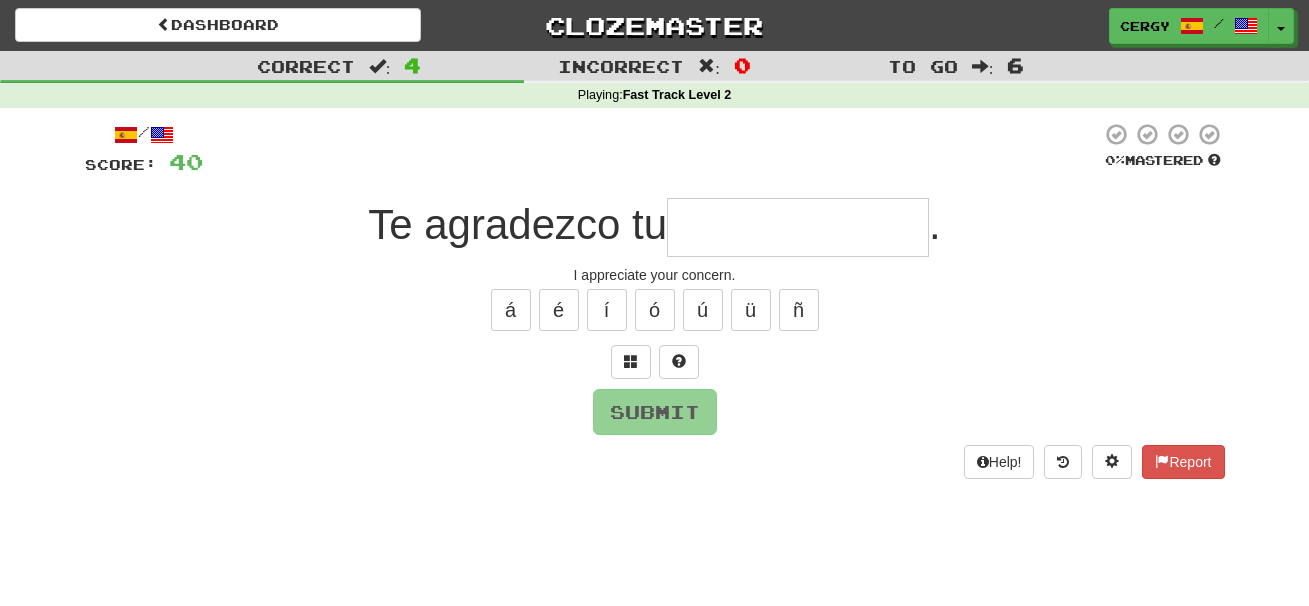 type on "*" 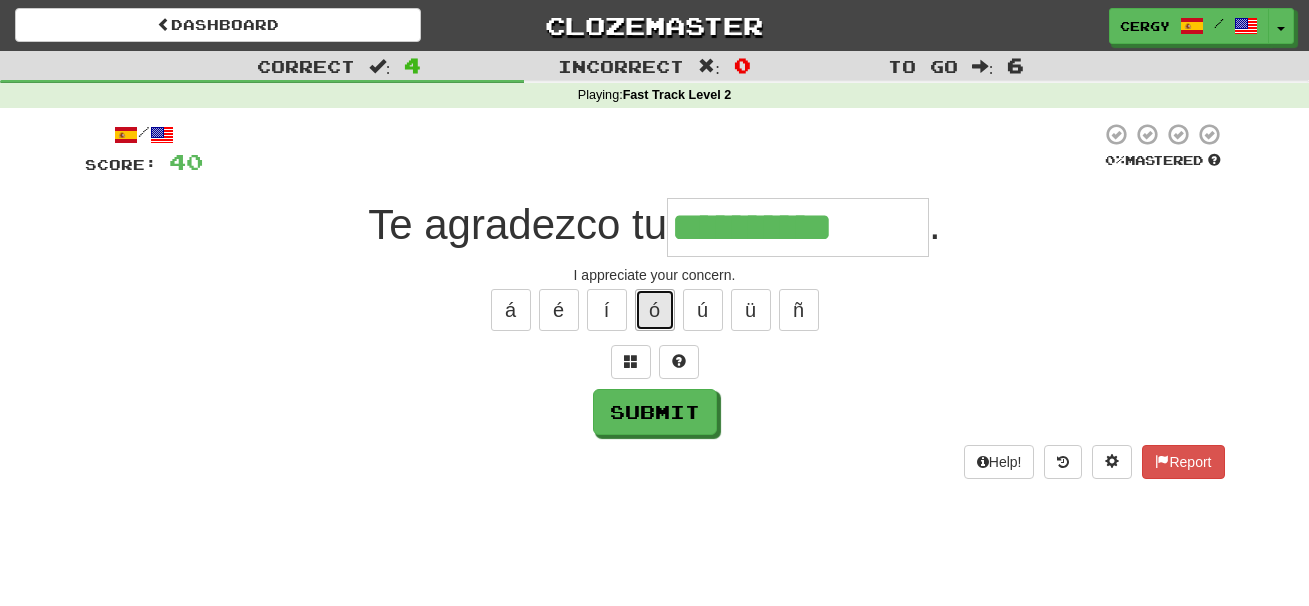 click on "ó" at bounding box center (655, 310) 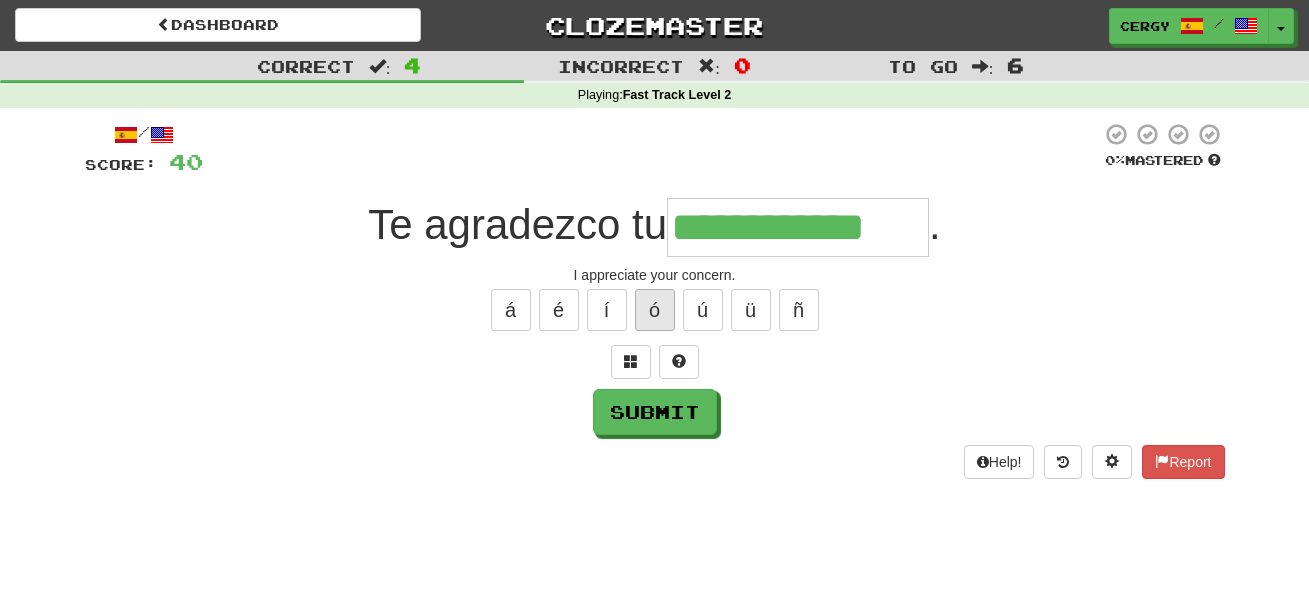 type on "**********" 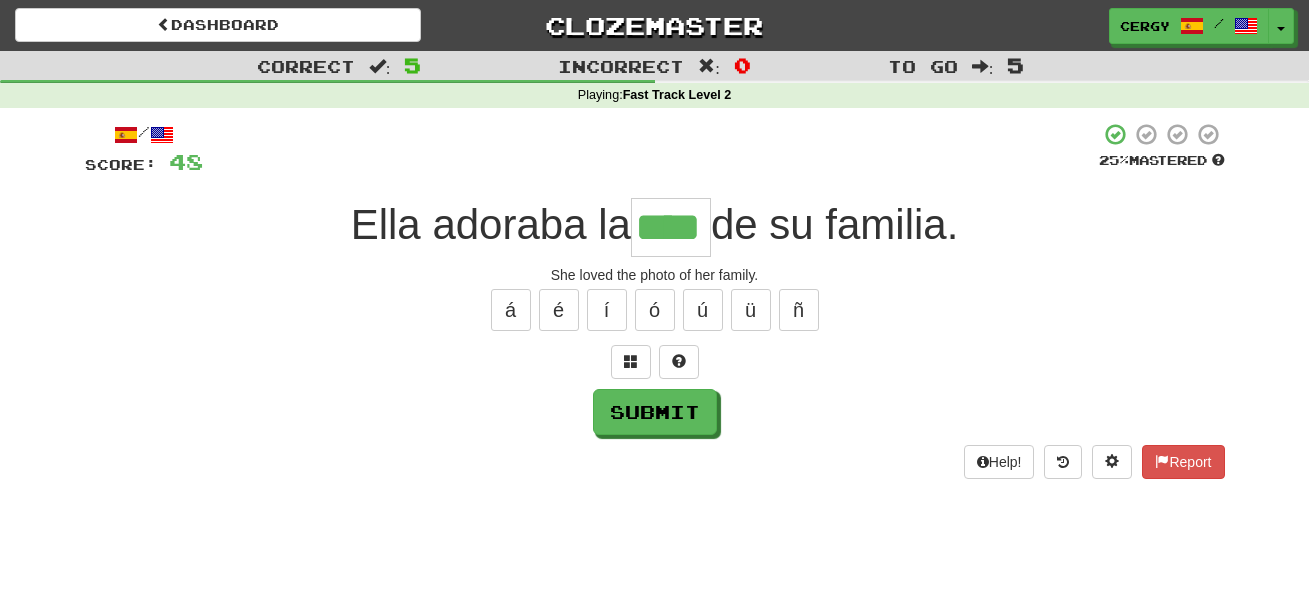 type on "****" 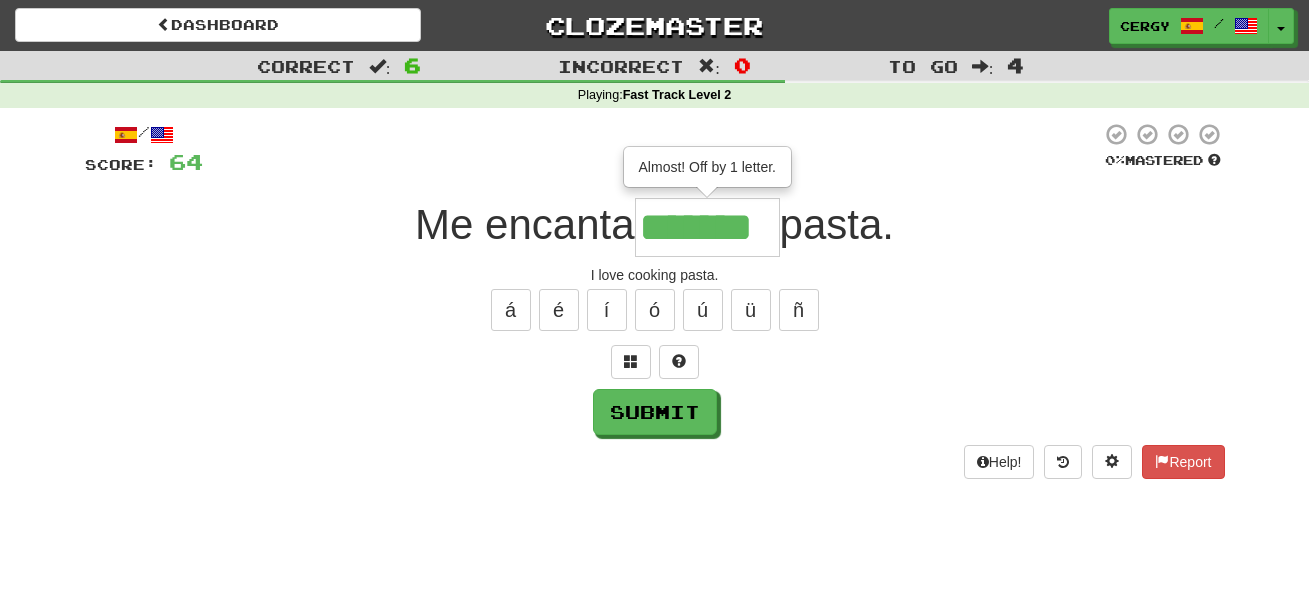 type on "*******" 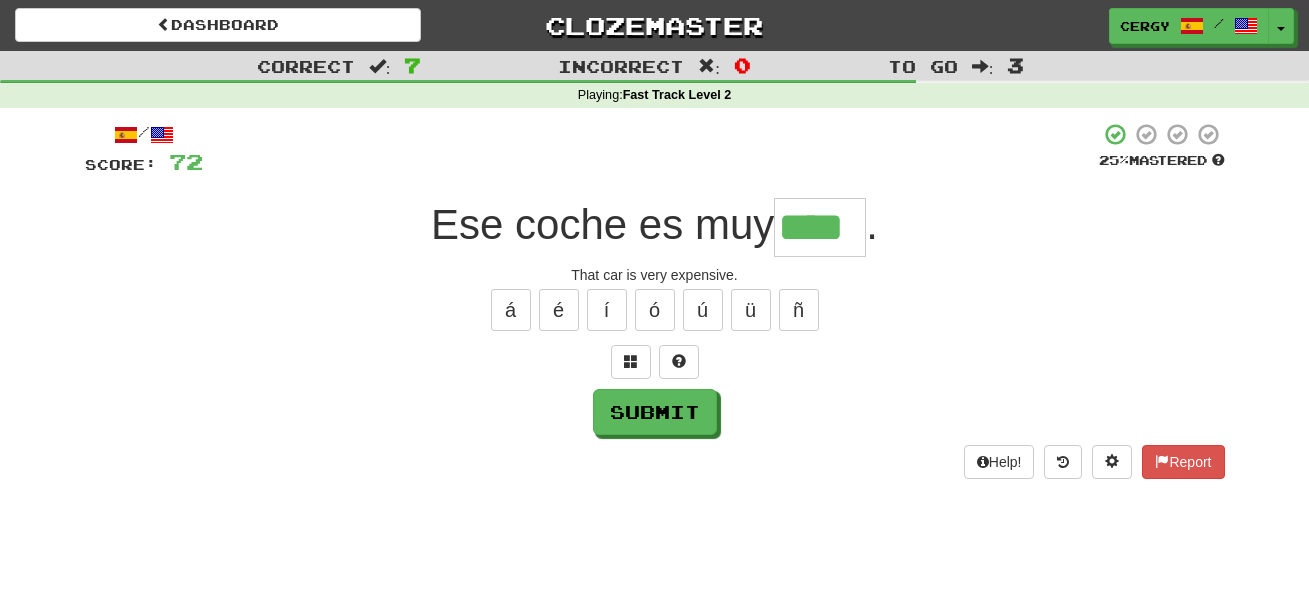 type on "****" 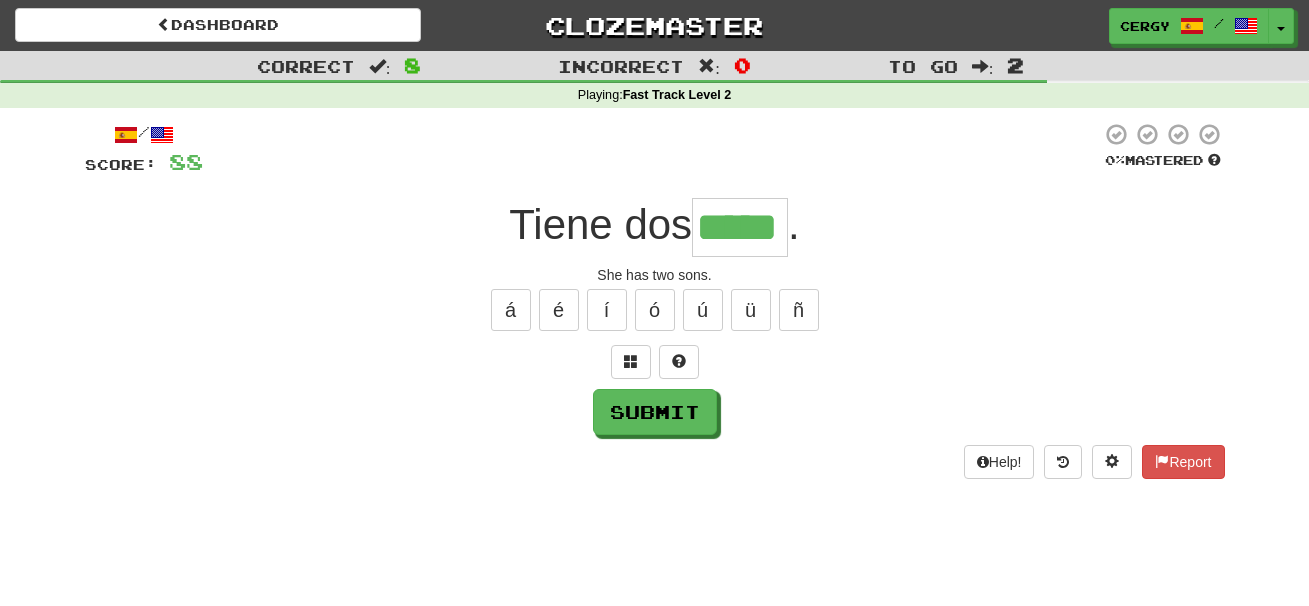type on "*****" 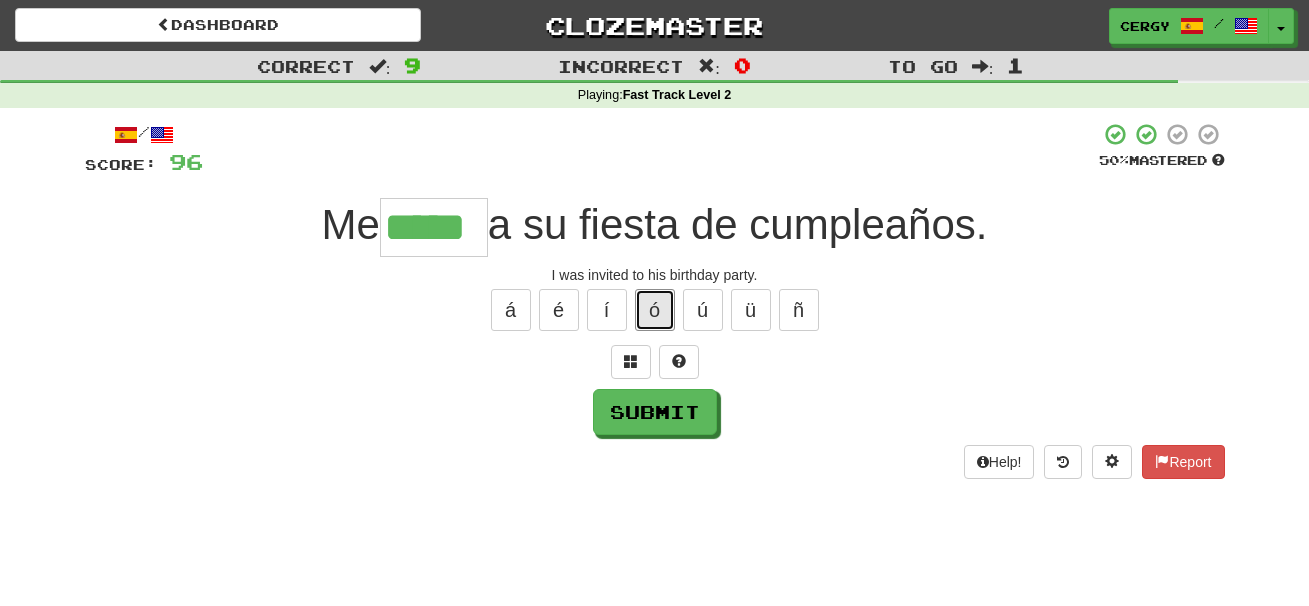 click on "ó" at bounding box center (655, 310) 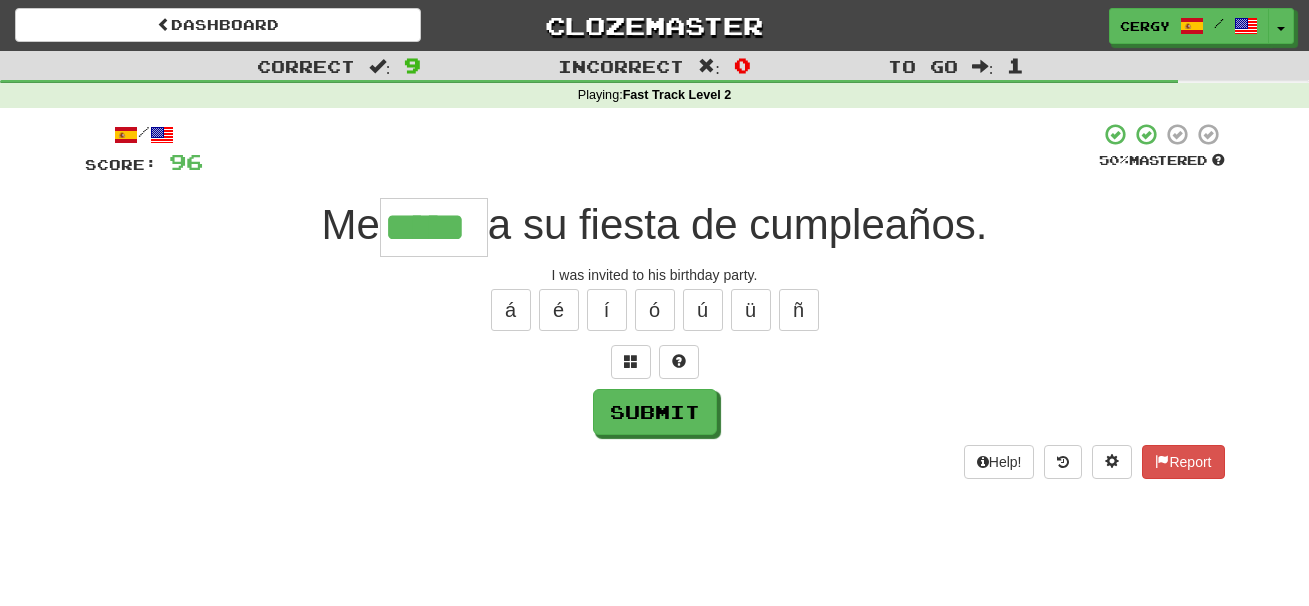 type on "******" 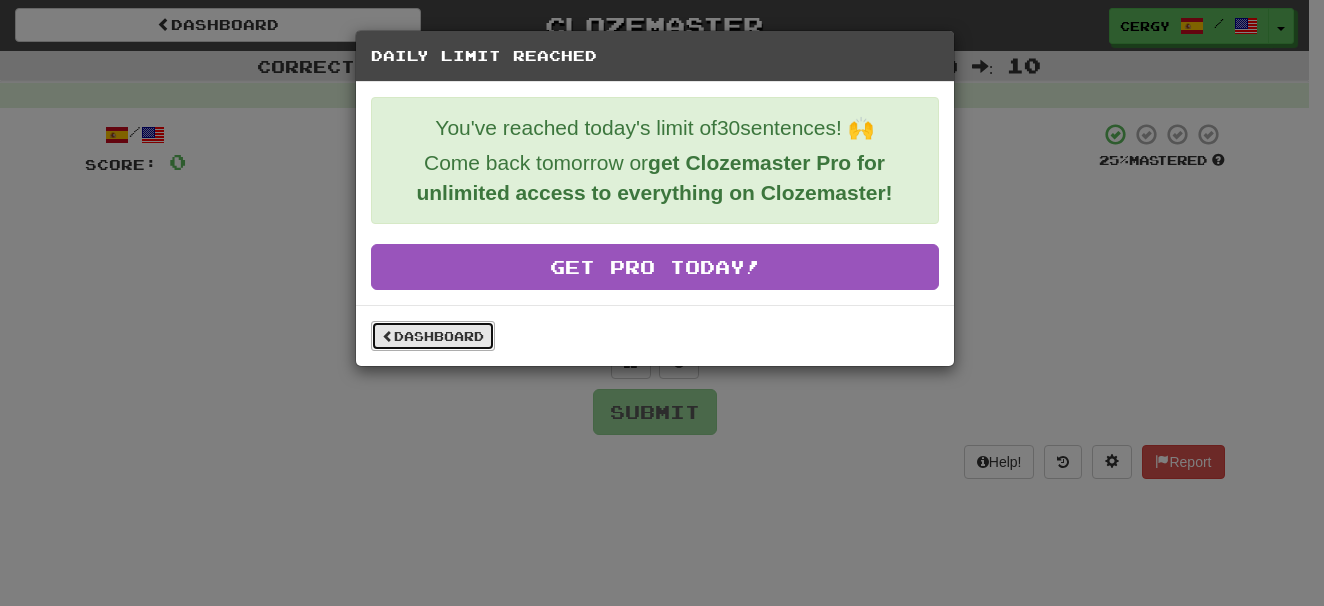 click on "Dashboard" at bounding box center [433, 336] 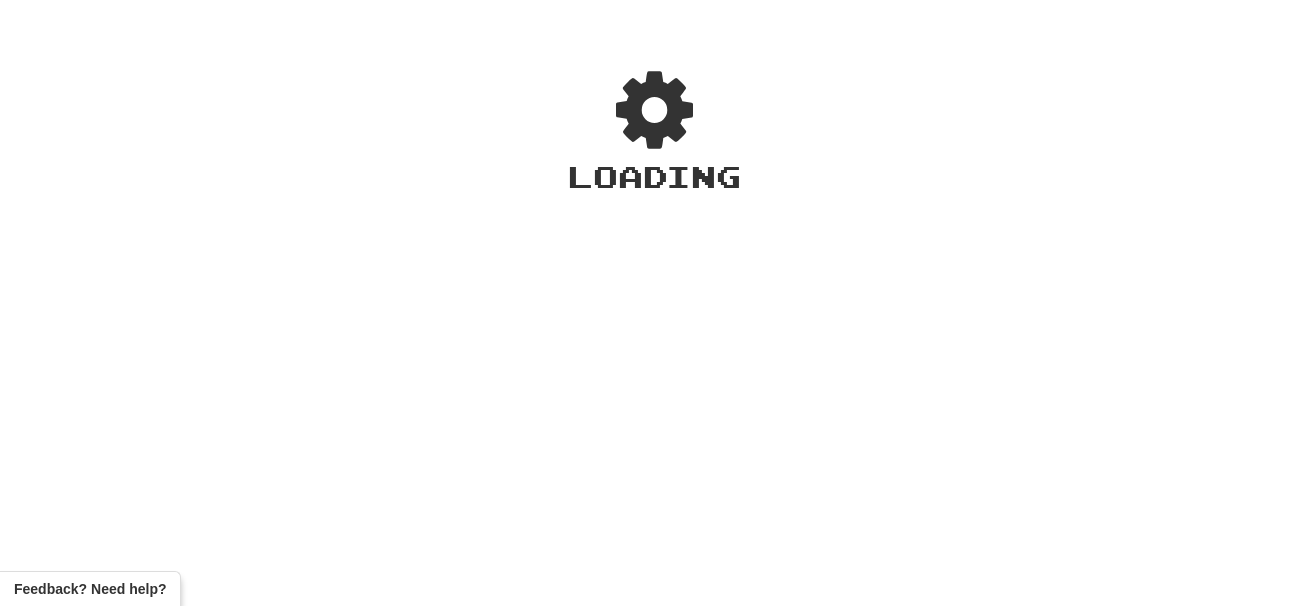 scroll, scrollTop: 0, scrollLeft: 0, axis: both 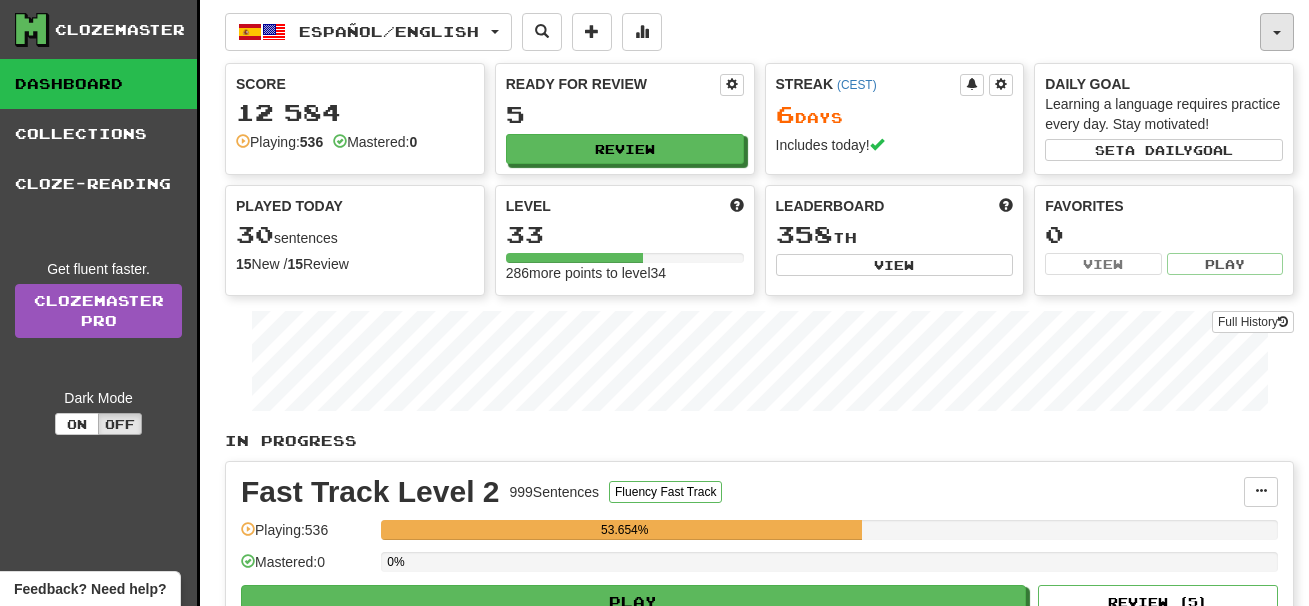 click at bounding box center [1277, 32] 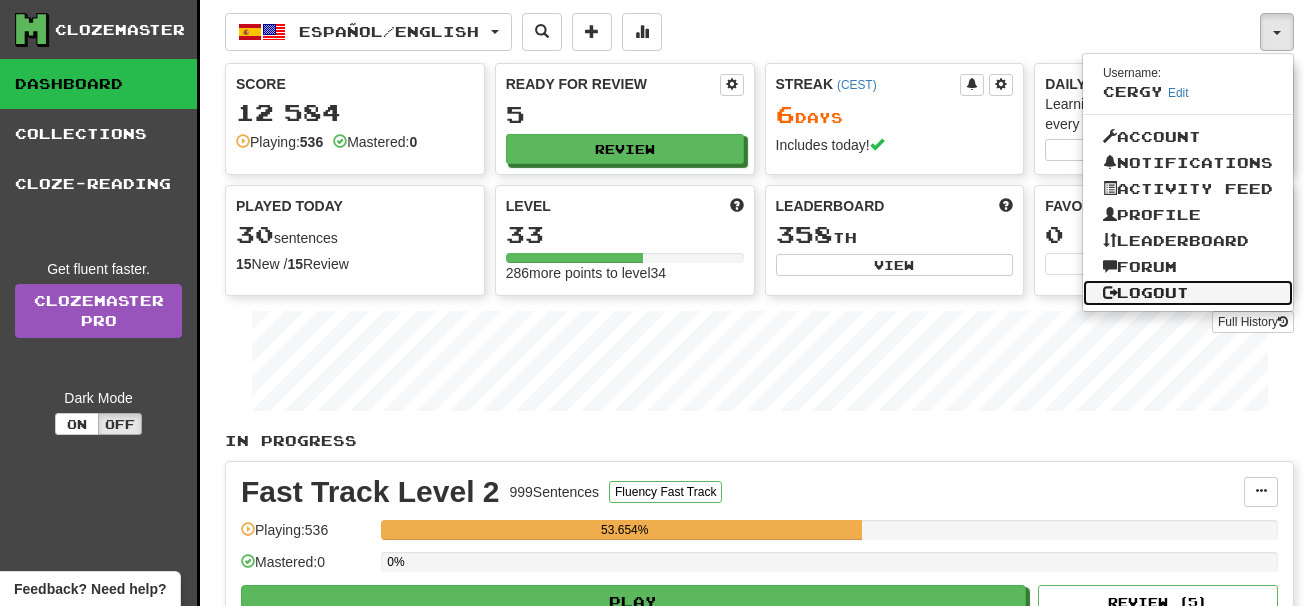click on "Logout" at bounding box center (1188, 293) 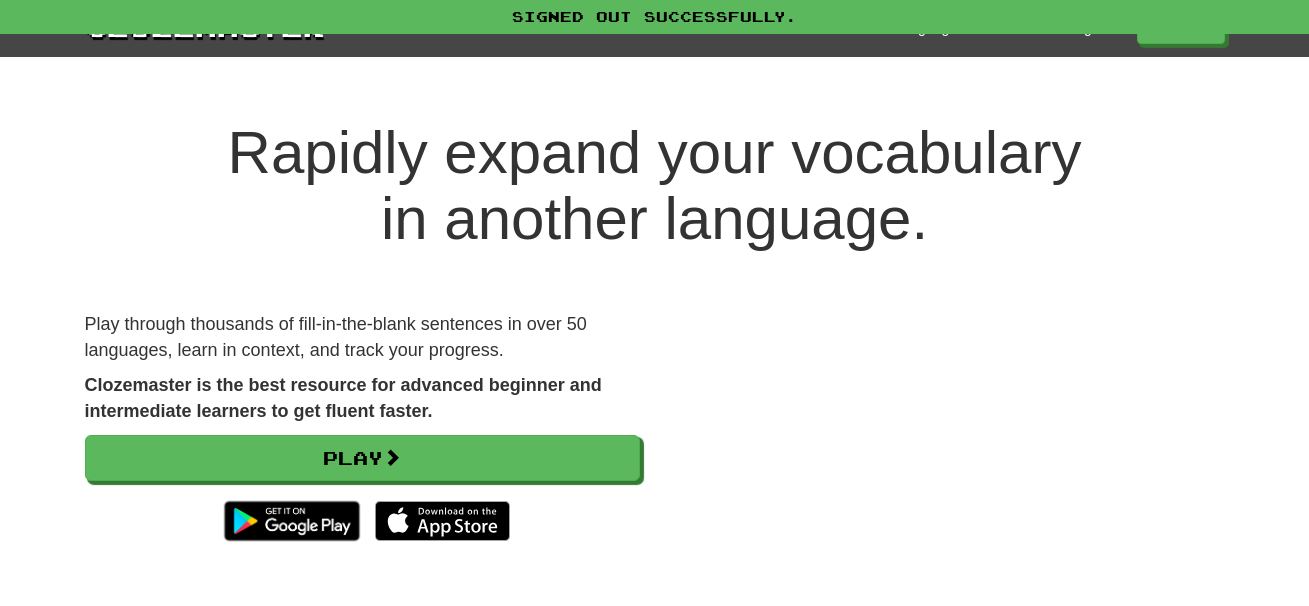 scroll, scrollTop: 0, scrollLeft: 0, axis: both 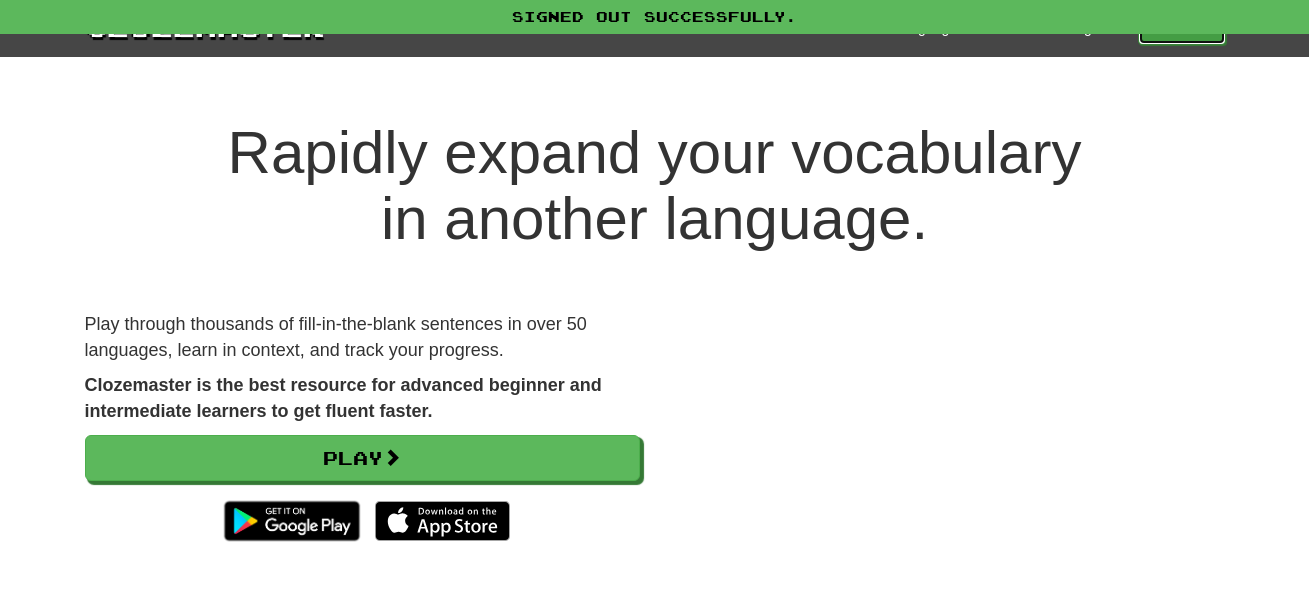 click on "Play" at bounding box center [1182, 28] 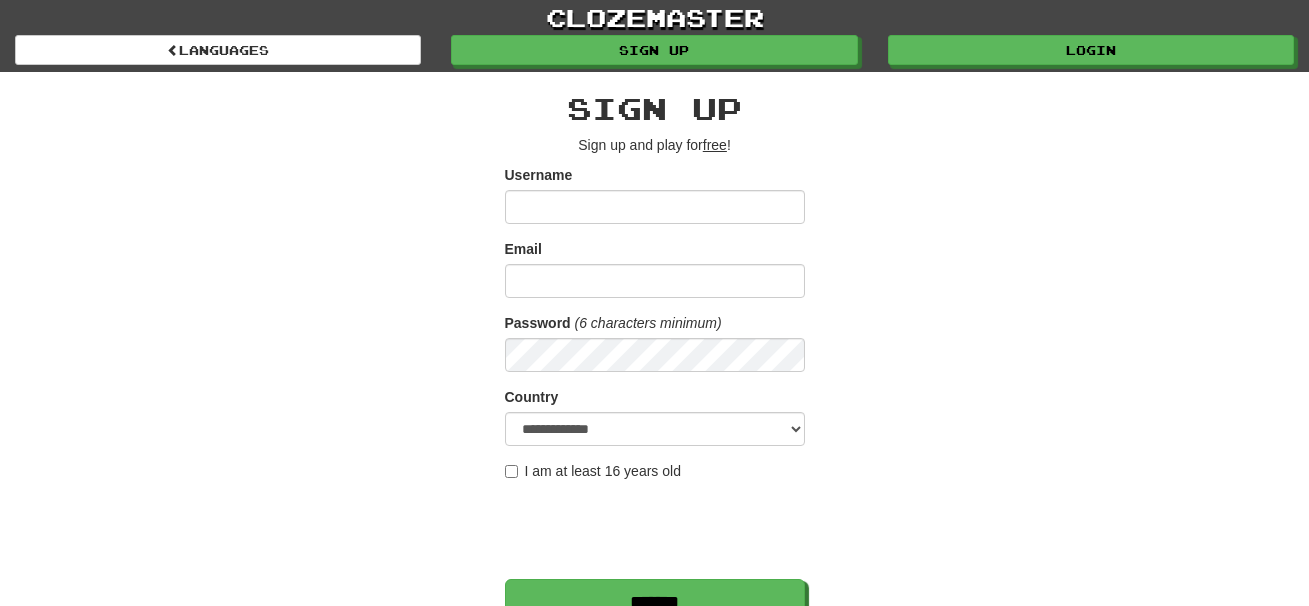 scroll, scrollTop: 0, scrollLeft: 0, axis: both 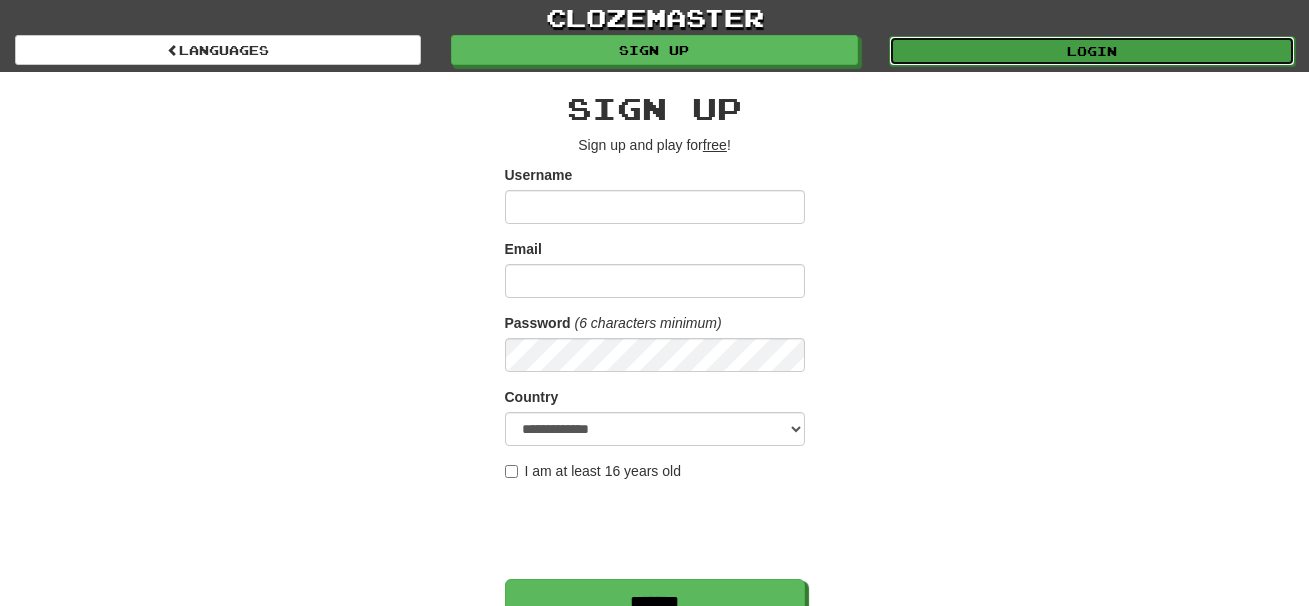 click on "Login" at bounding box center [1092, 51] 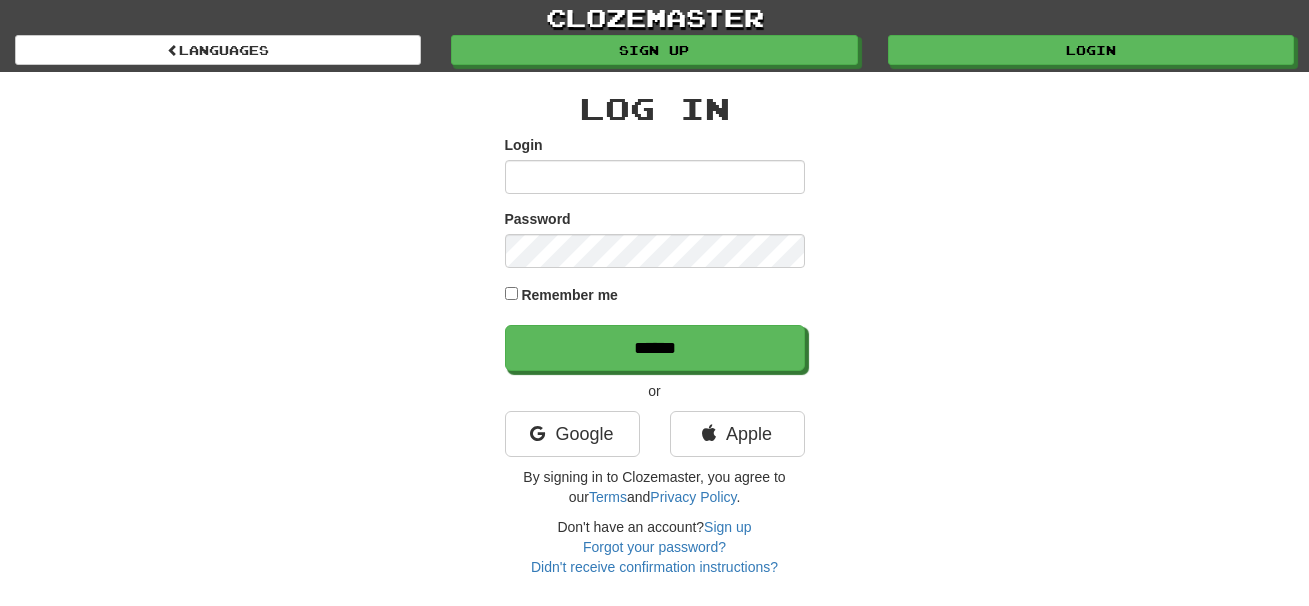 scroll, scrollTop: 0, scrollLeft: 0, axis: both 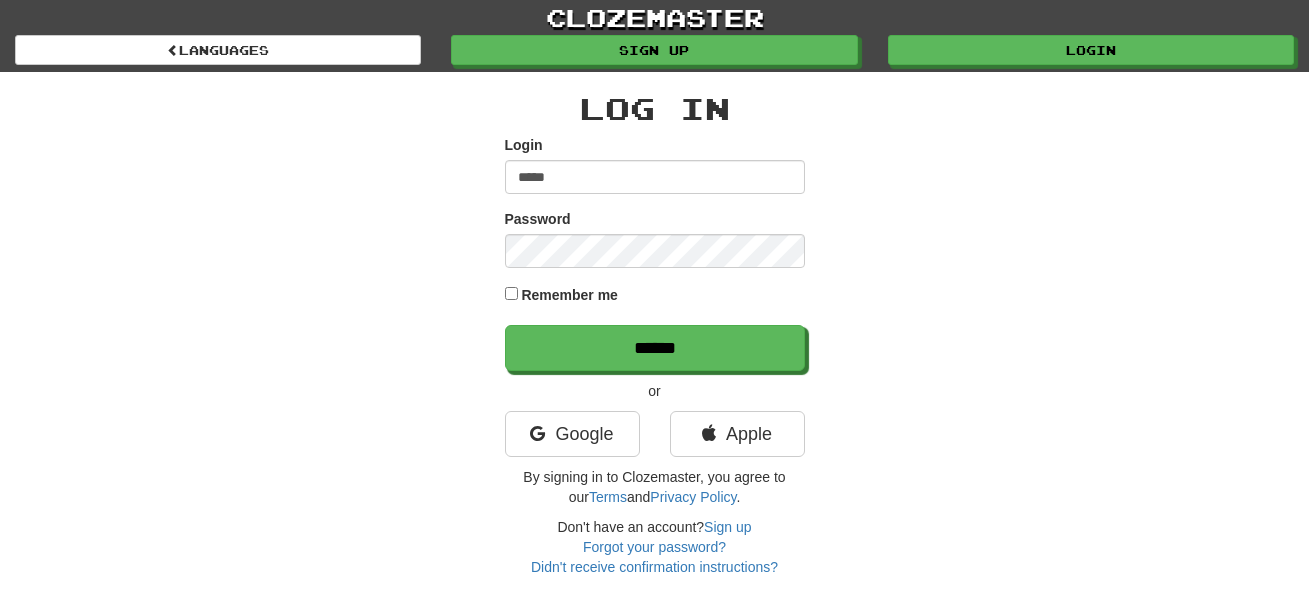 click on "*****" at bounding box center [655, 177] 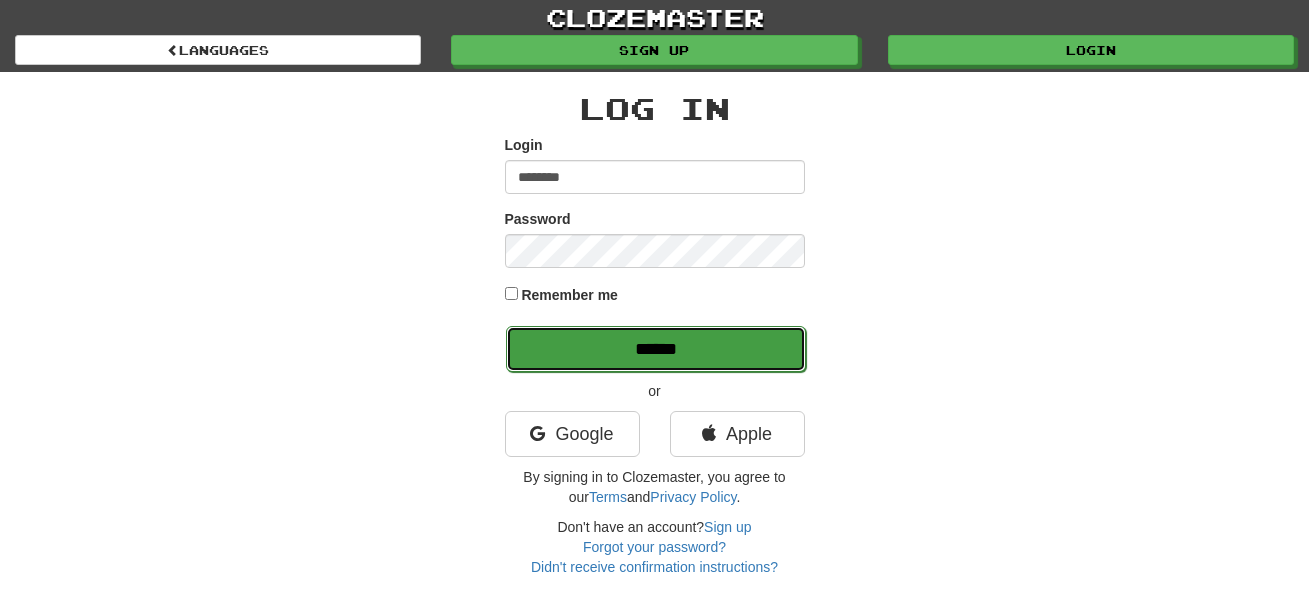 click on "******" at bounding box center [656, 349] 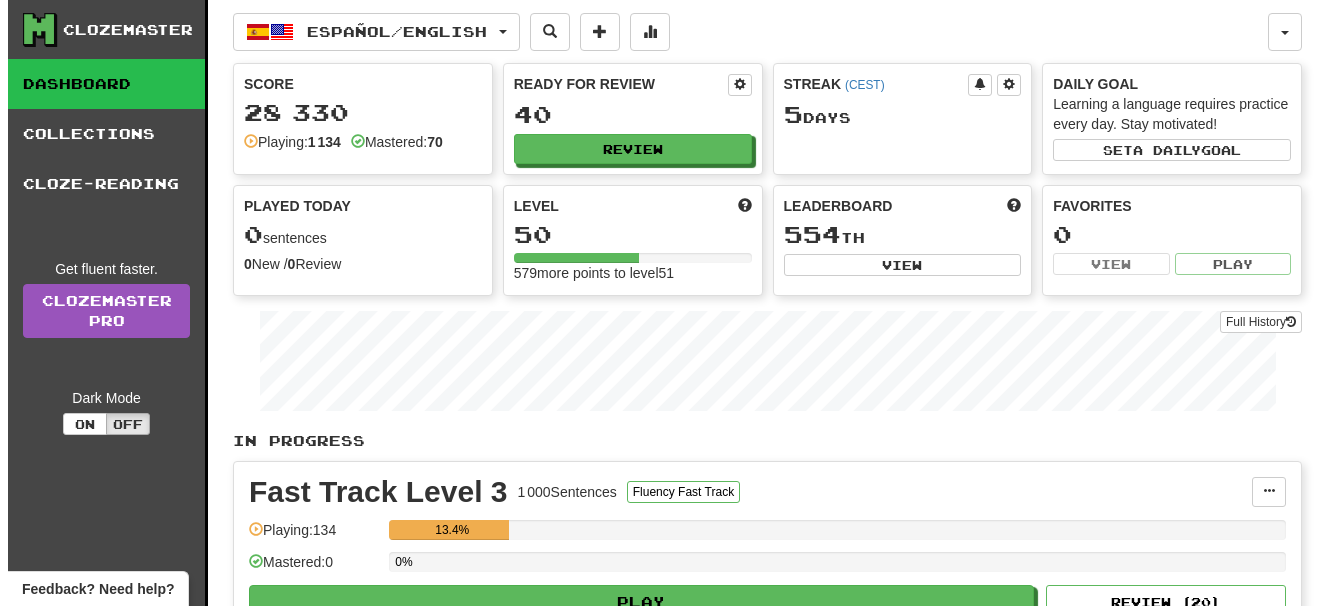scroll, scrollTop: 0, scrollLeft: 0, axis: both 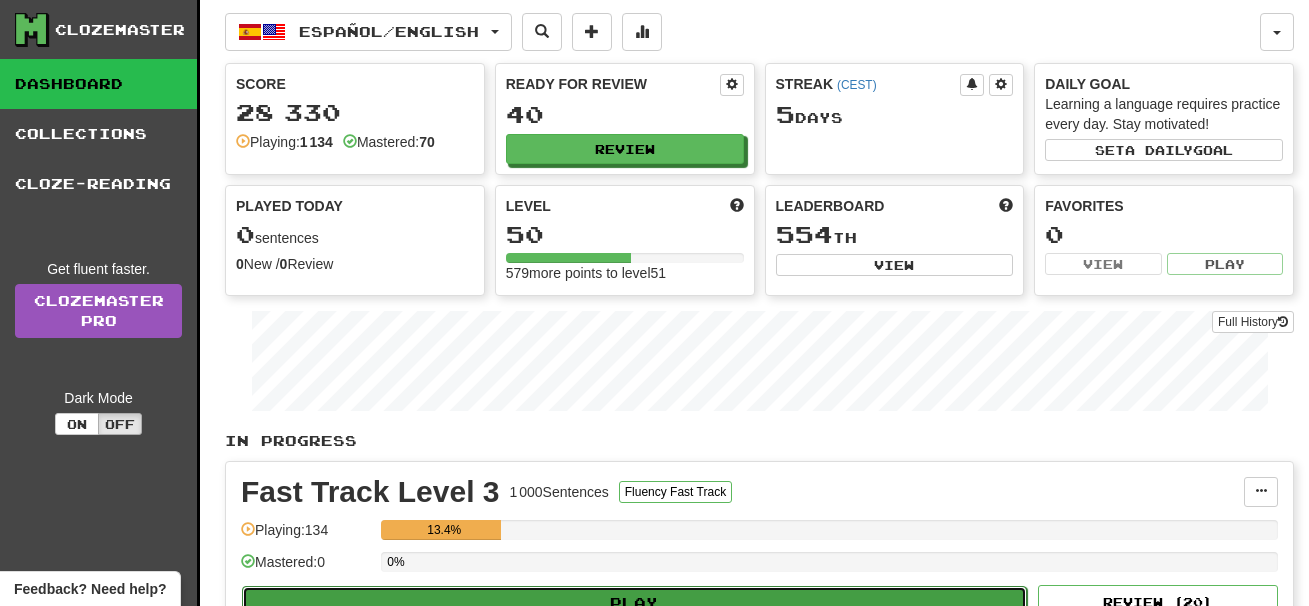 click on "Play" at bounding box center [634, 603] 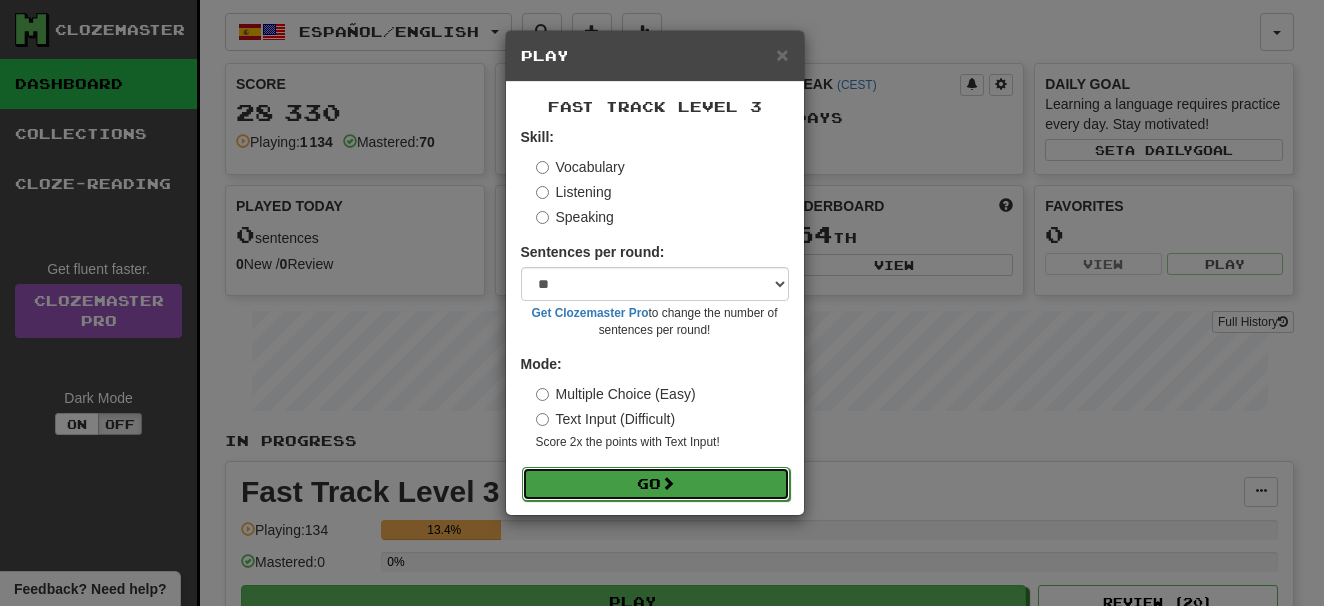 click on "Go" at bounding box center (656, 484) 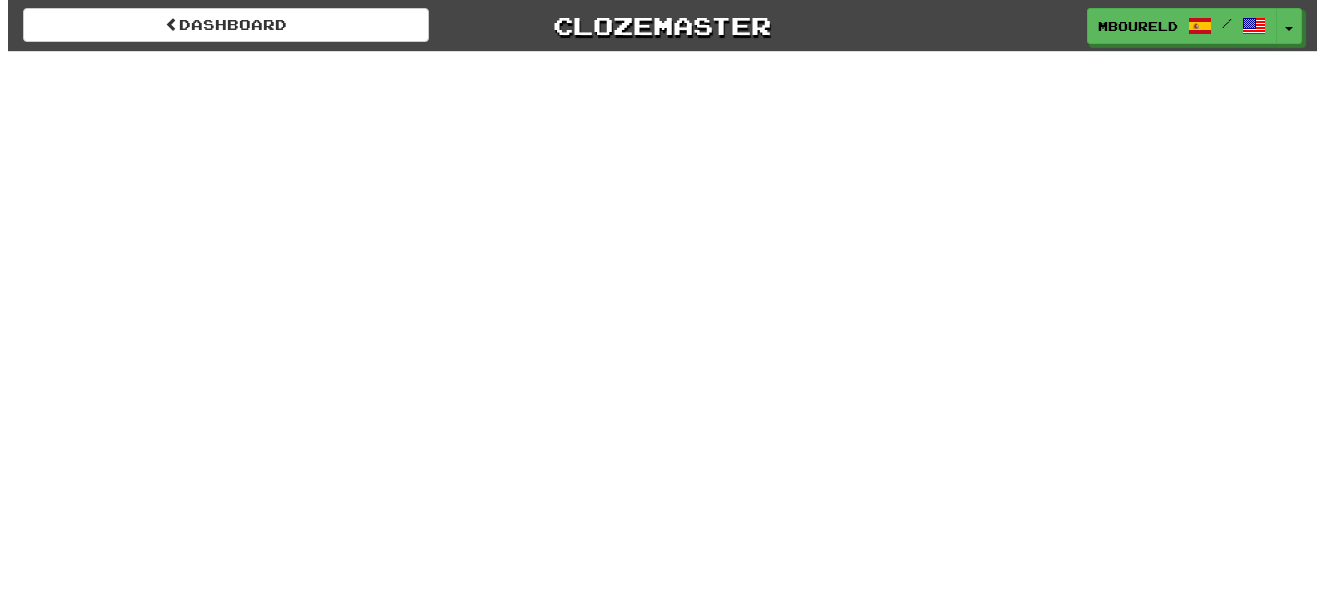 scroll, scrollTop: 0, scrollLeft: 0, axis: both 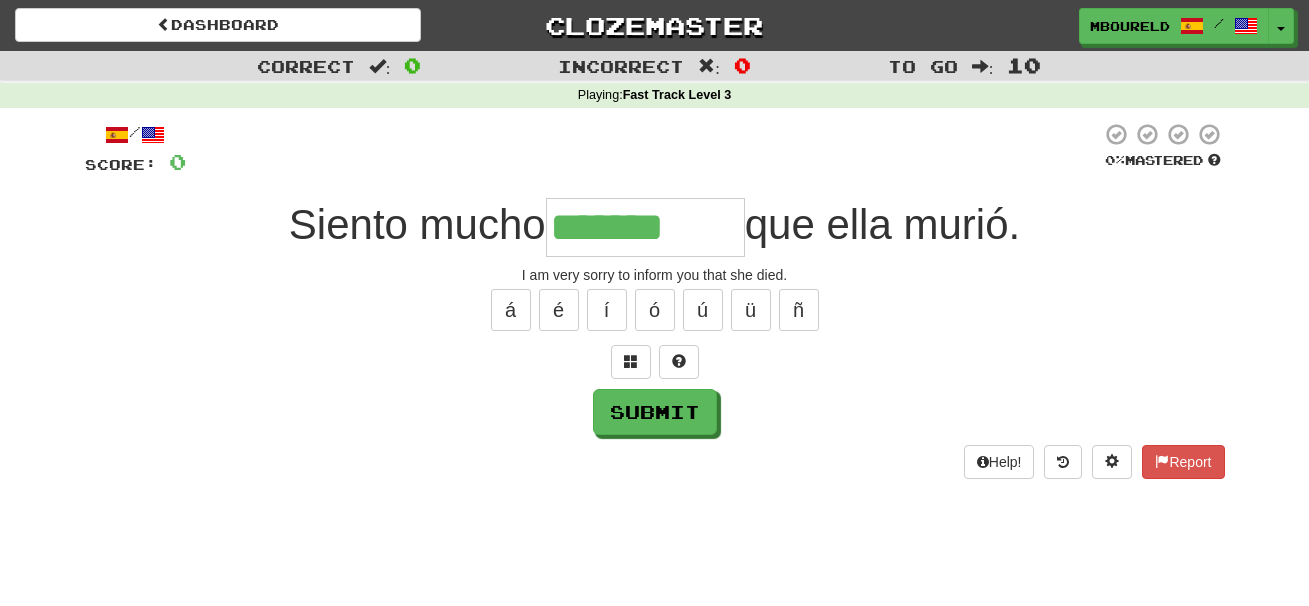 click on "/  Score:   0 0 %  Mastered Siento mucho  *******  que ella murió. I am very sorry to inform you that she died. á é í ó ú ü ñ Submit  Help!  Report" at bounding box center (655, 307) 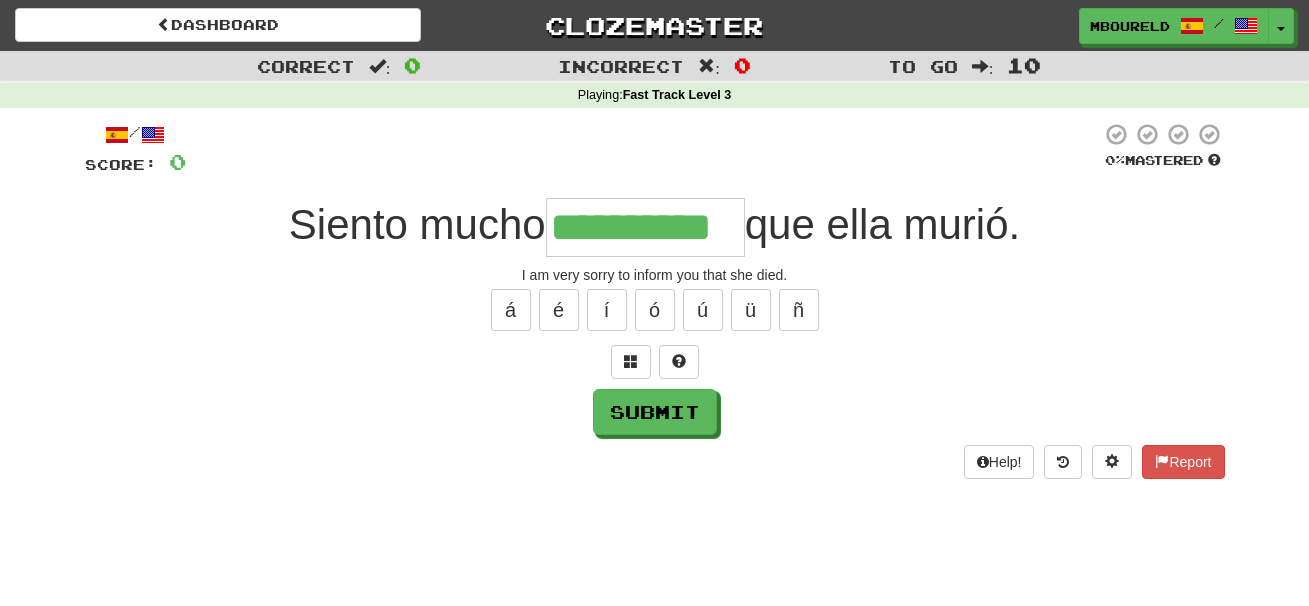 type on "**********" 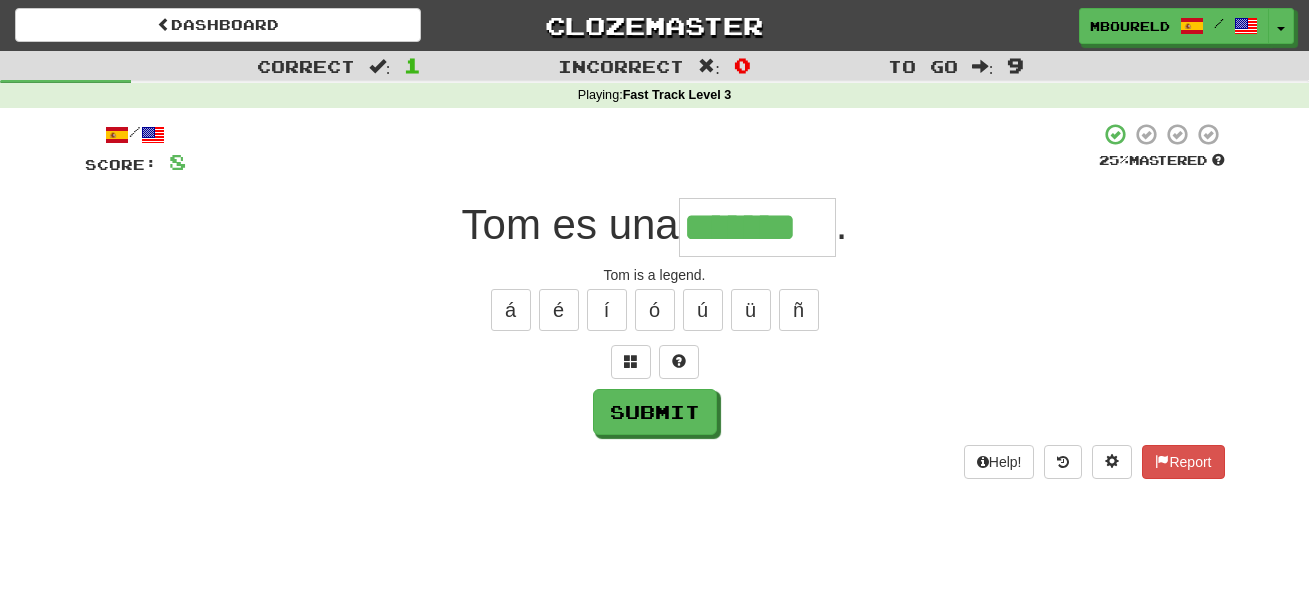 type on "*******" 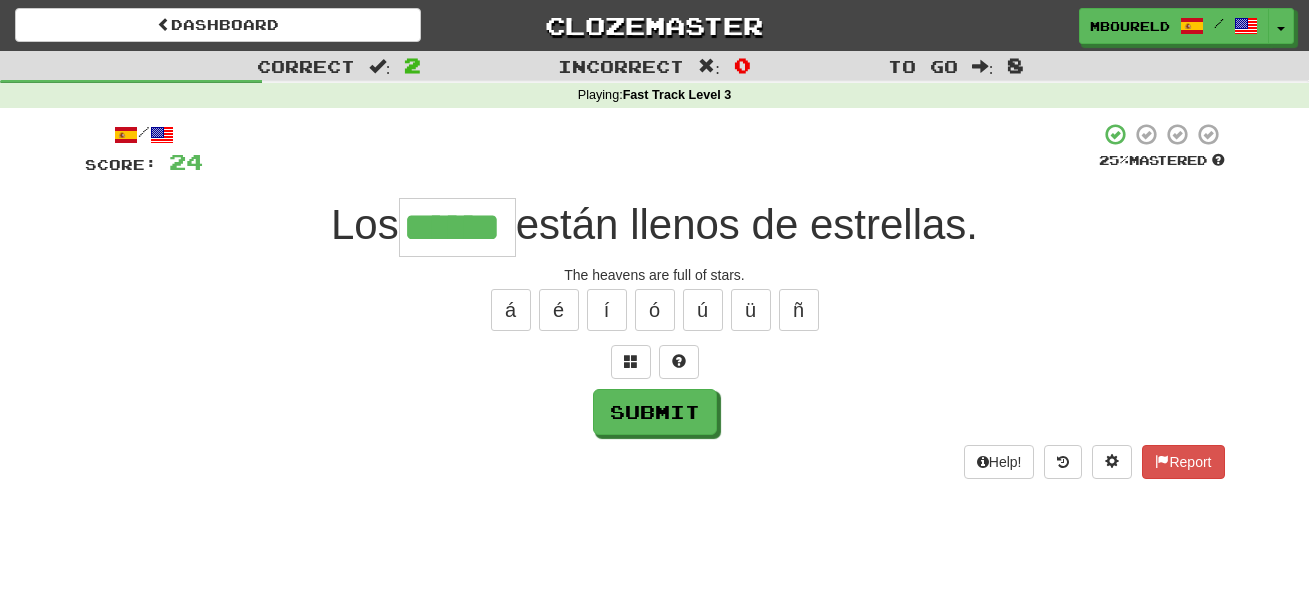 type on "******" 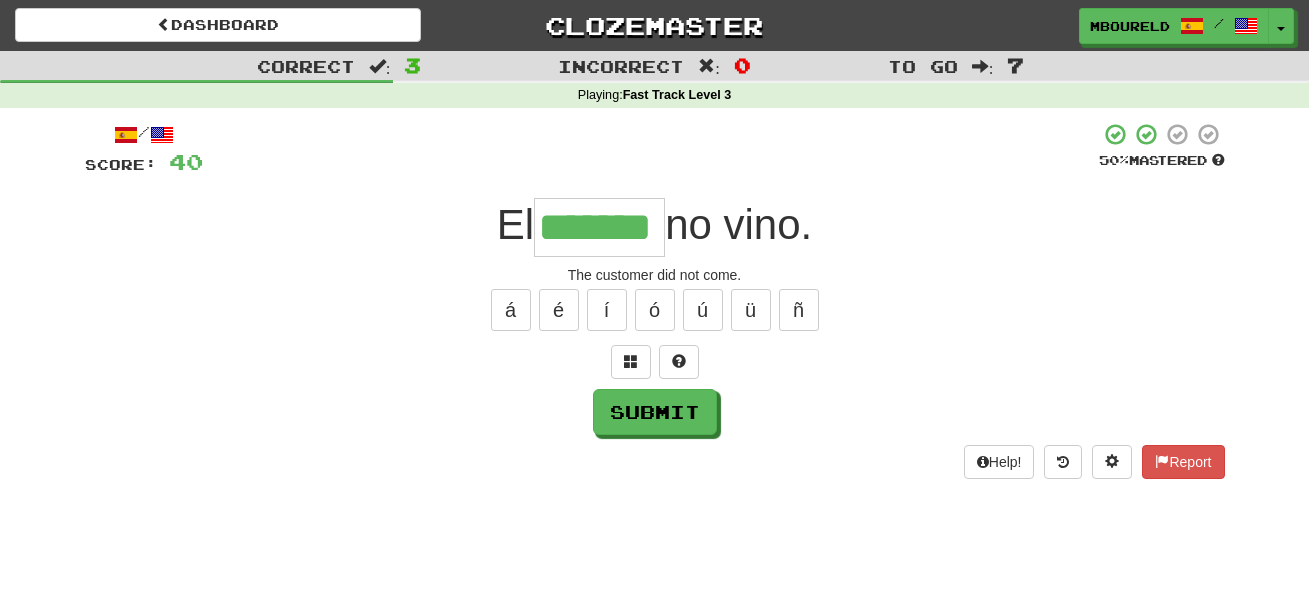type on "*******" 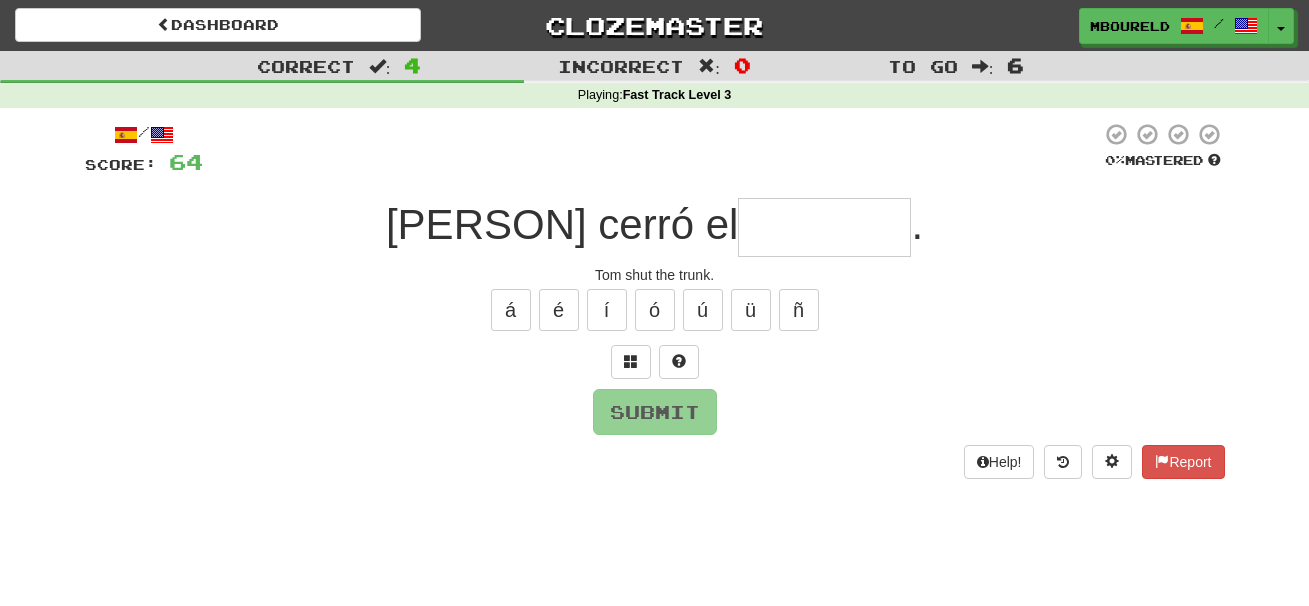 type on "*" 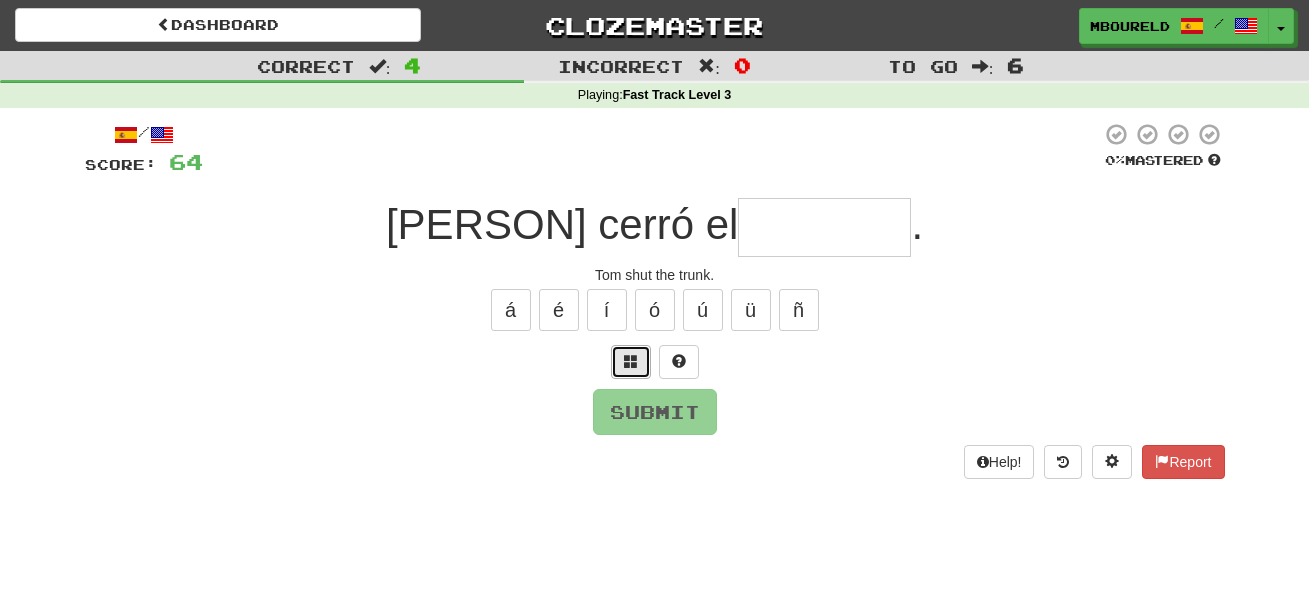 click at bounding box center [631, 361] 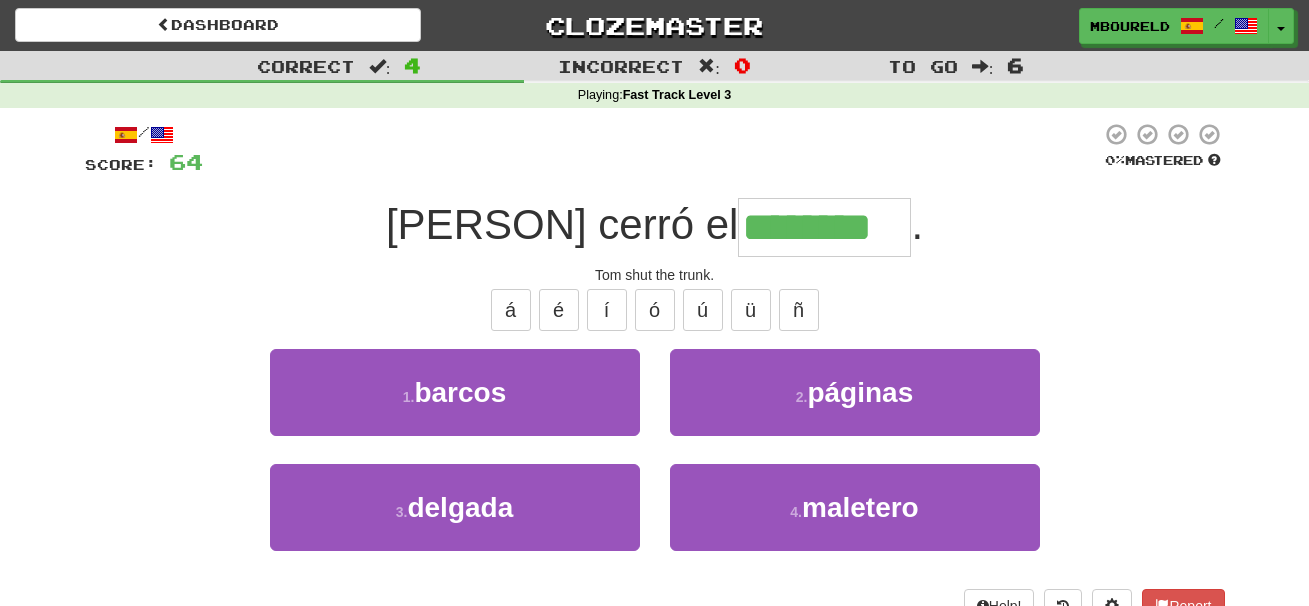 type on "********" 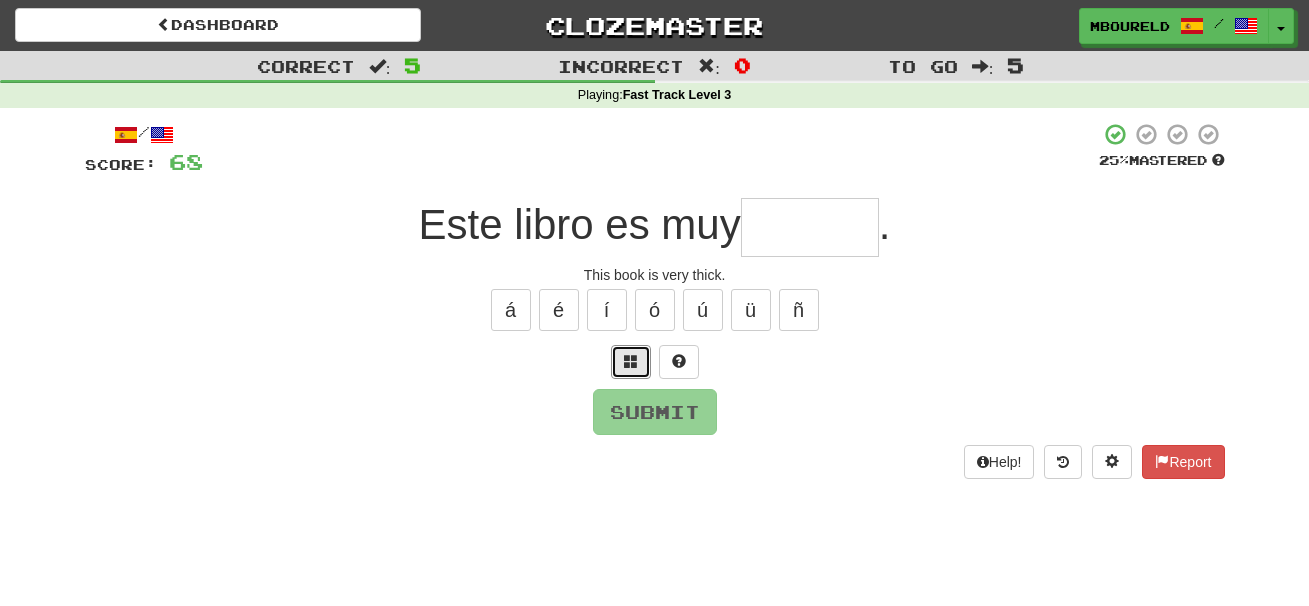 click at bounding box center (631, 361) 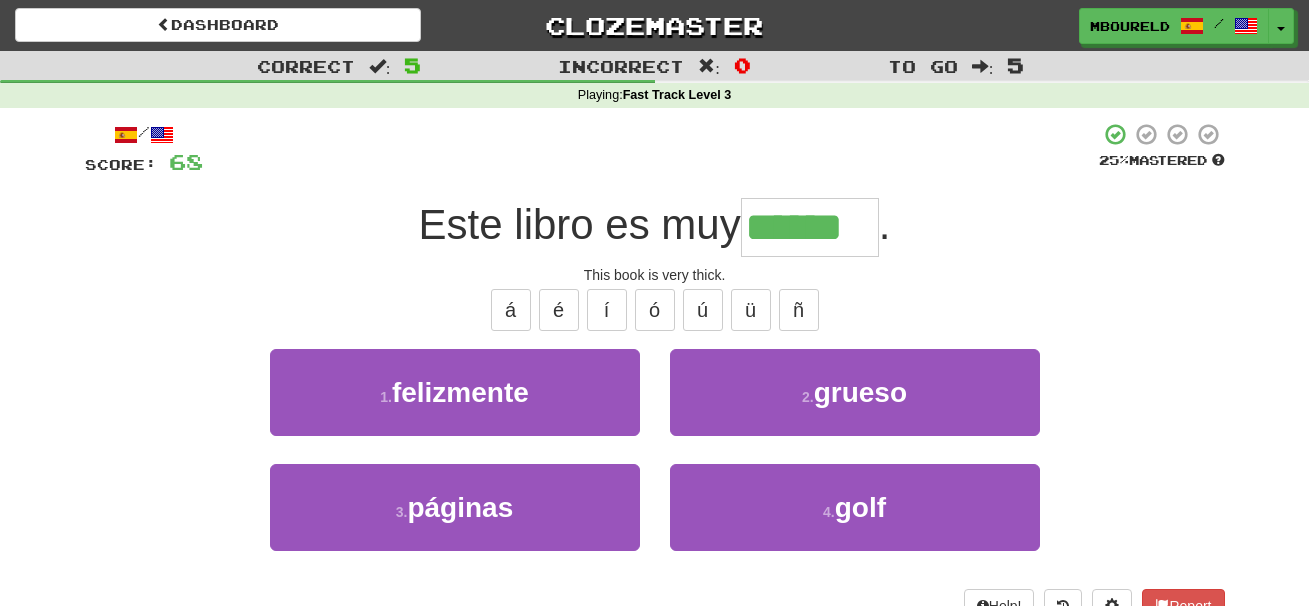 type on "******" 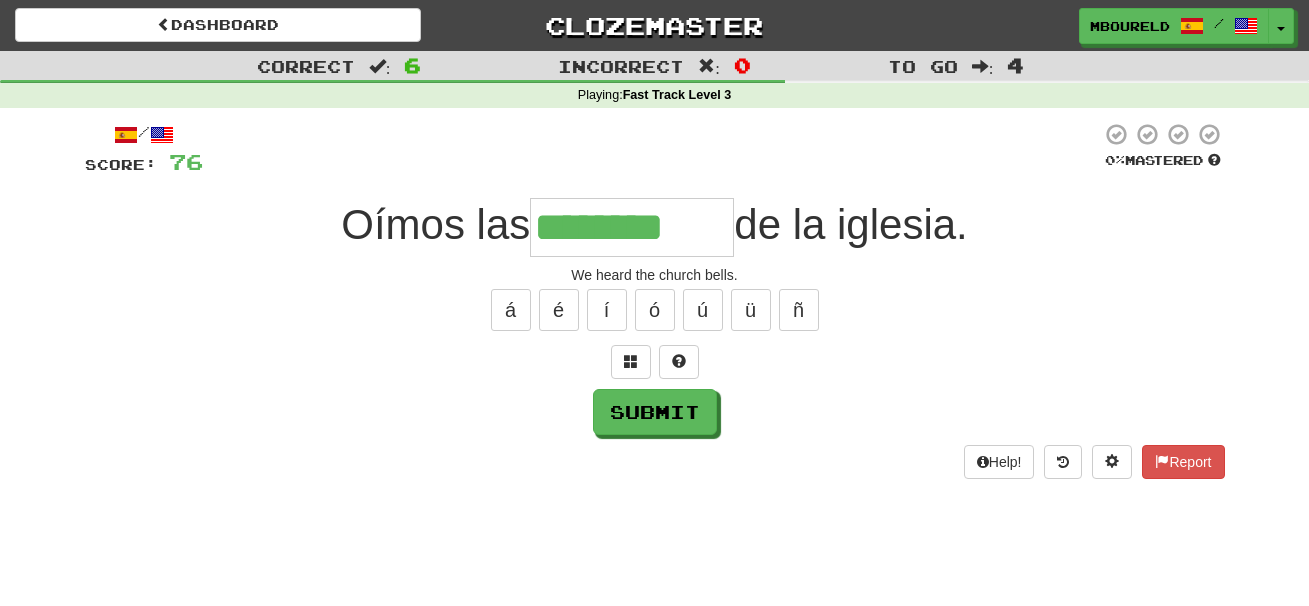 type on "********" 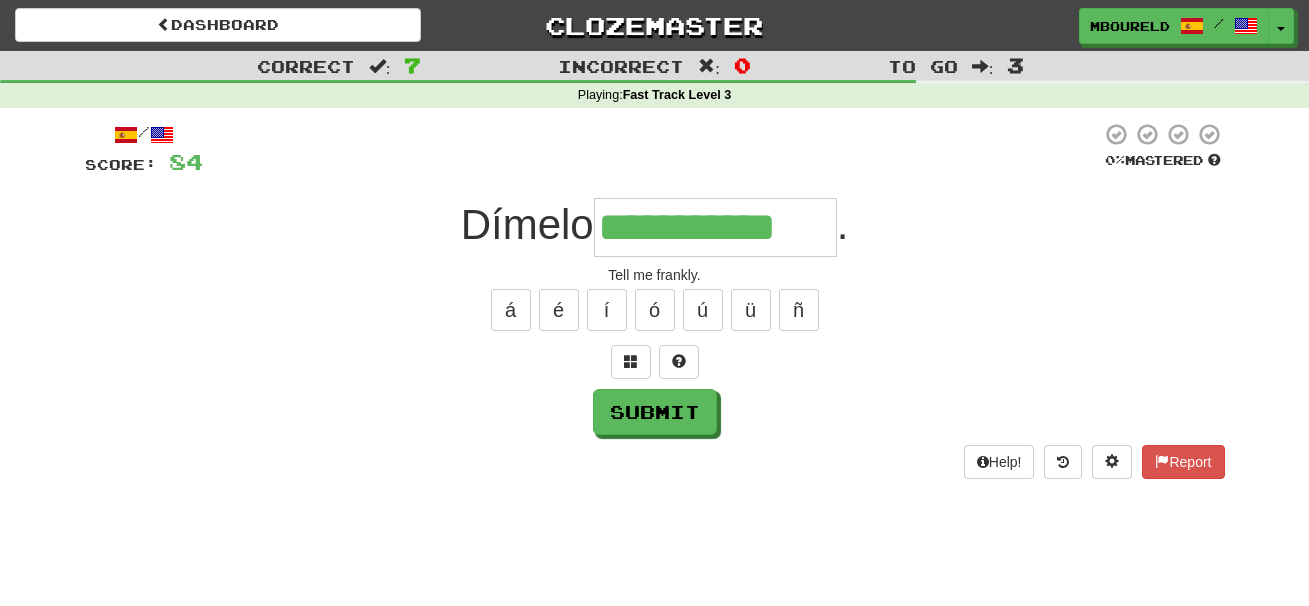 type on "**********" 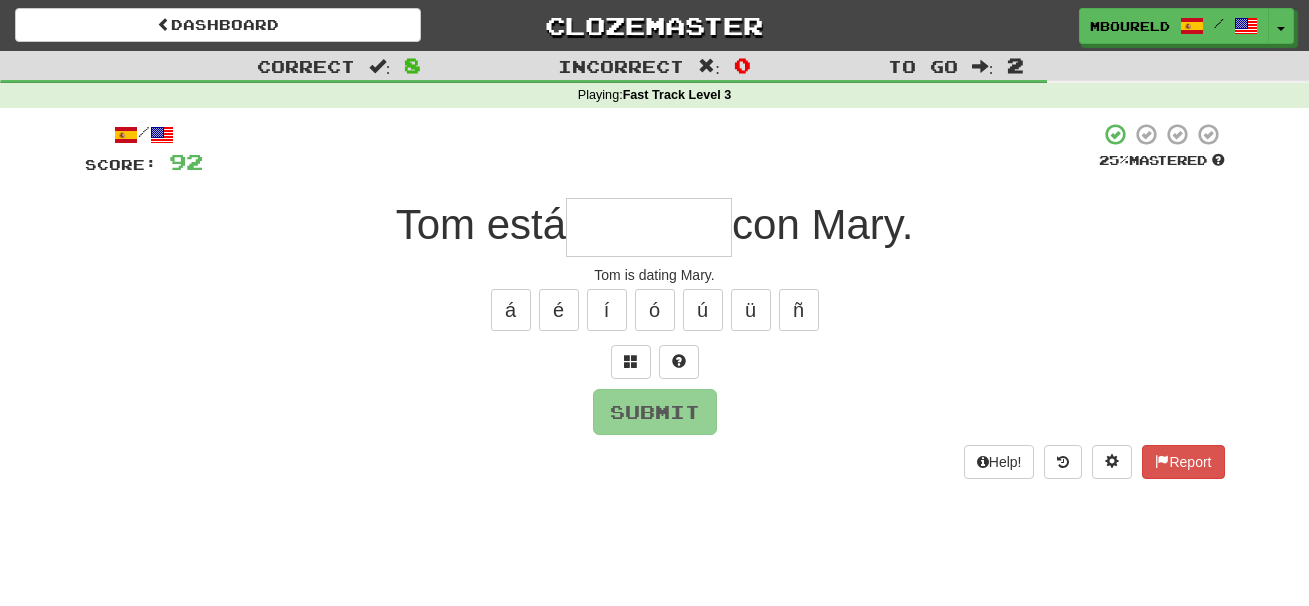 type on "*" 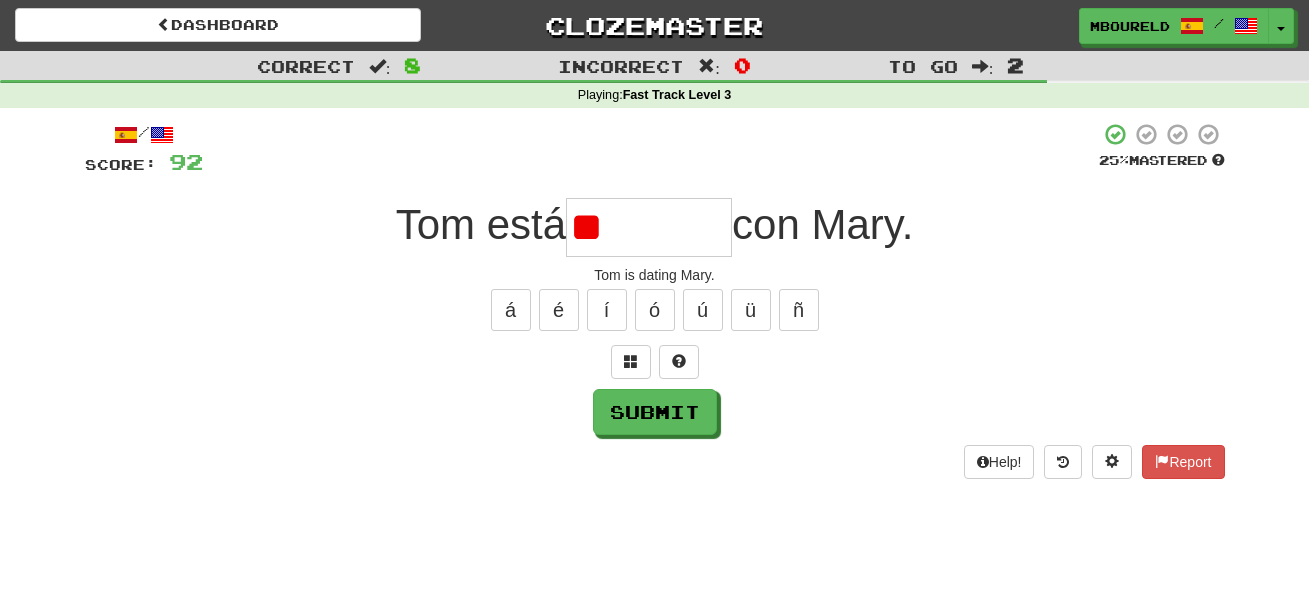 type on "*" 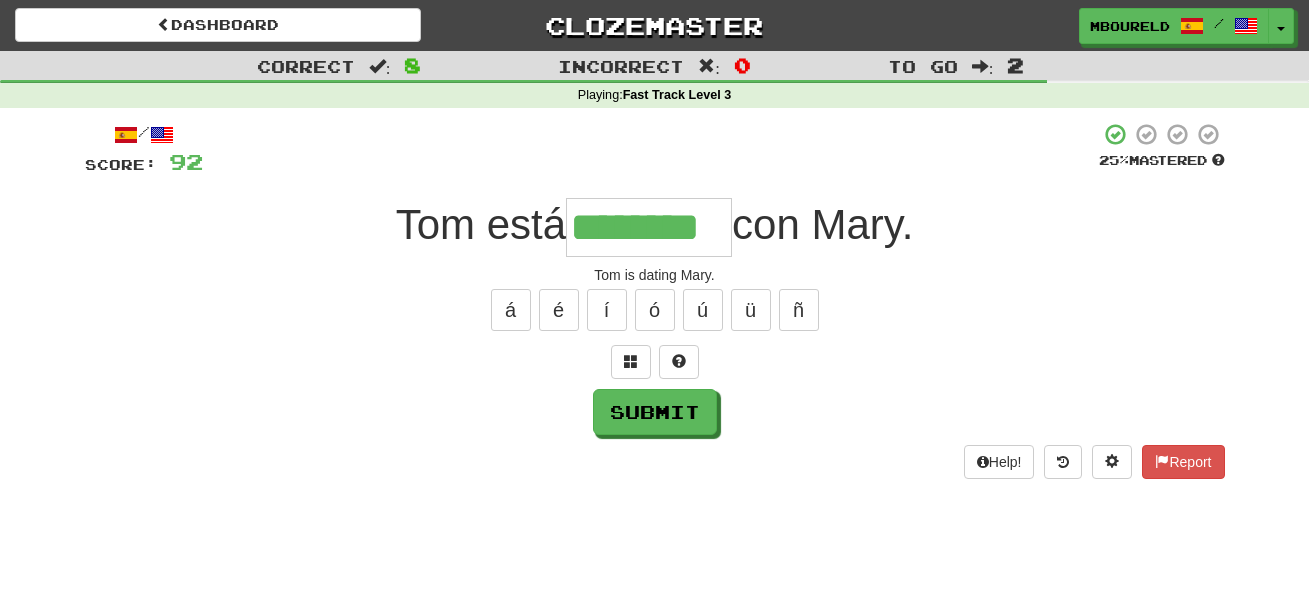 type on "********" 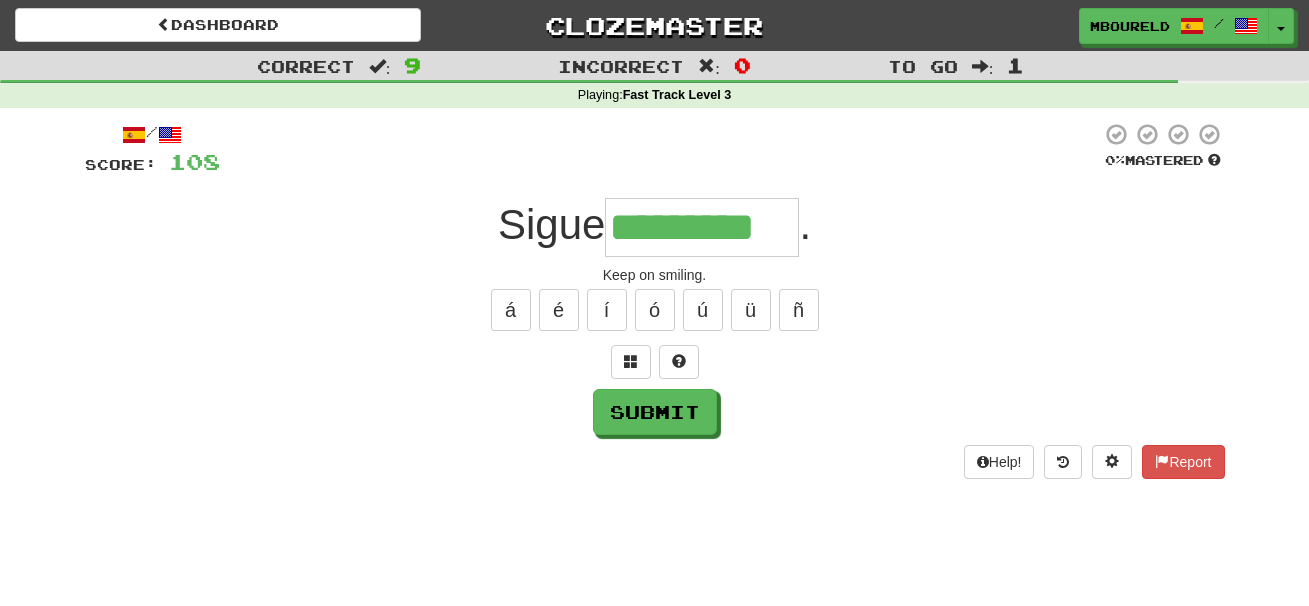 type on "*********" 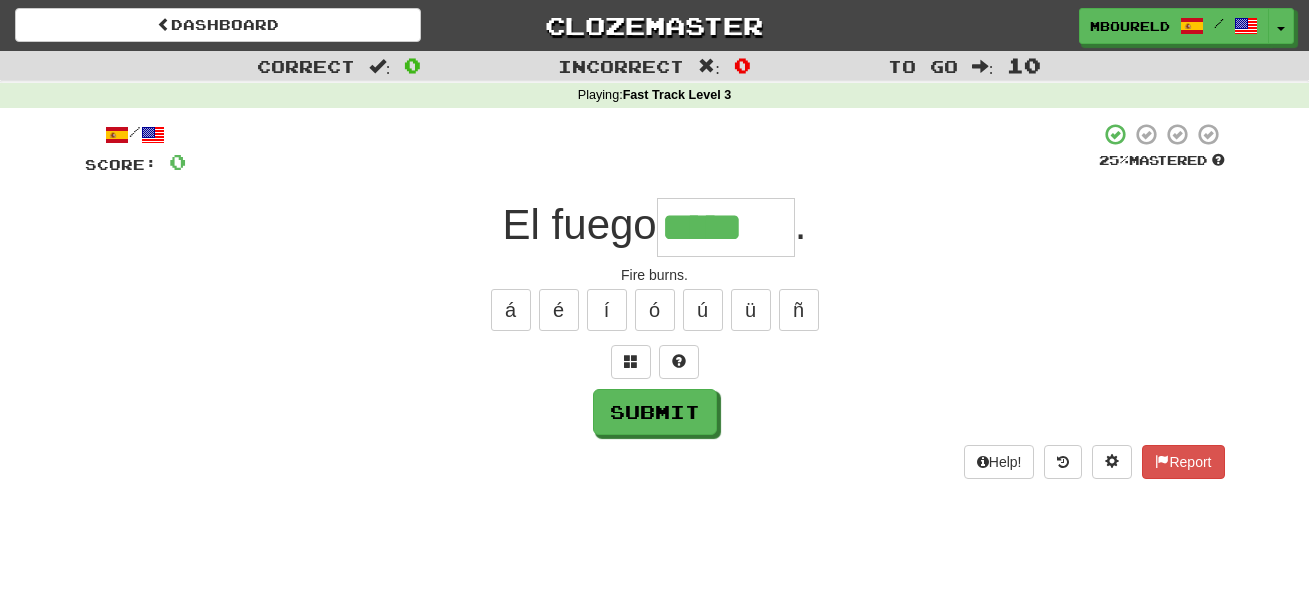type on "*****" 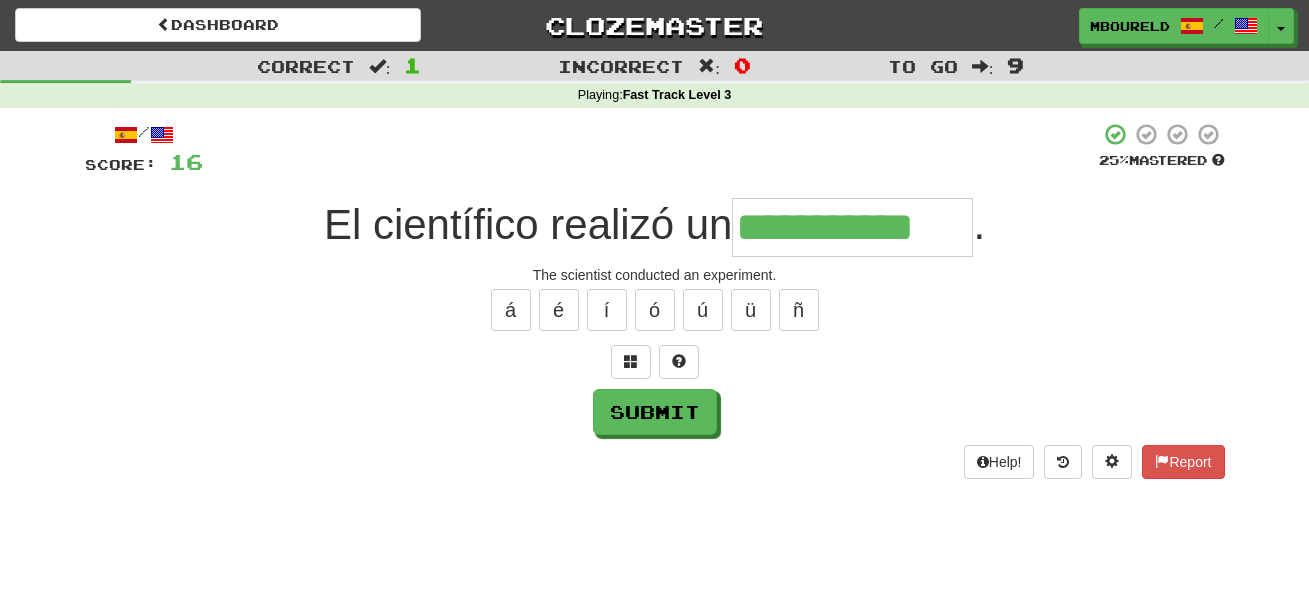 type on "**********" 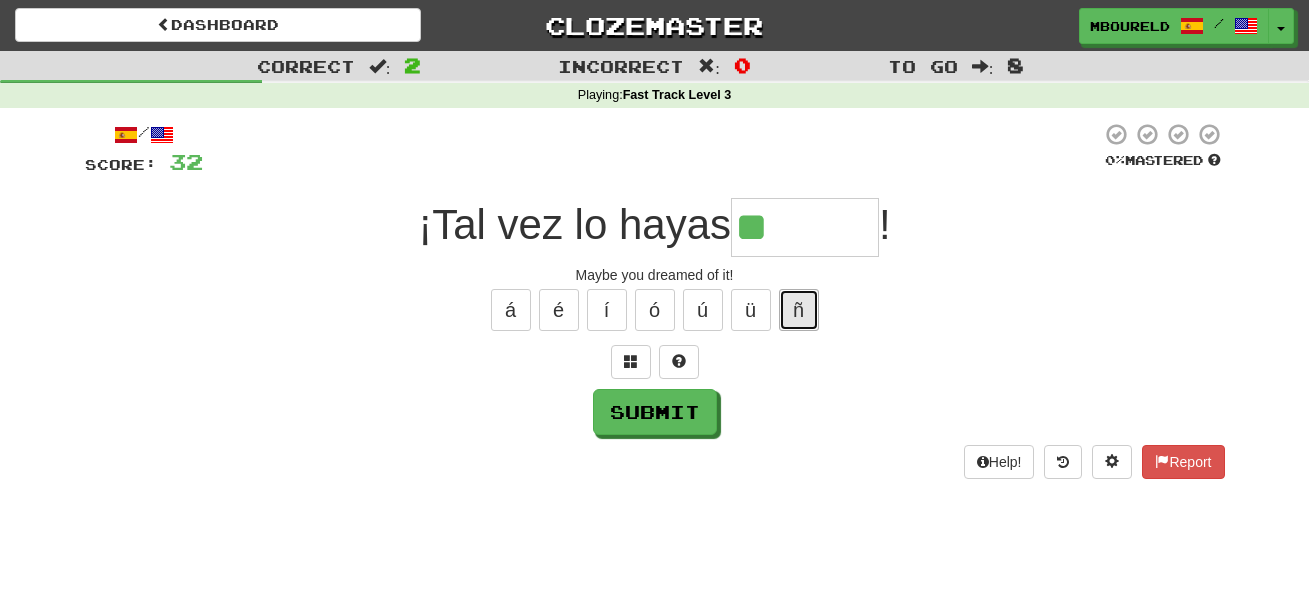click on "ñ" at bounding box center (799, 310) 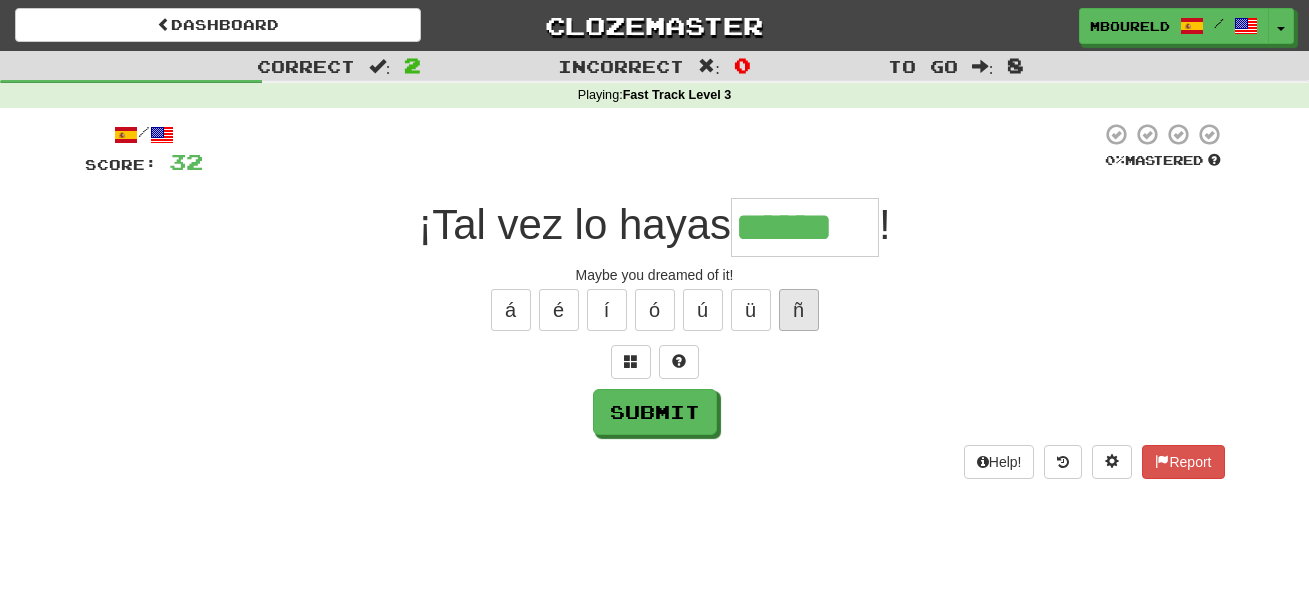 type on "******" 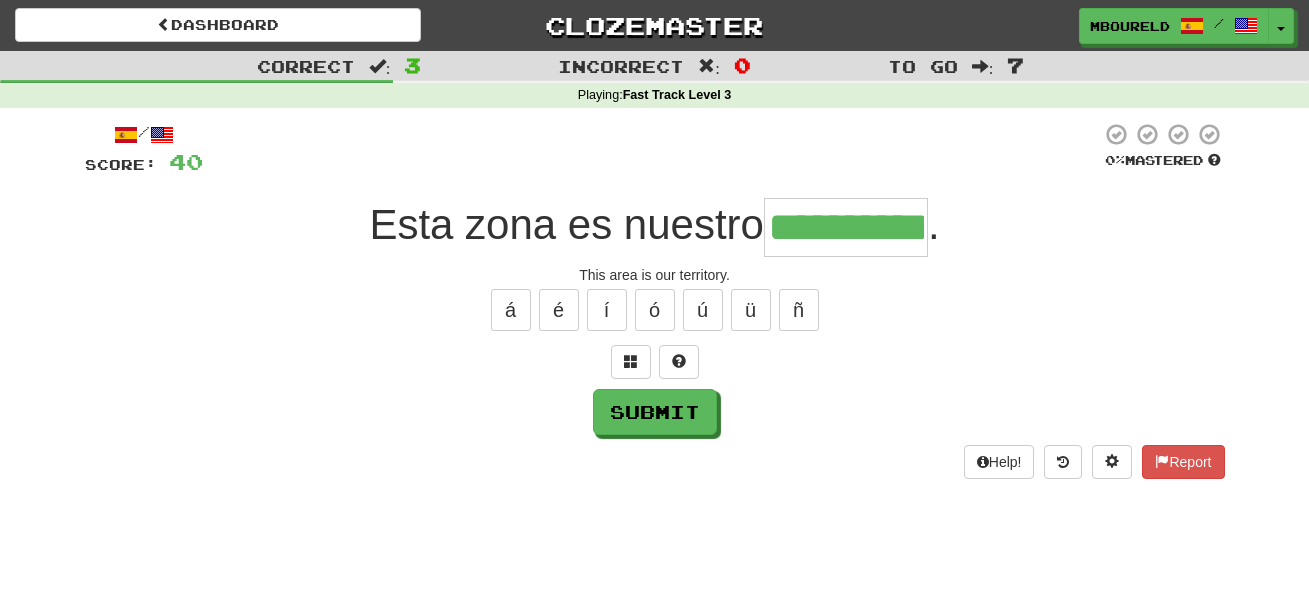 type on "**********" 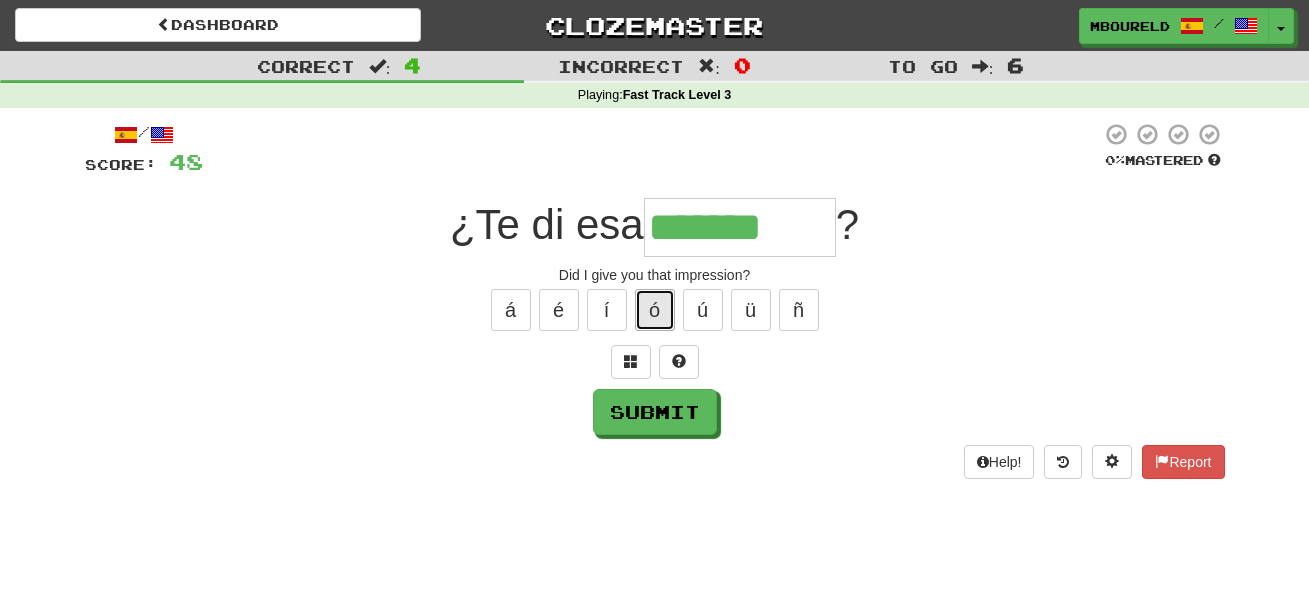 click on "ó" at bounding box center (655, 310) 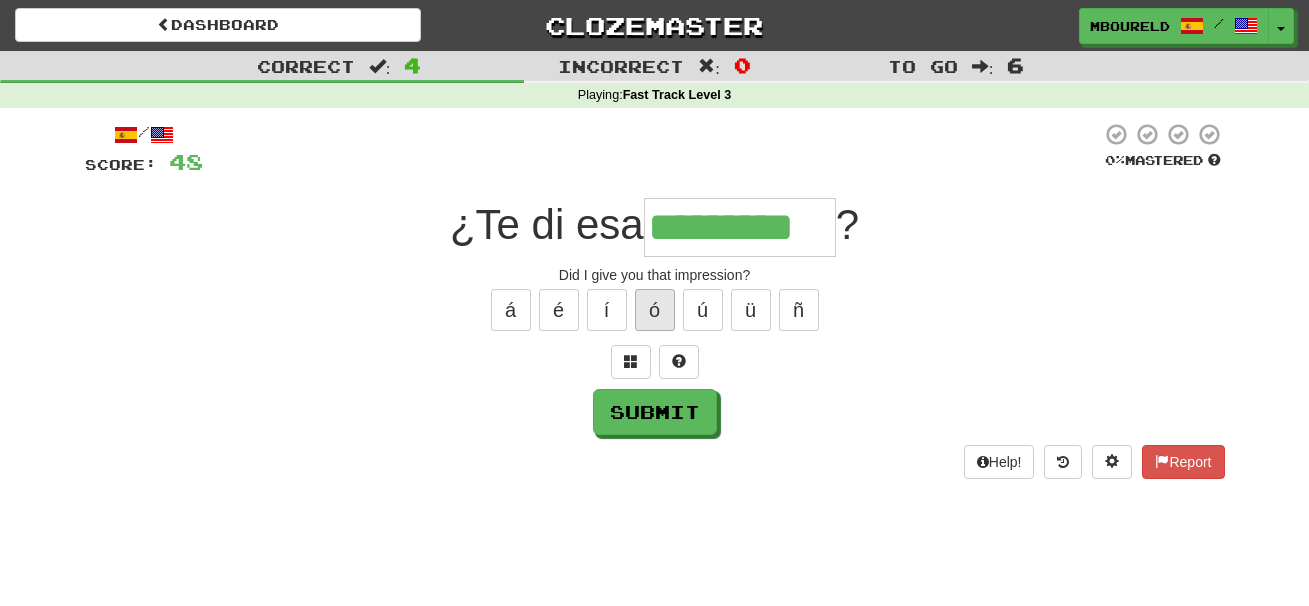 type on "*********" 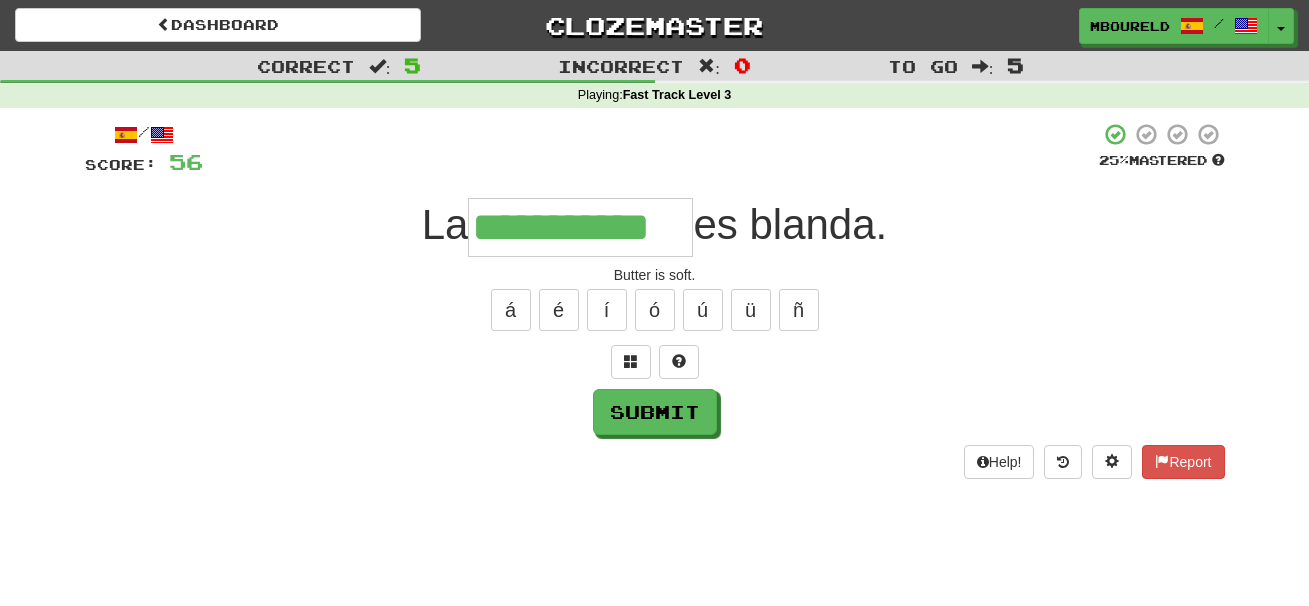 type on "**********" 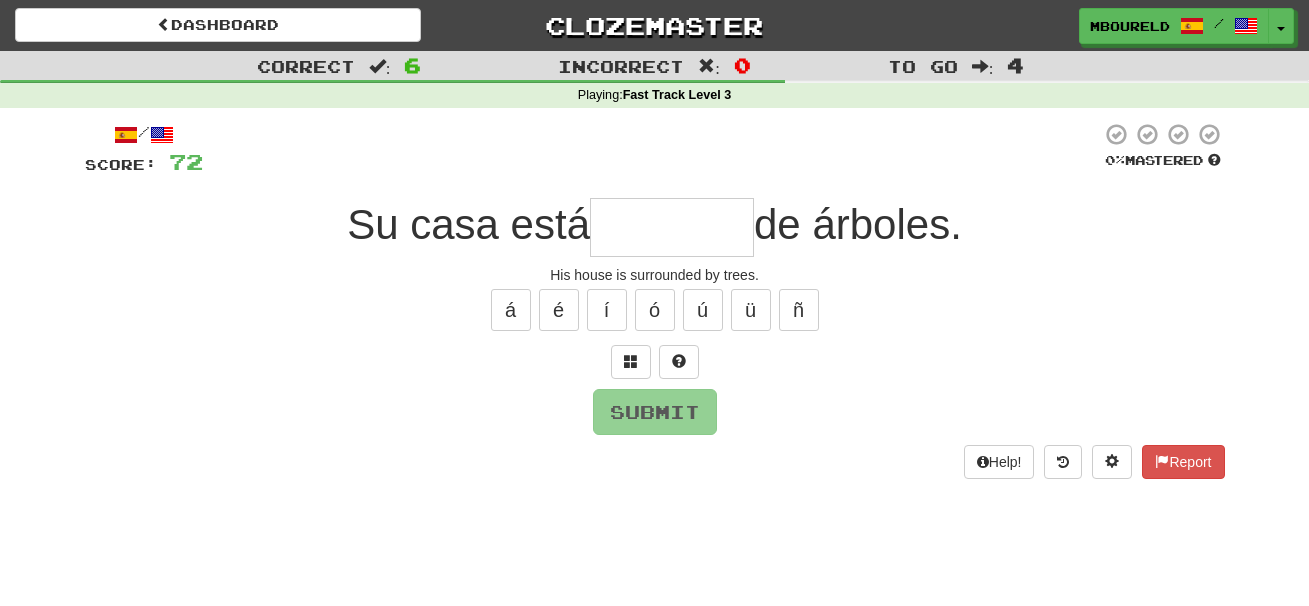 type on "*" 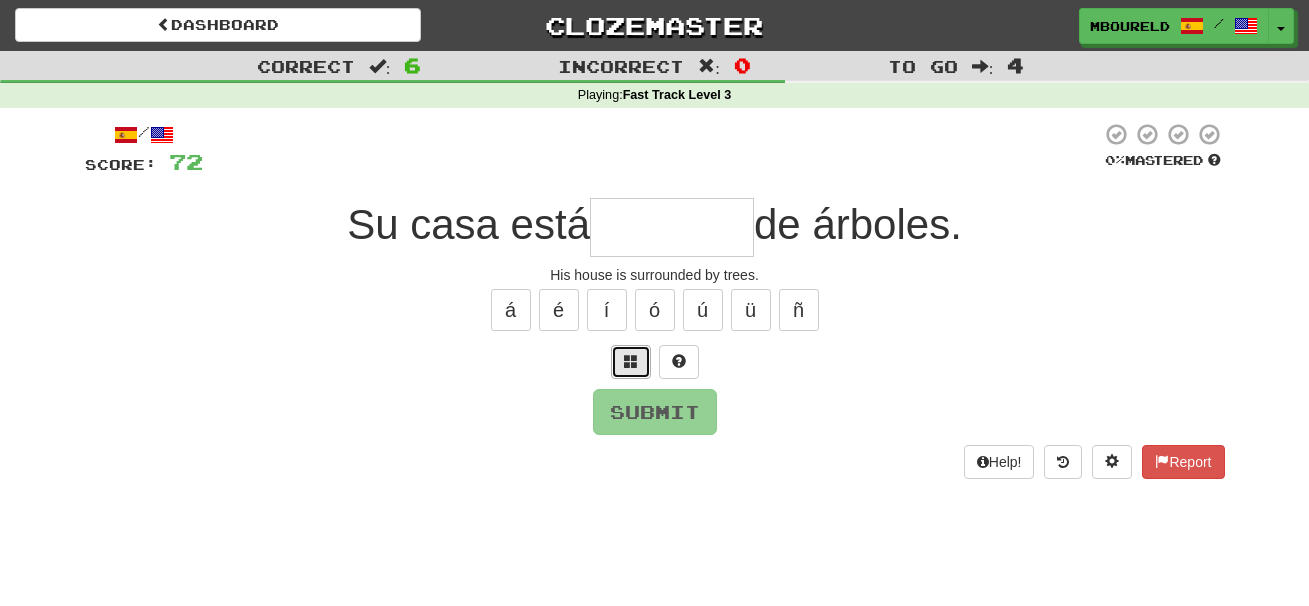 click at bounding box center (631, 362) 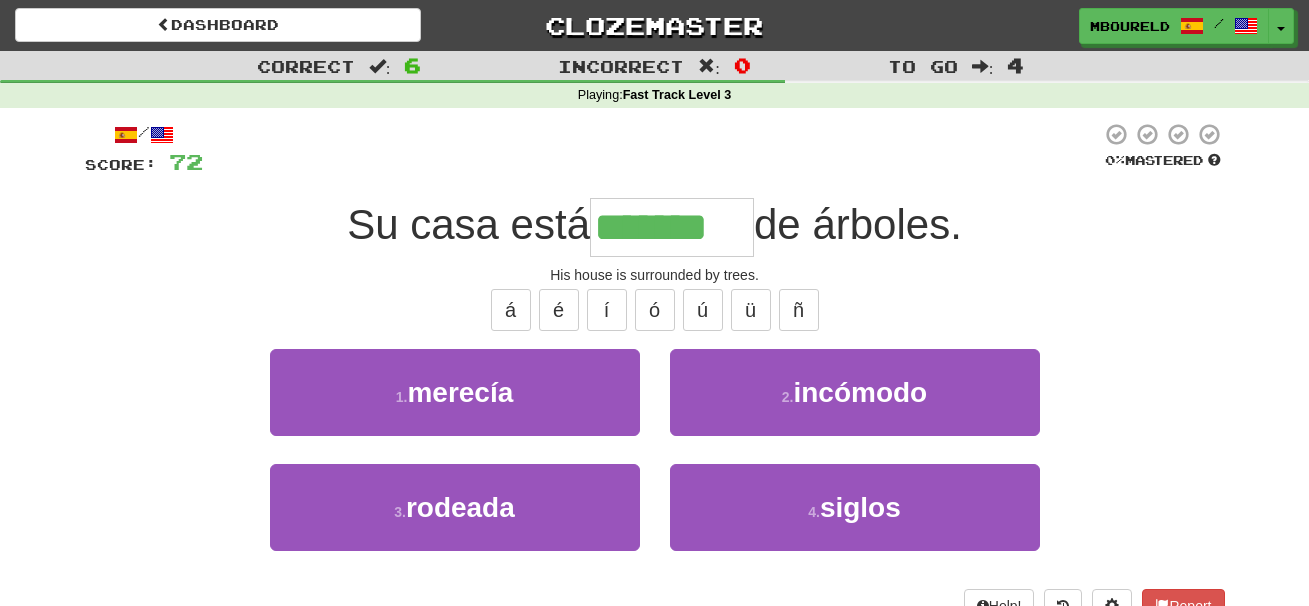 type on "*******" 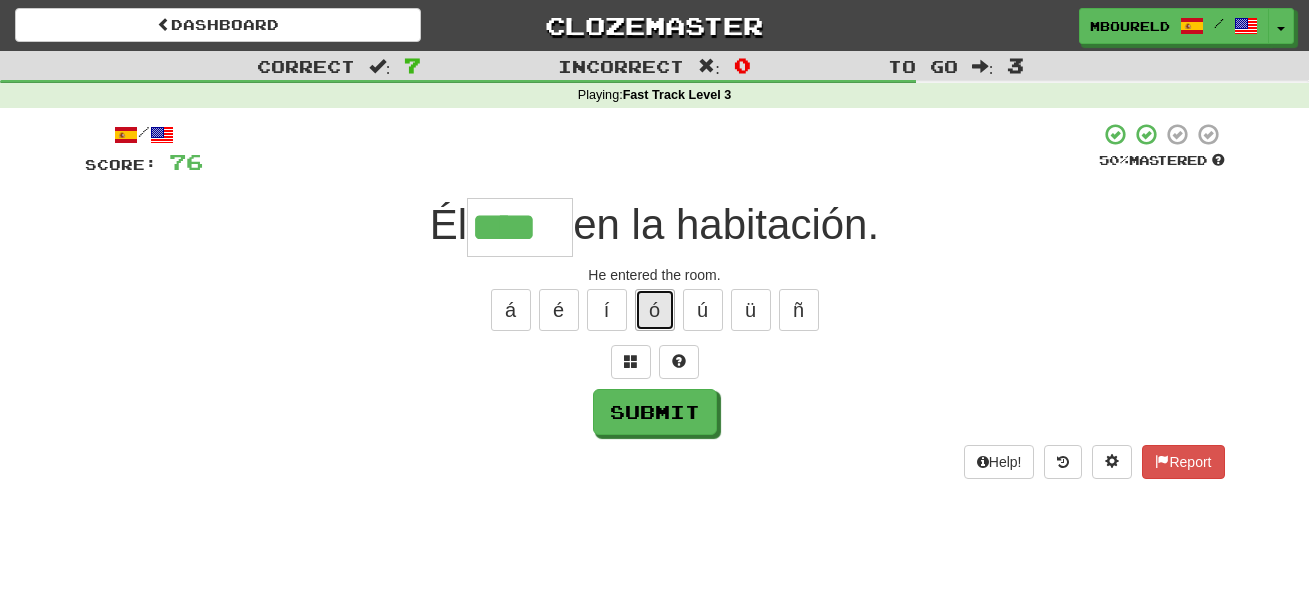 click on "ó" at bounding box center [655, 310] 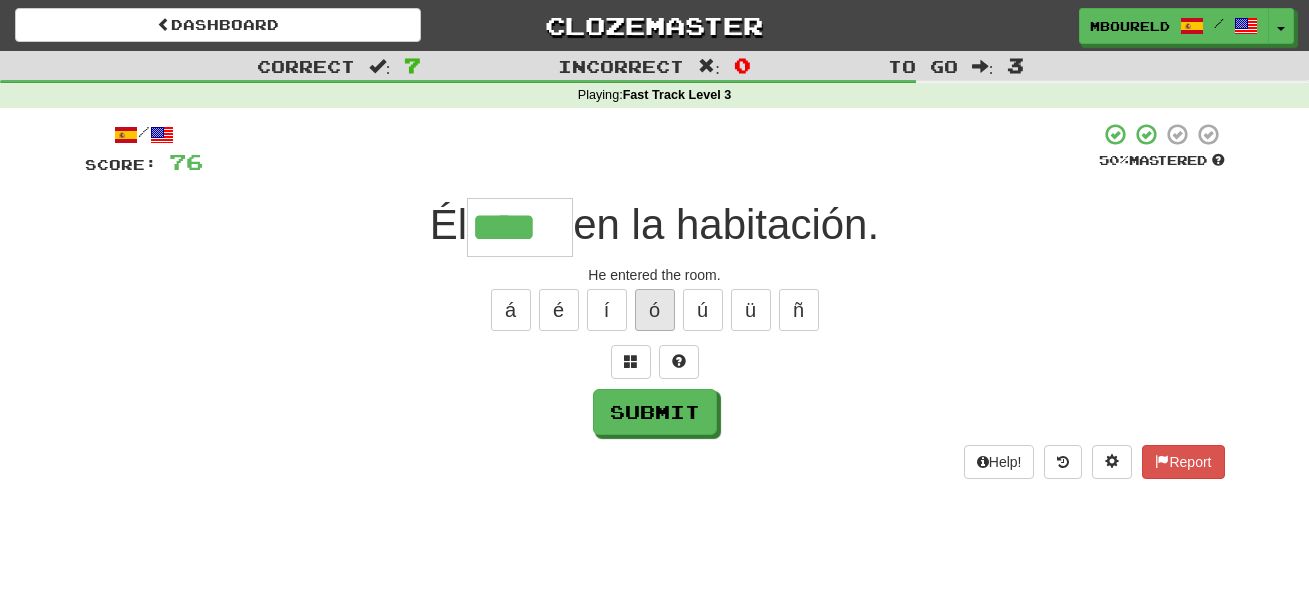 type on "*****" 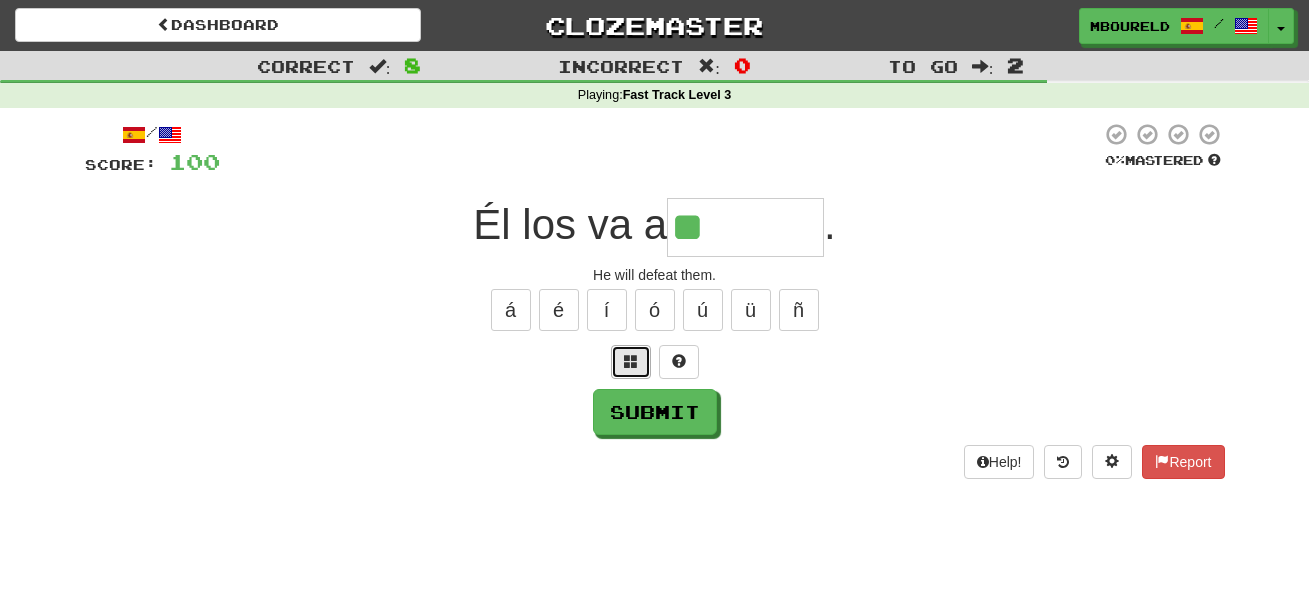 click at bounding box center [631, 361] 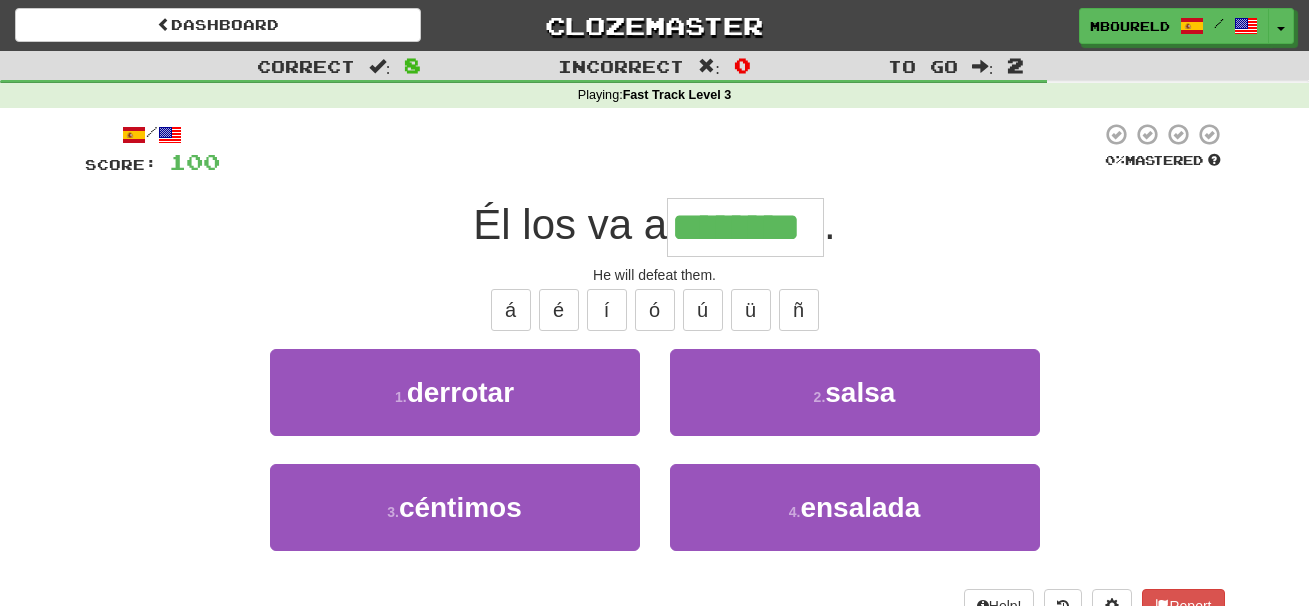 type on "********" 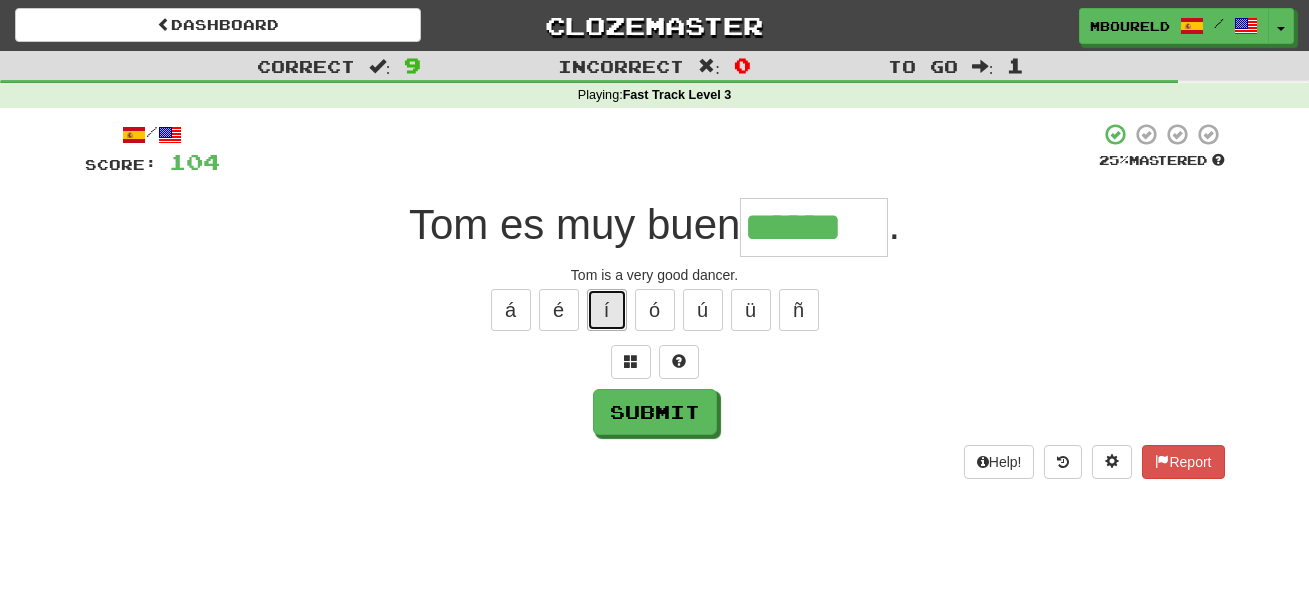 click on "í" at bounding box center [607, 310] 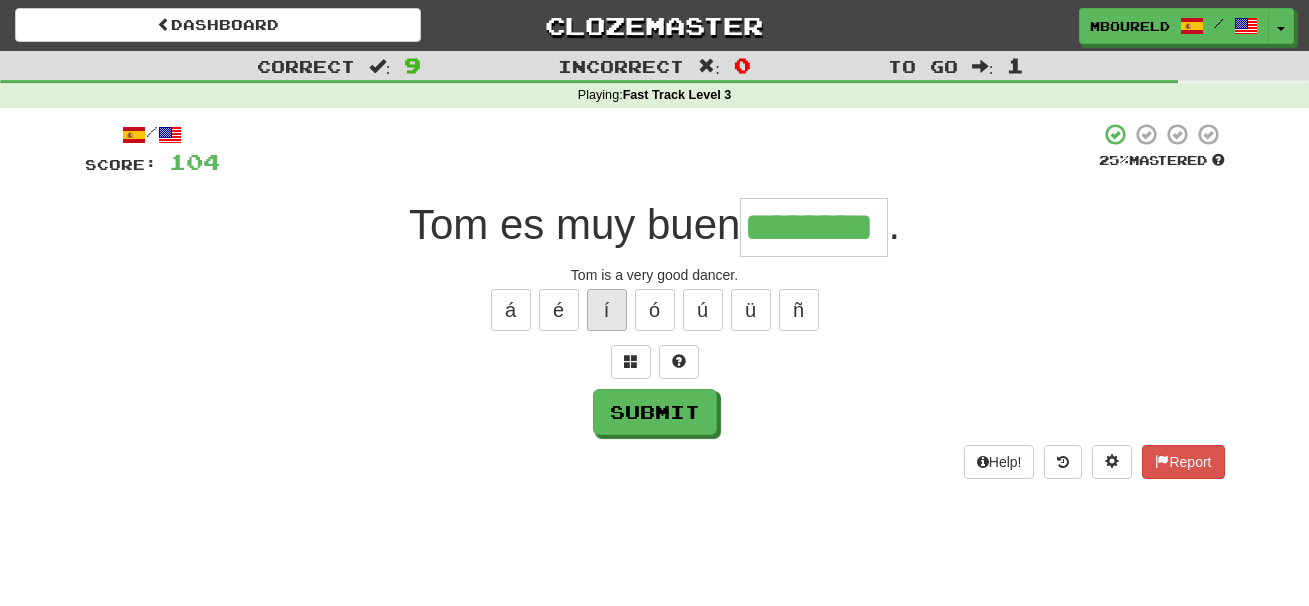type on "********" 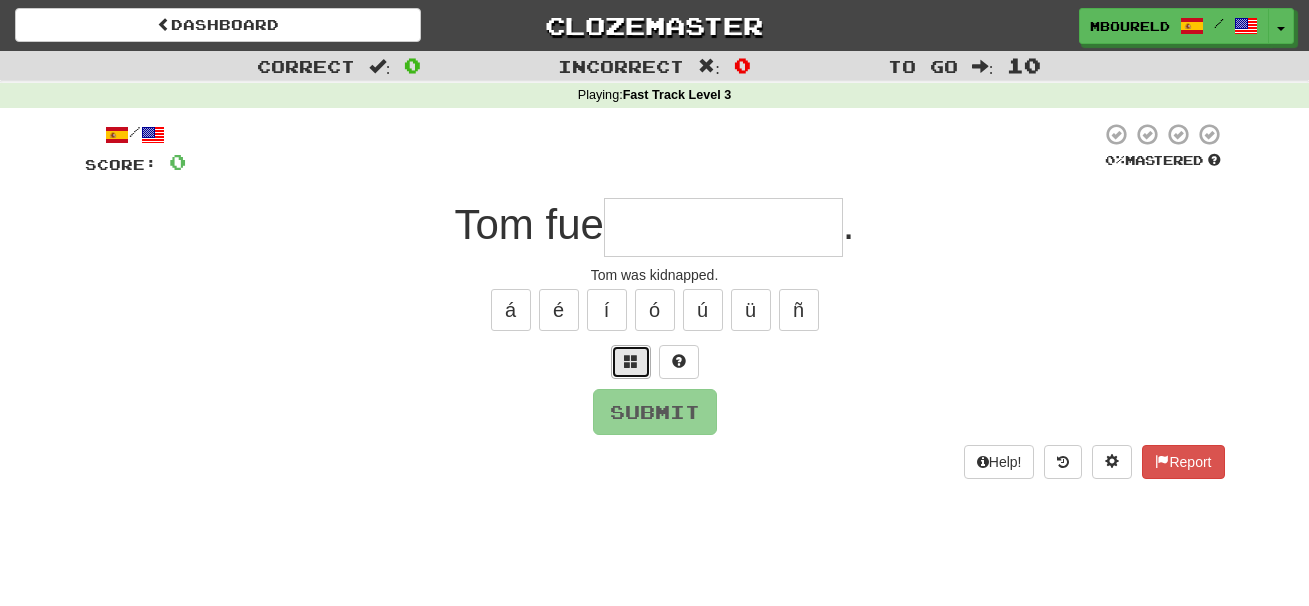 click at bounding box center [631, 361] 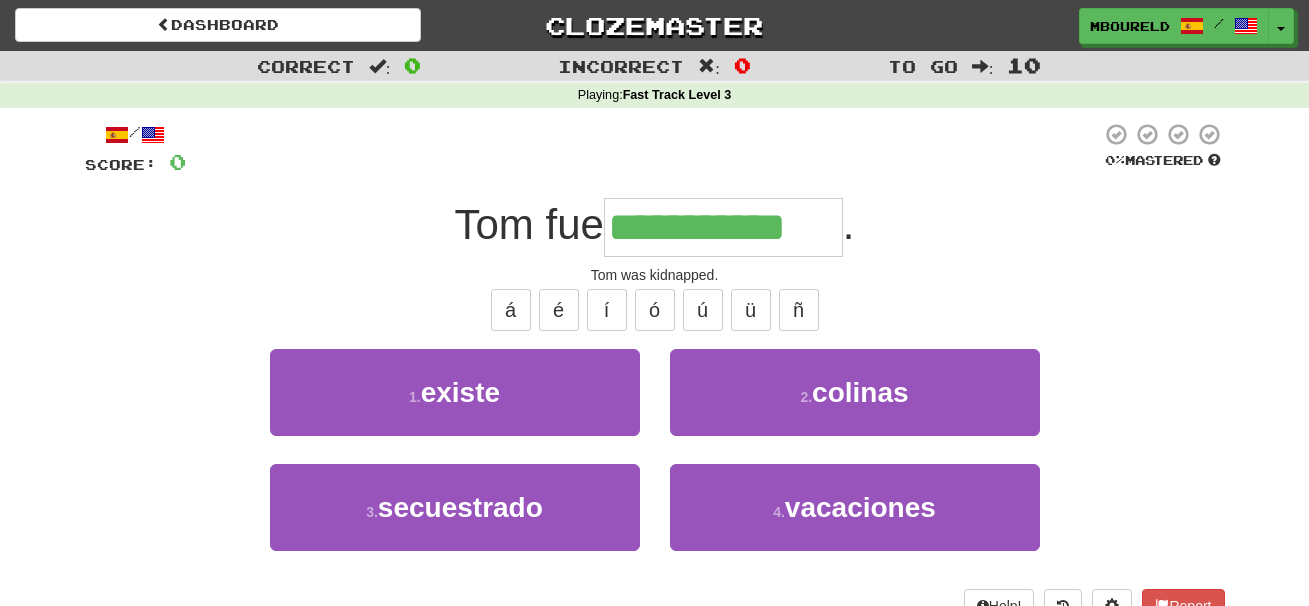 type on "**********" 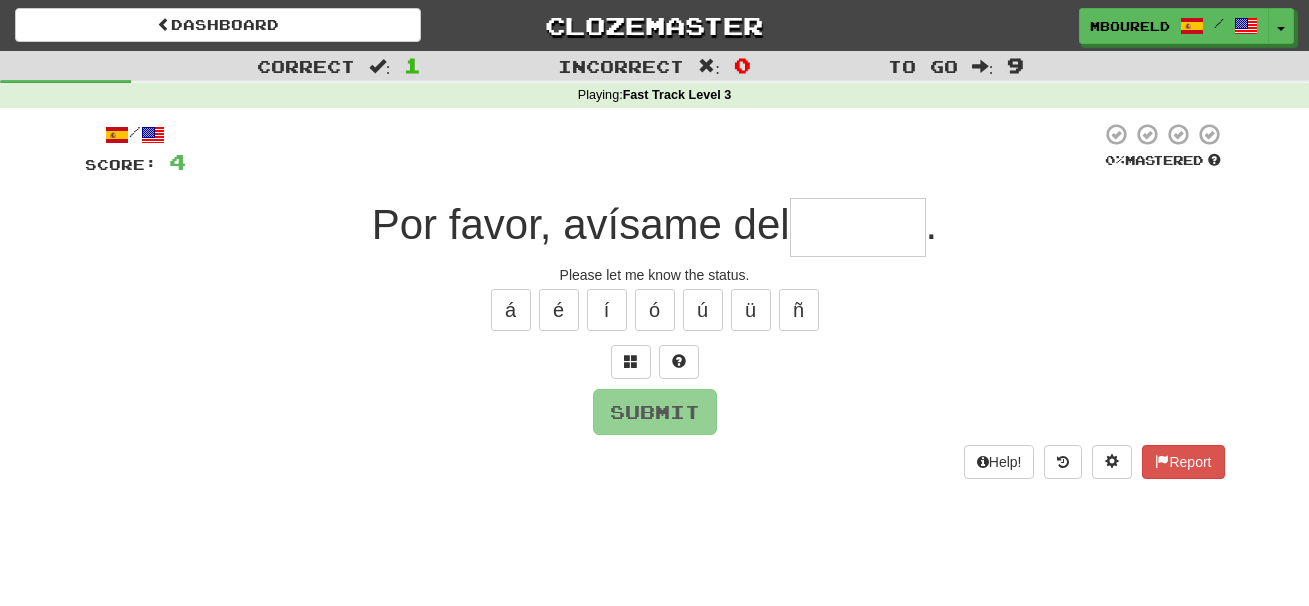 type on "*" 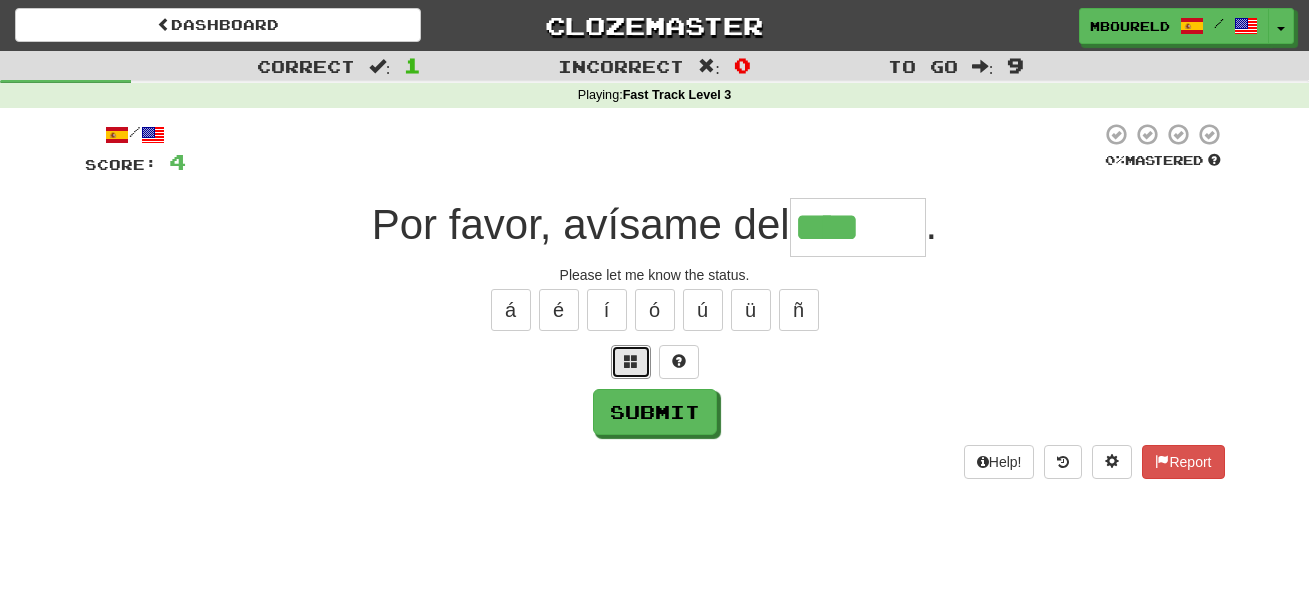 click at bounding box center (631, 361) 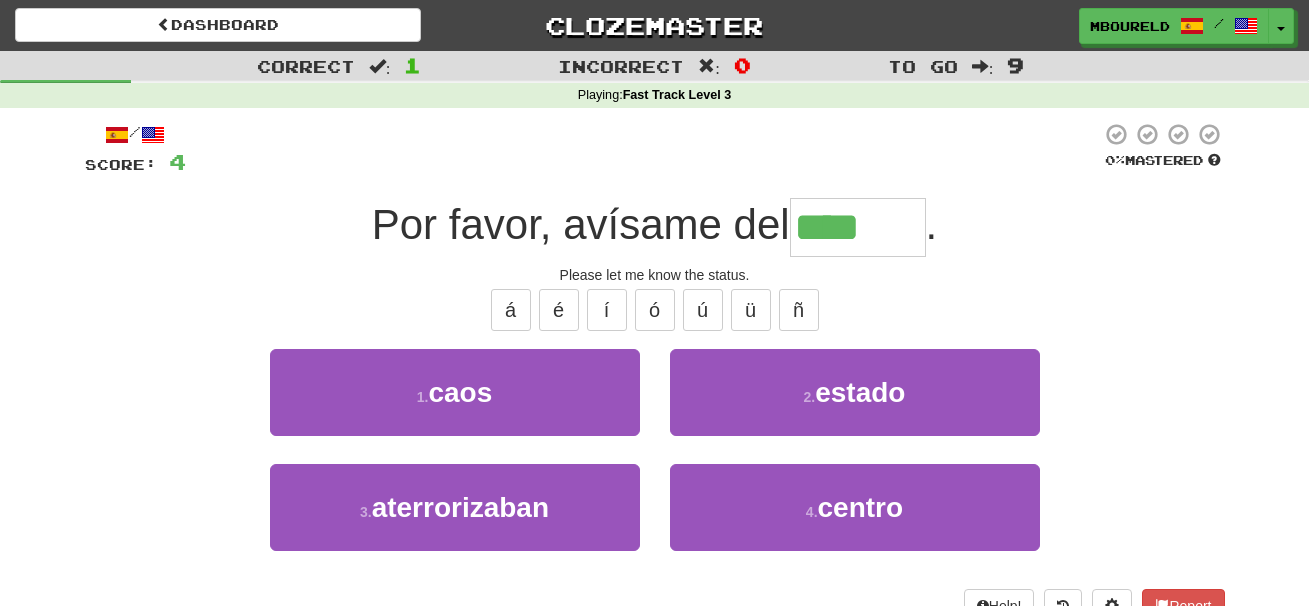 click on "1 .  caos" at bounding box center [455, 392] 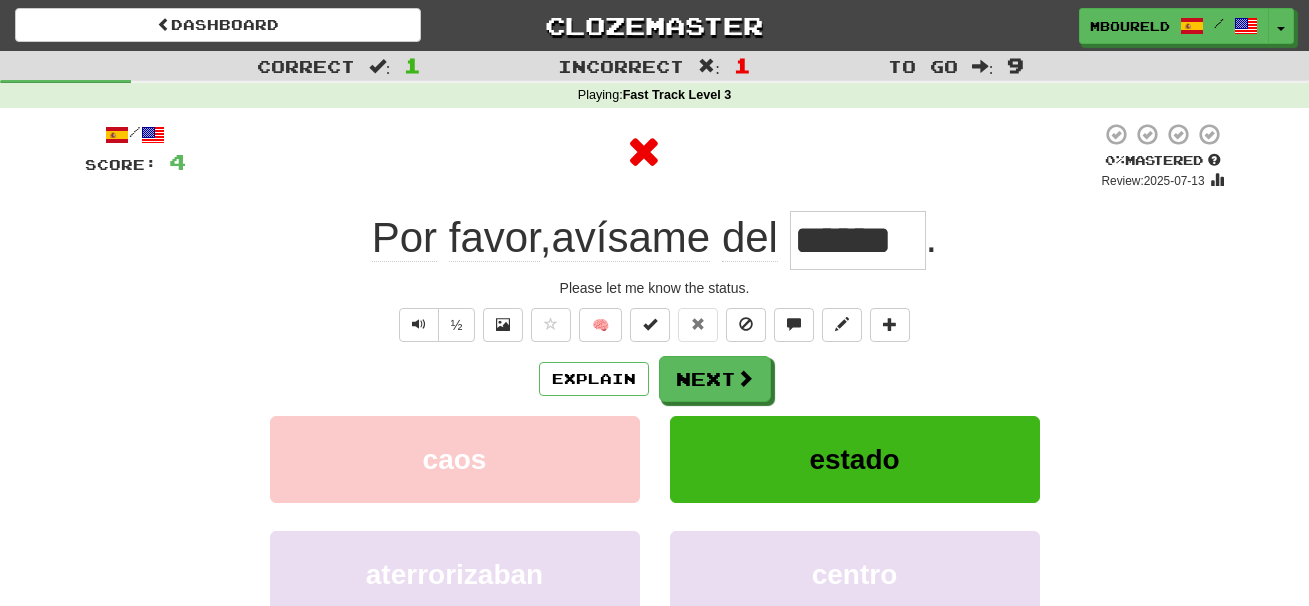 type 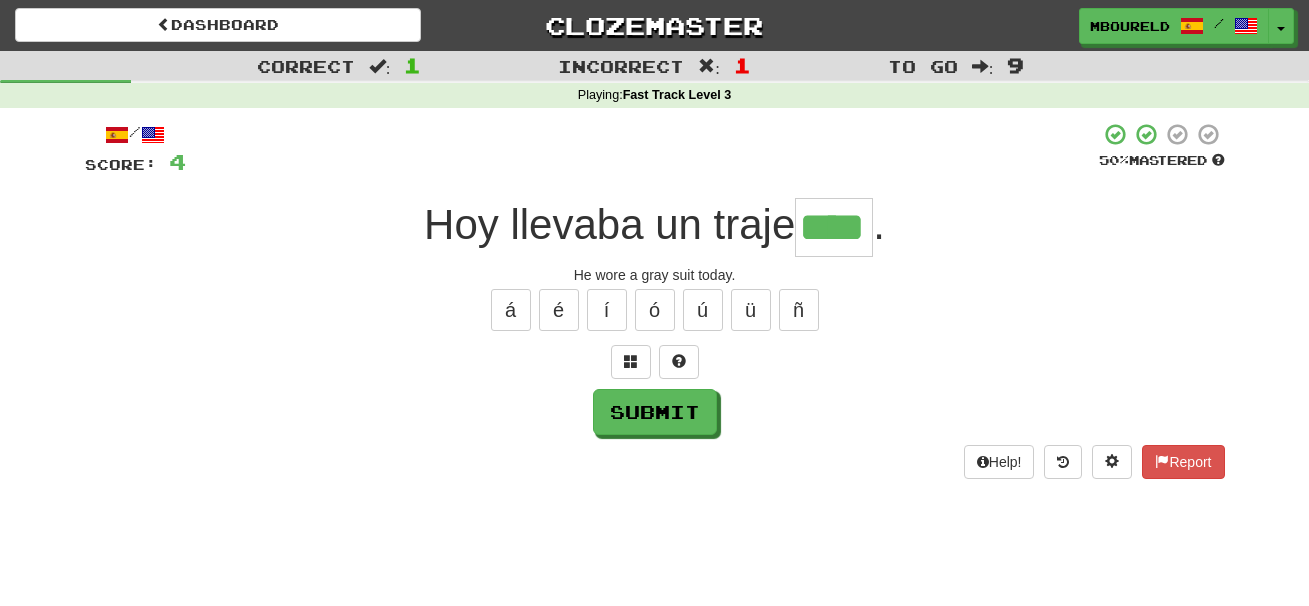 type on "****" 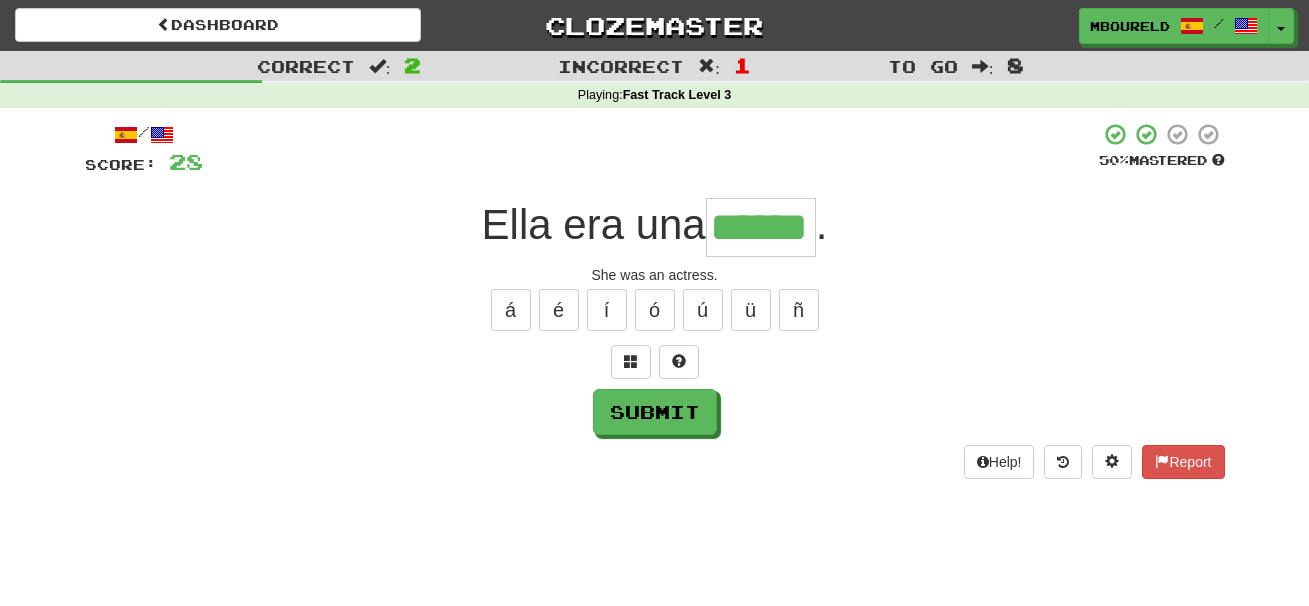 type on "******" 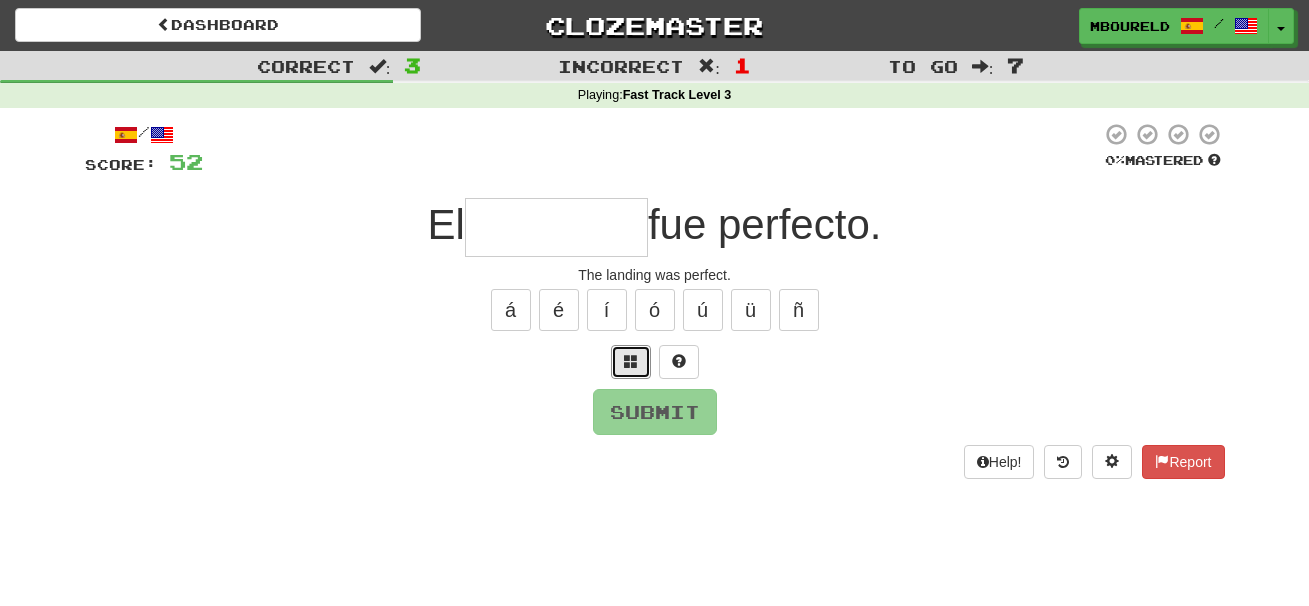 click at bounding box center [631, 361] 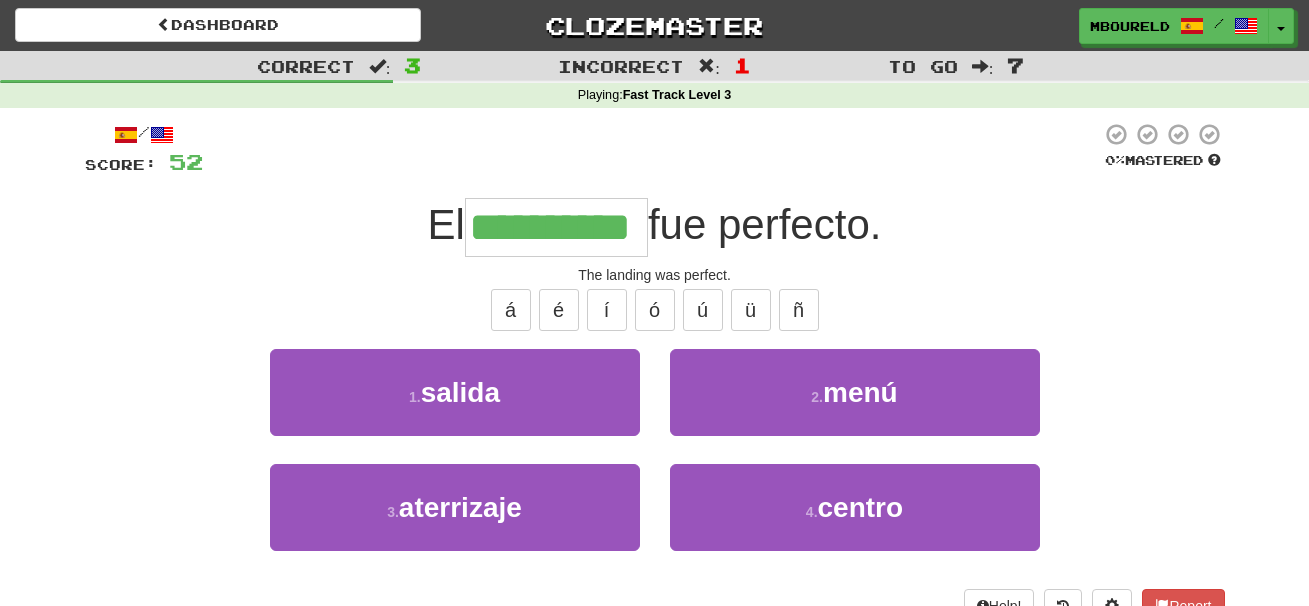 type on "**********" 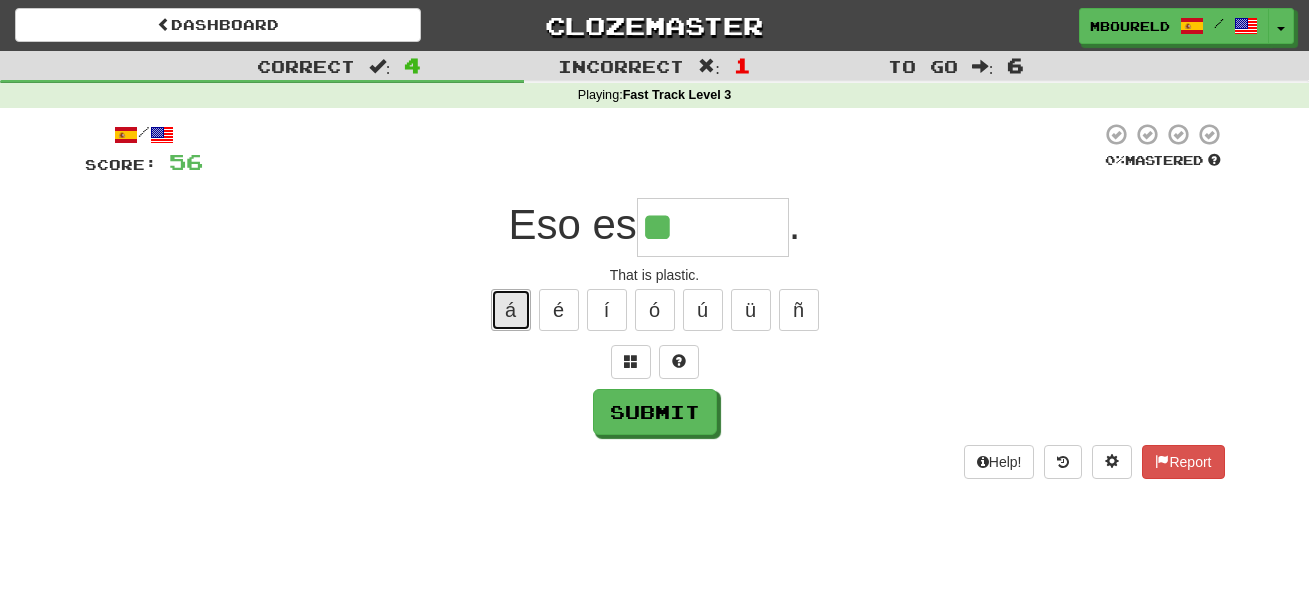 click on "á" at bounding box center (511, 310) 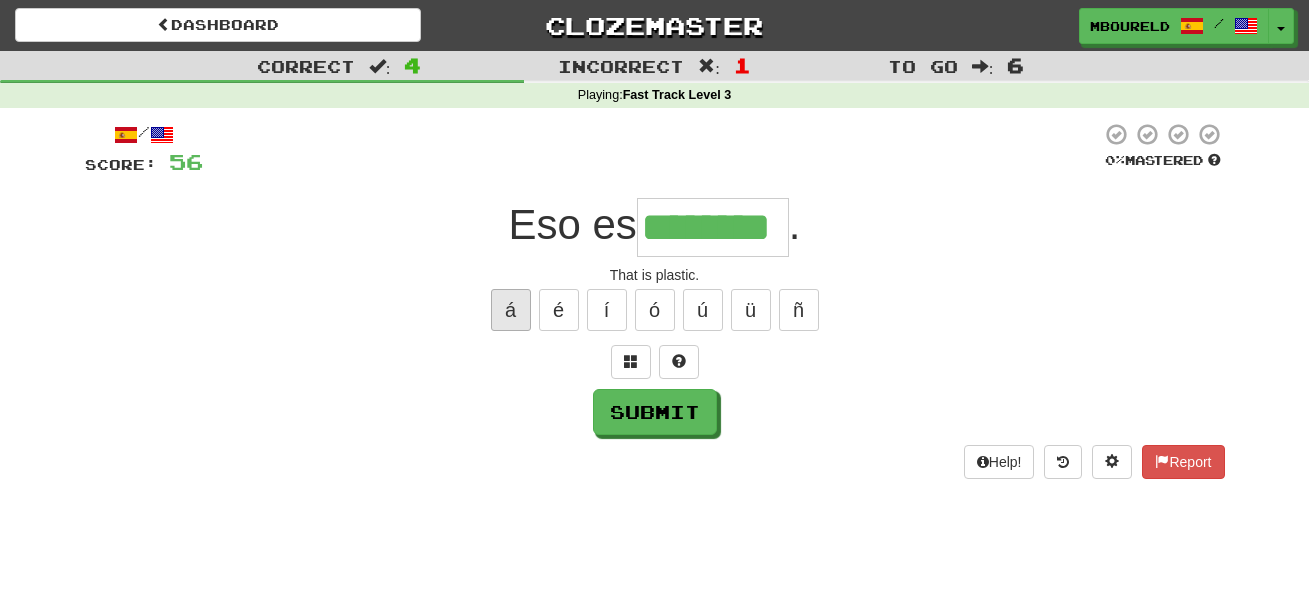 type on "********" 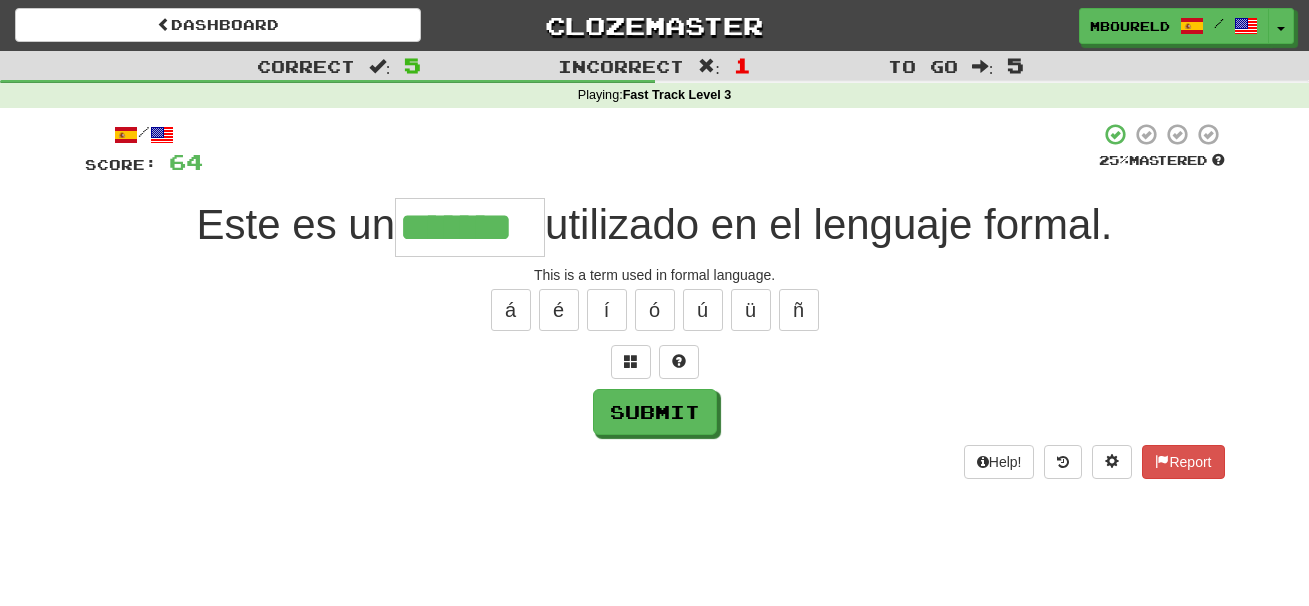 type on "*******" 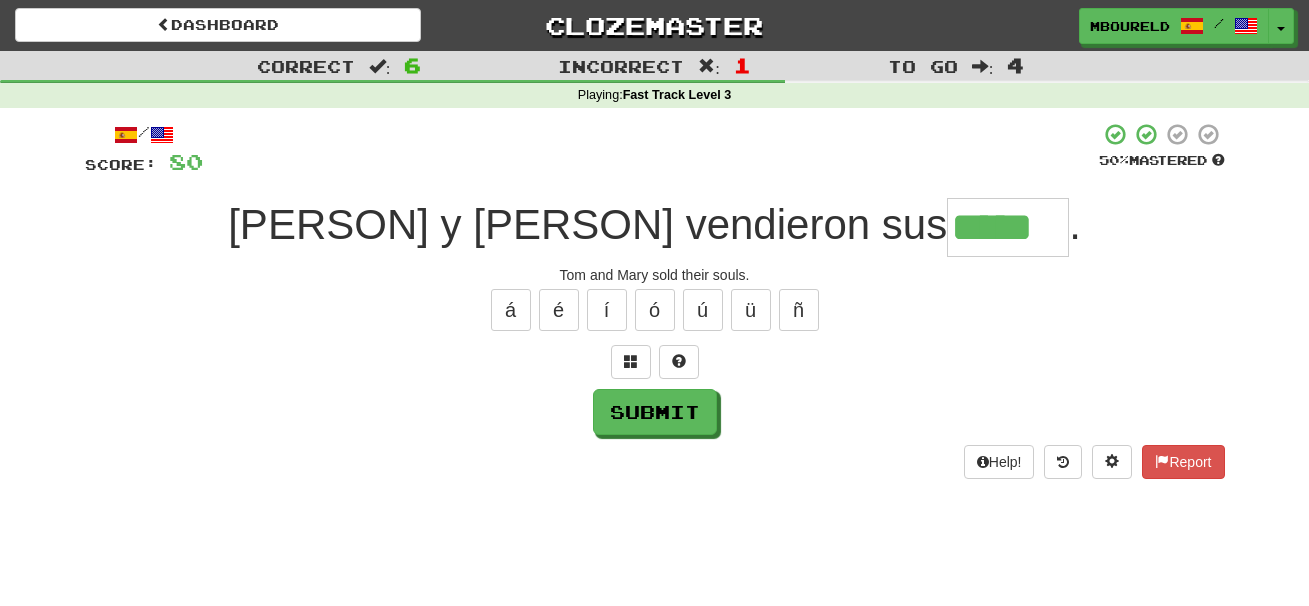 type on "*****" 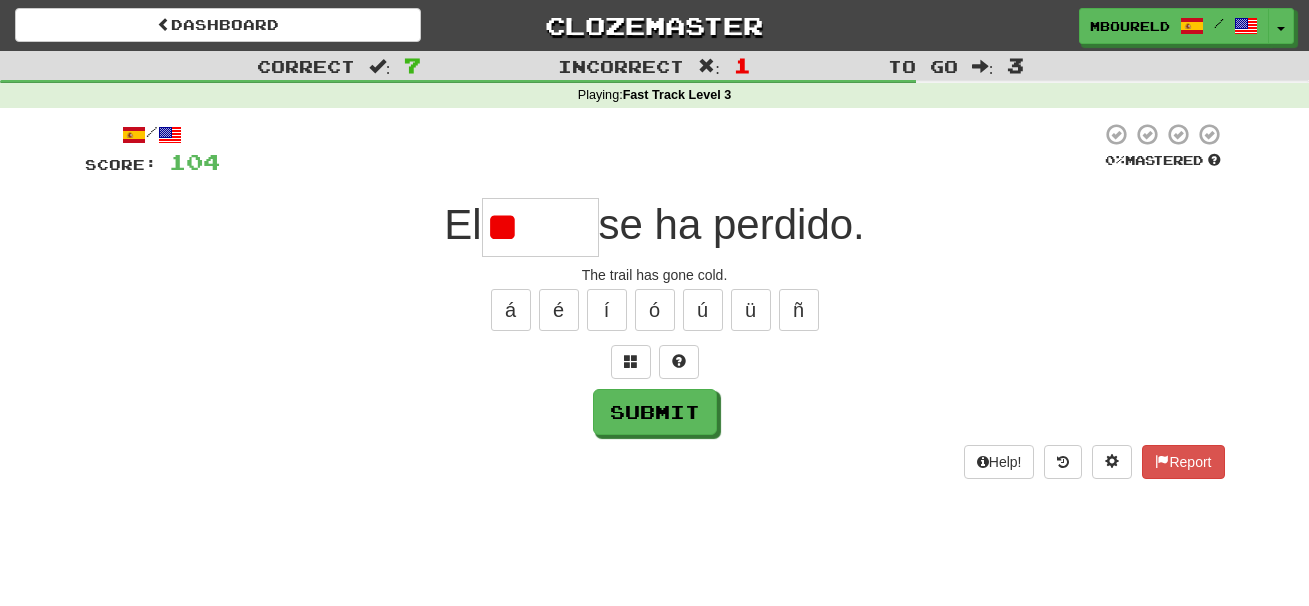 type on "*" 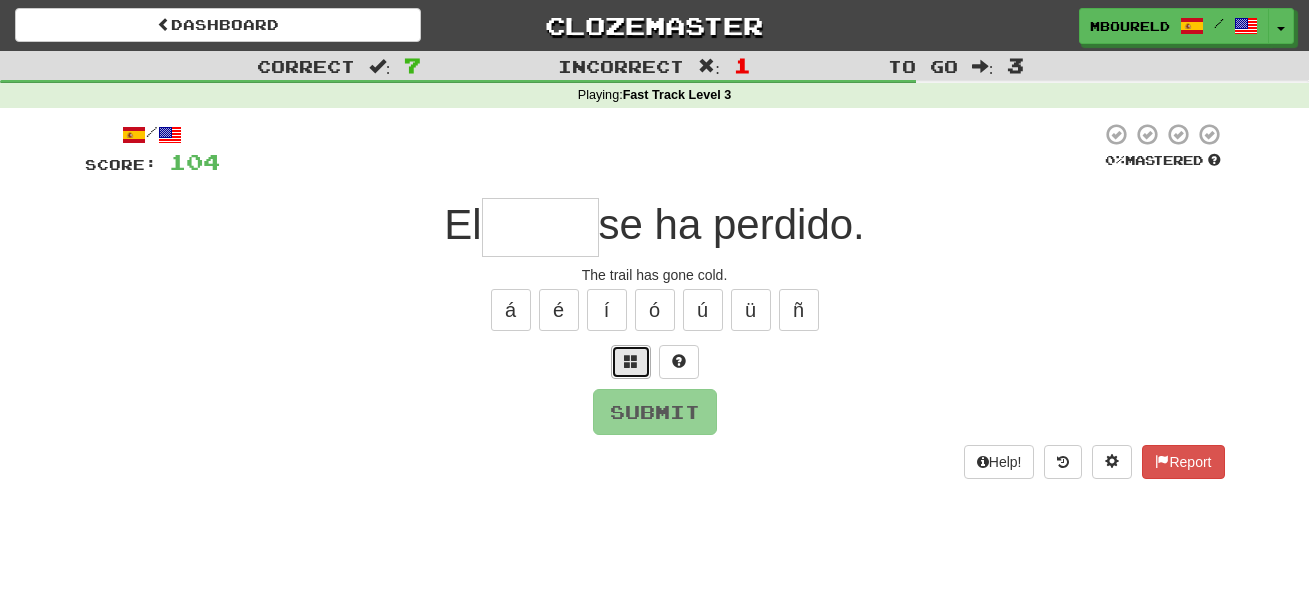click at bounding box center [631, 361] 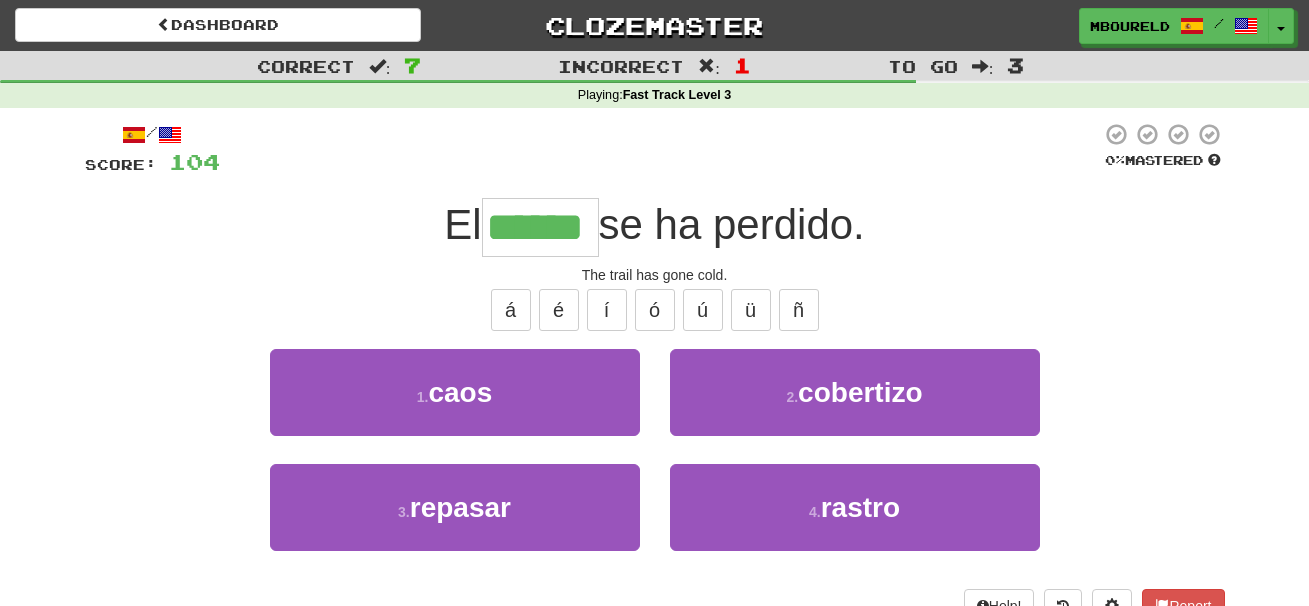 type on "******" 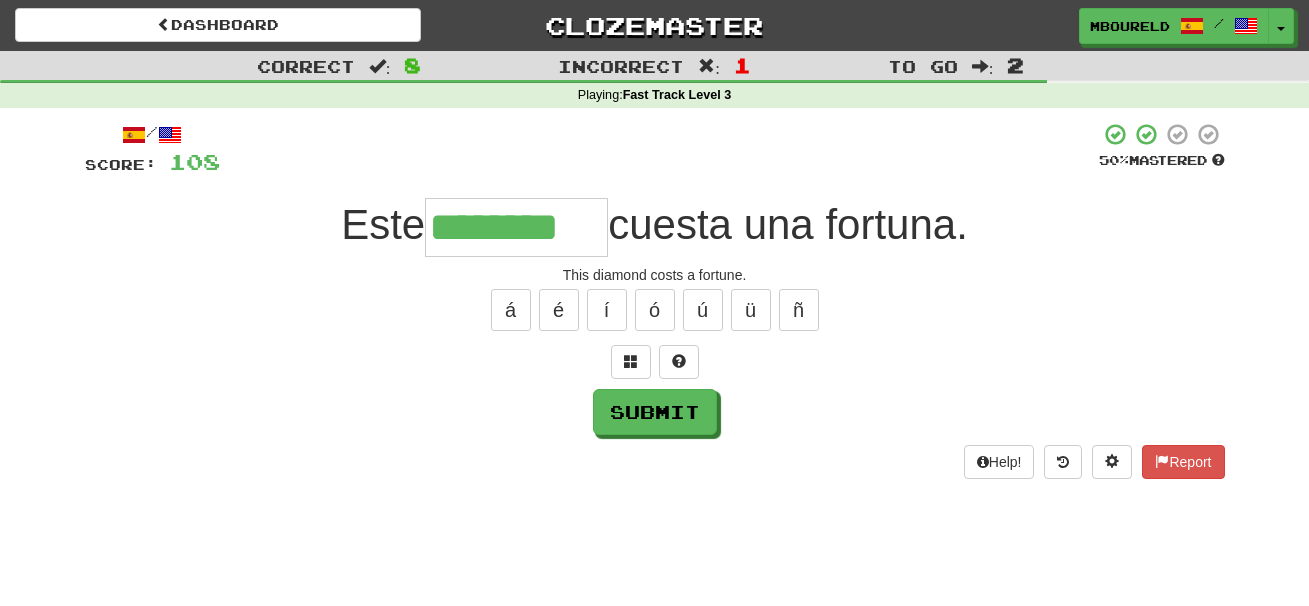 type on "********" 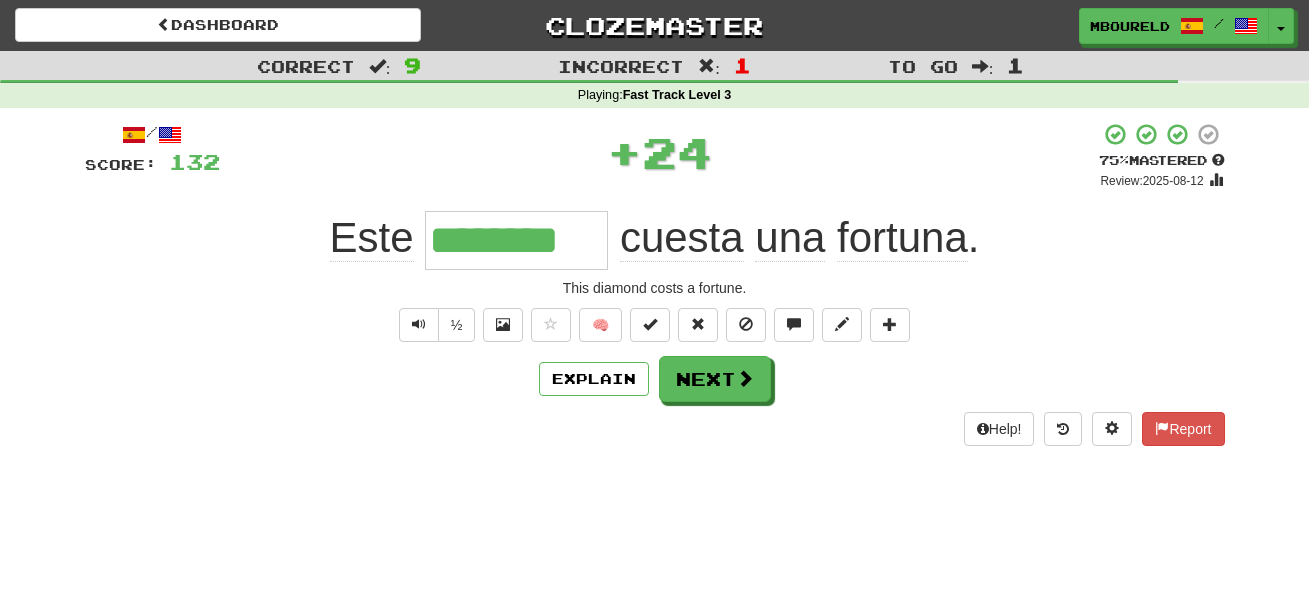 type 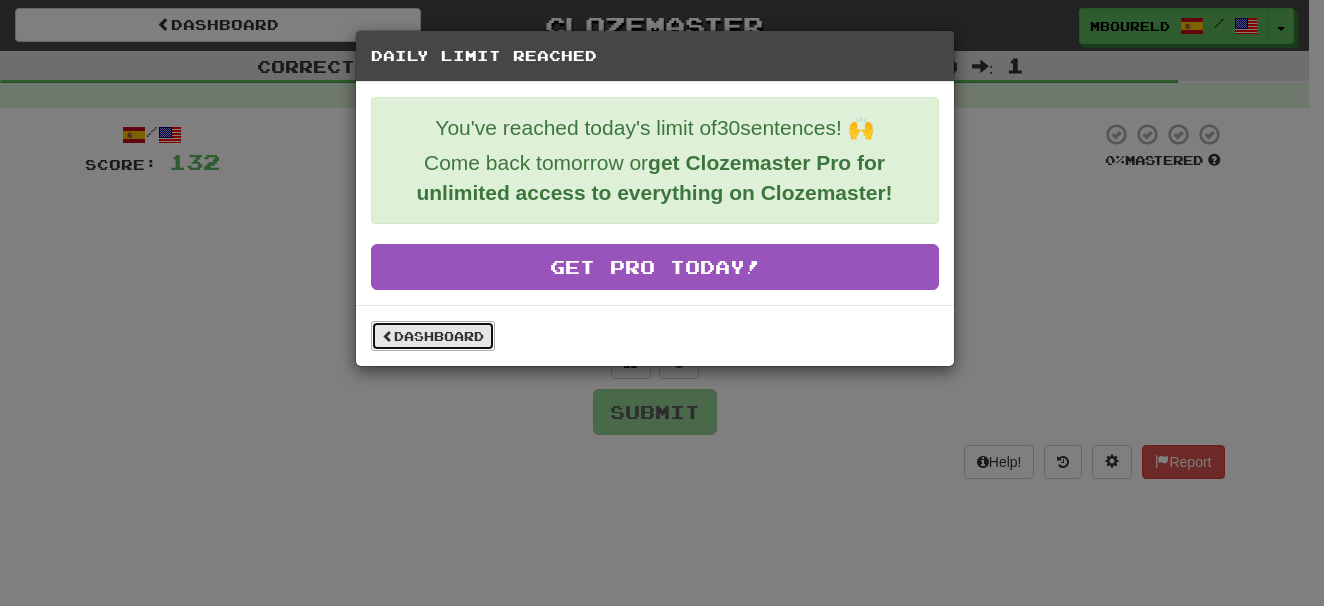 click on "Dashboard" at bounding box center (433, 336) 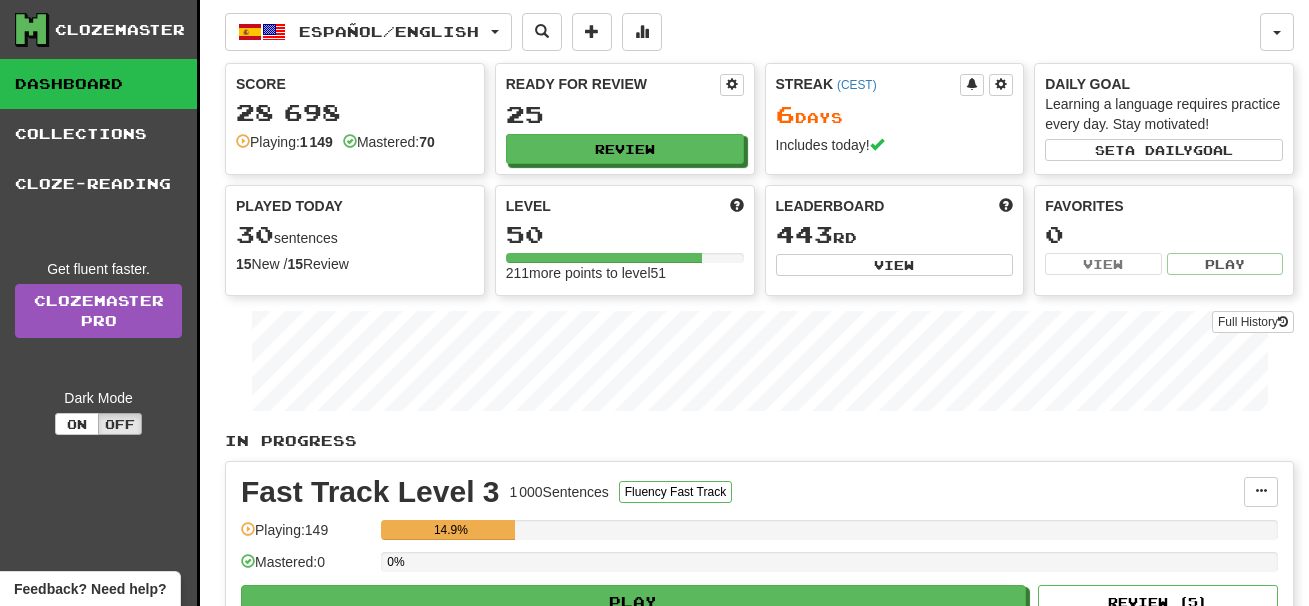 scroll, scrollTop: 0, scrollLeft: 0, axis: both 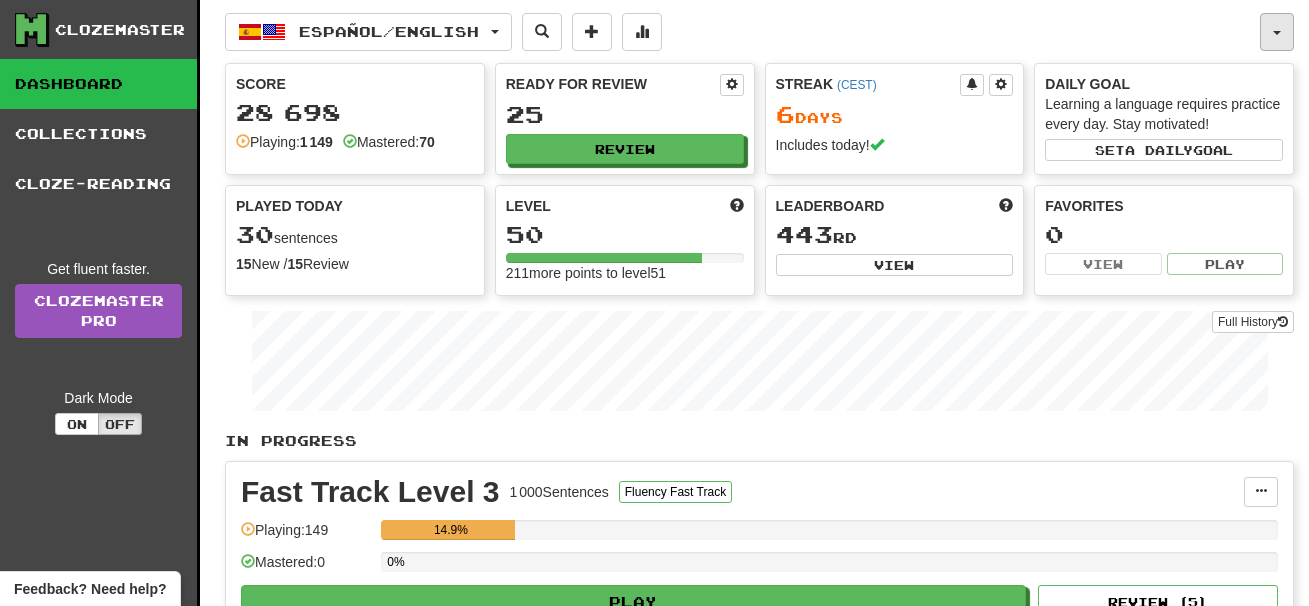 click at bounding box center [1277, 32] 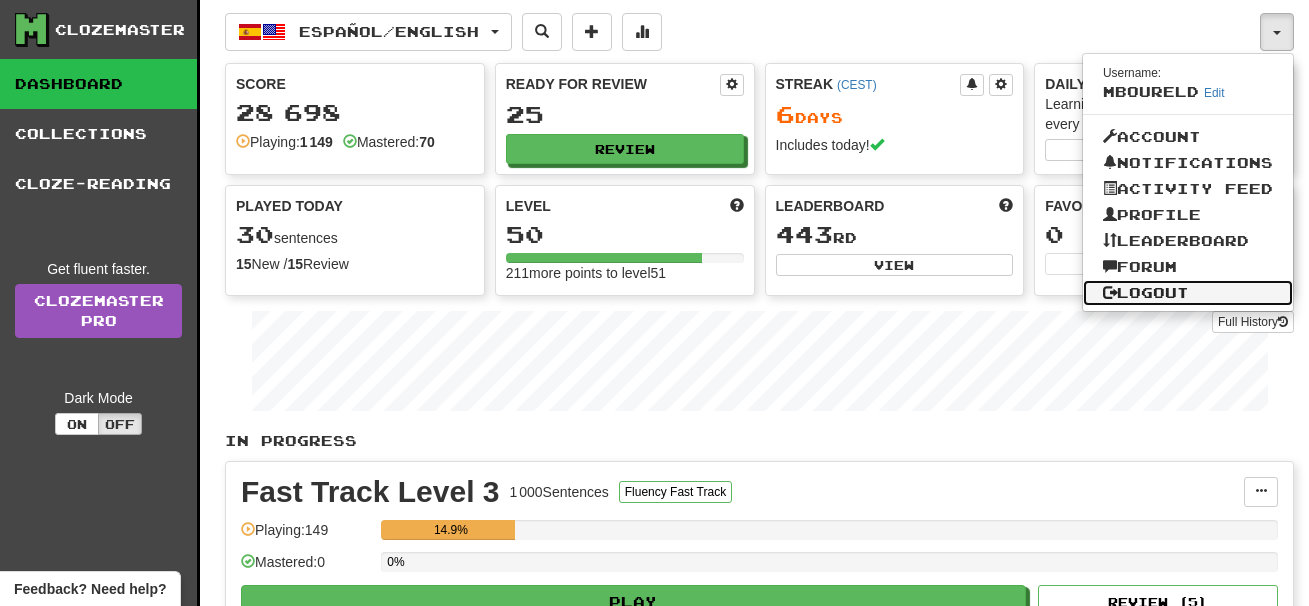 click on "Logout" at bounding box center (1188, 293) 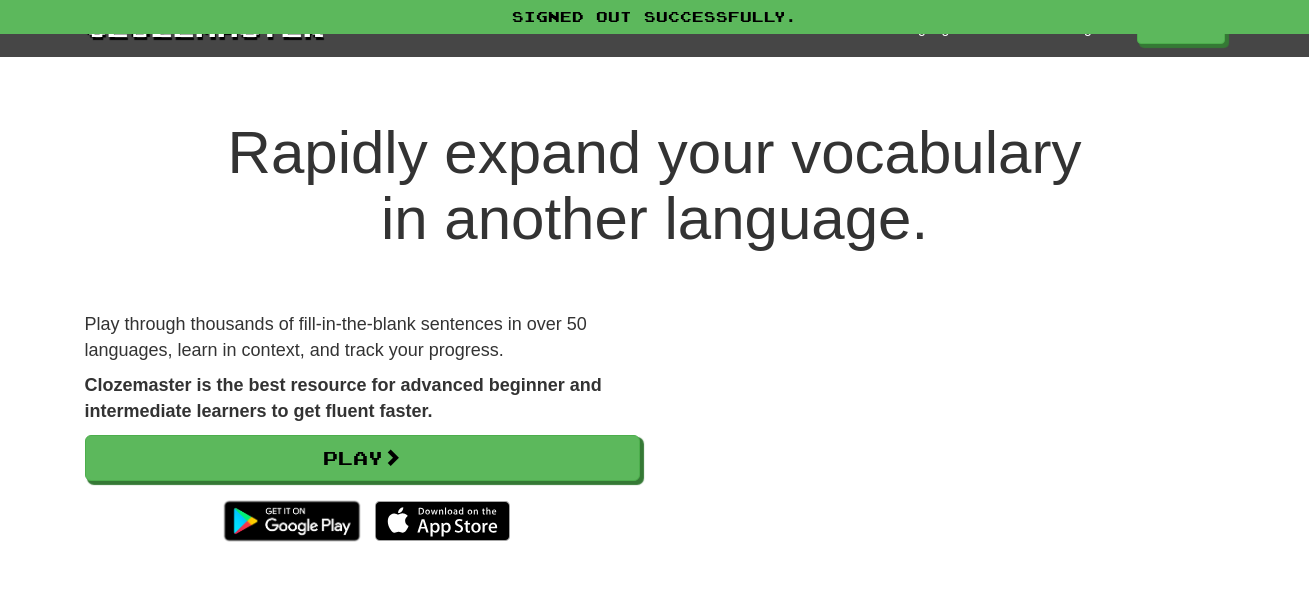 scroll, scrollTop: 0, scrollLeft: 0, axis: both 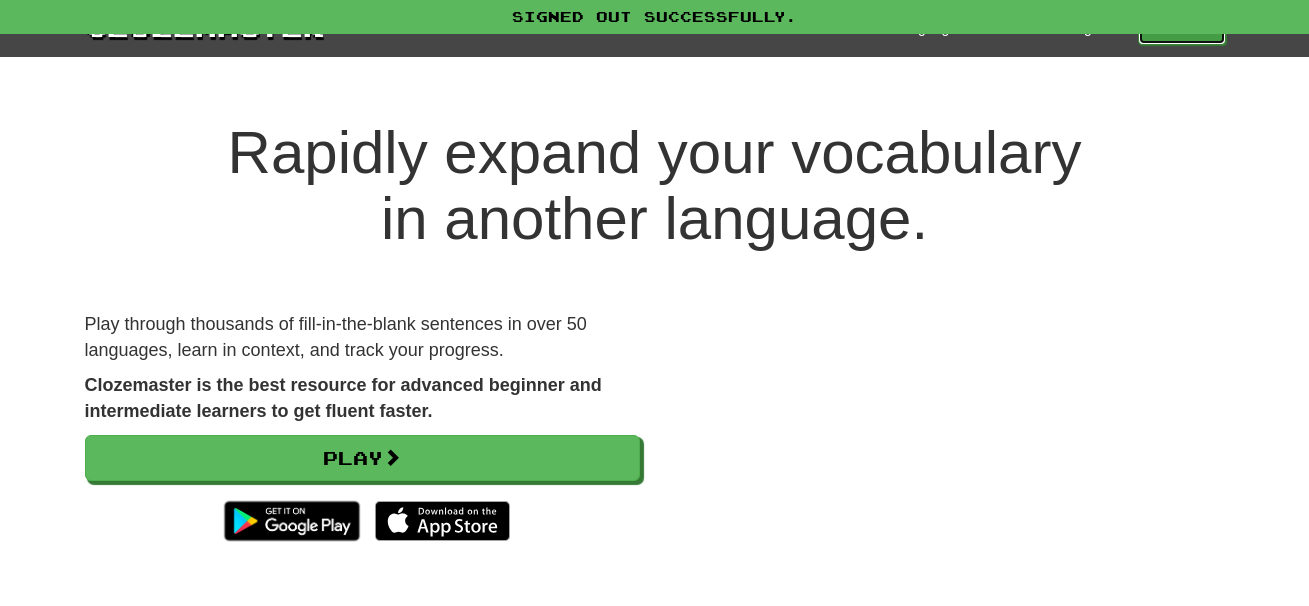 click on "Play" at bounding box center (1182, 28) 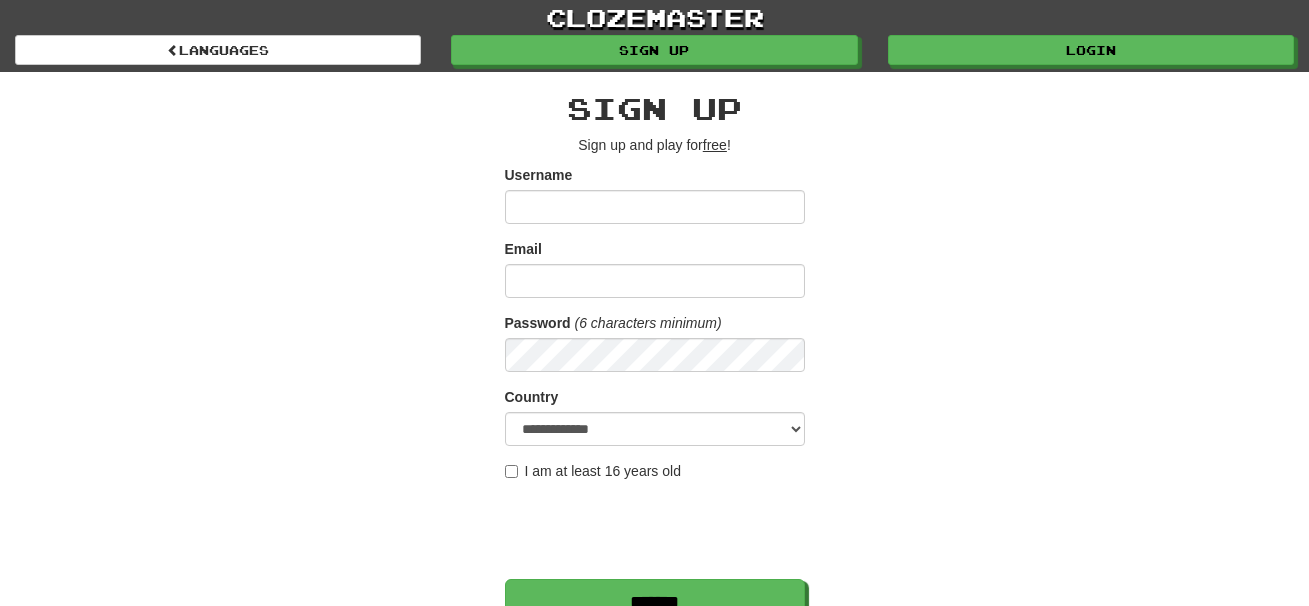 scroll, scrollTop: 0, scrollLeft: 0, axis: both 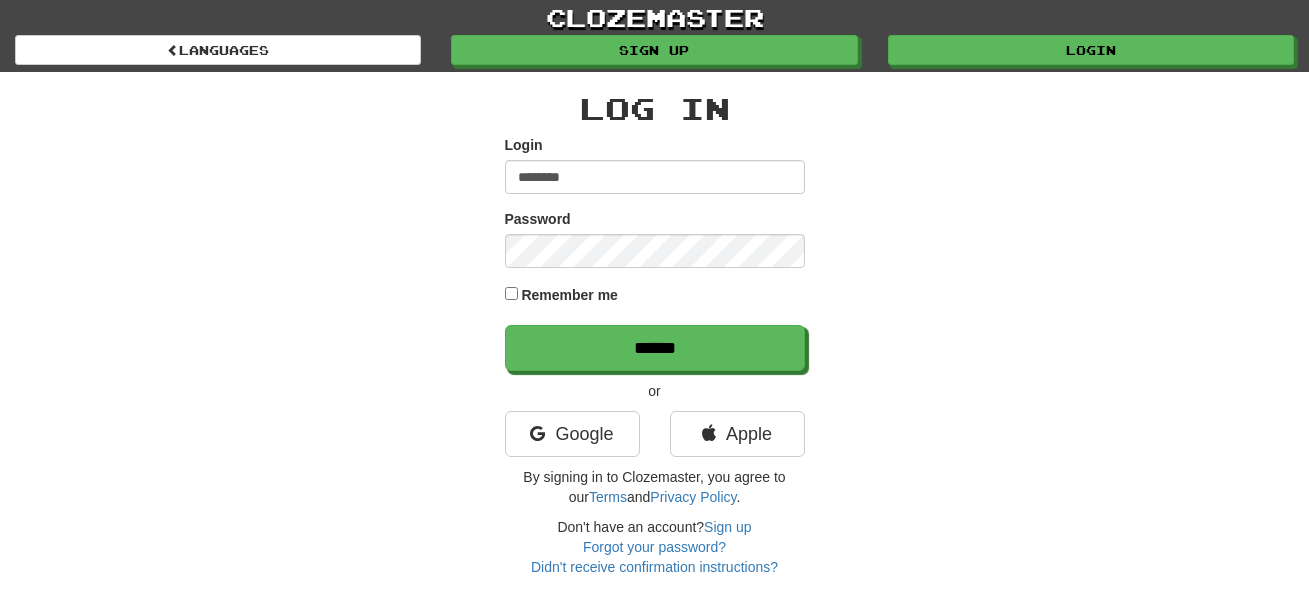 click on "********" at bounding box center (655, 177) 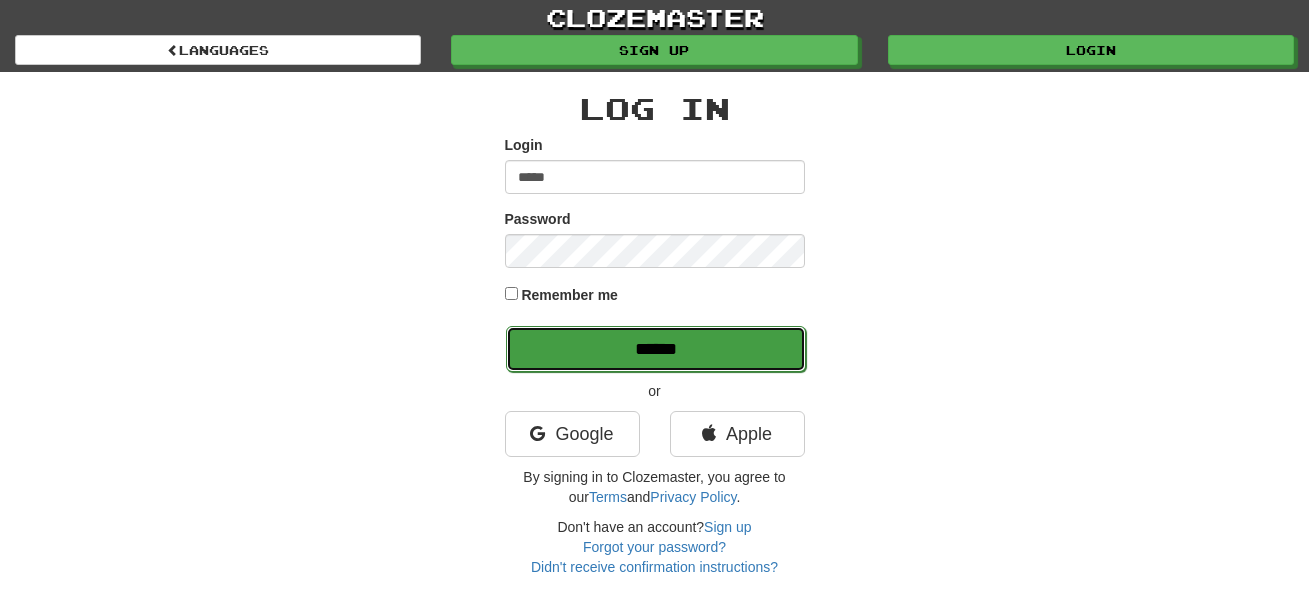 click on "******" at bounding box center [656, 349] 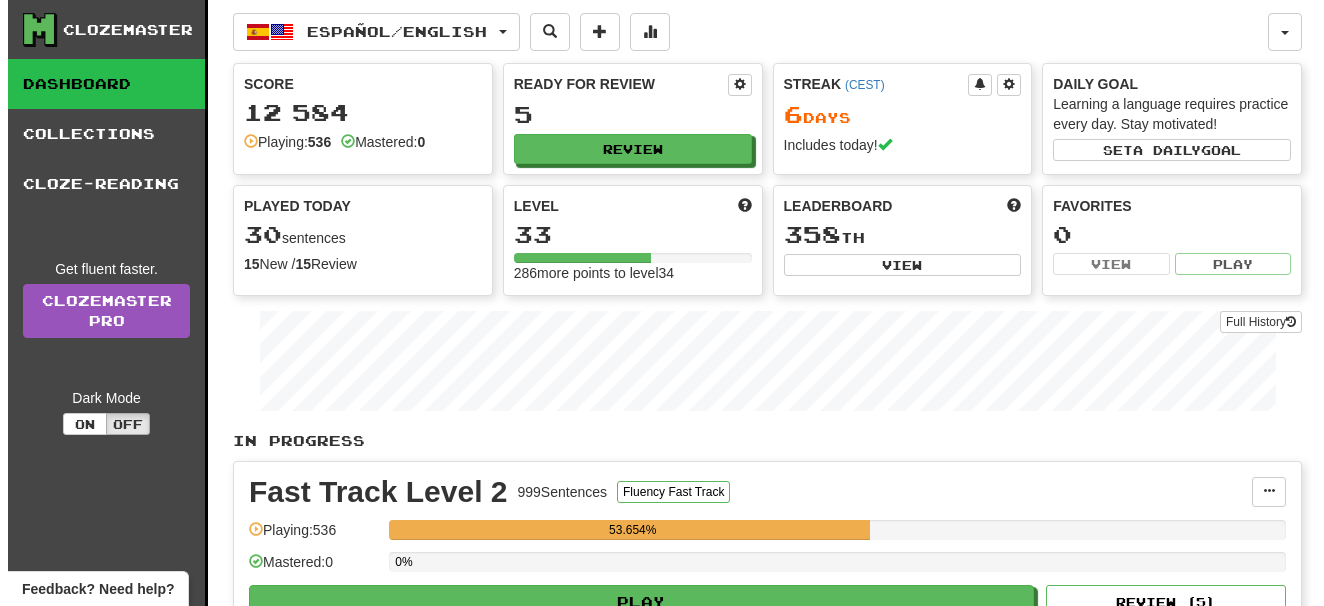 scroll, scrollTop: 0, scrollLeft: 0, axis: both 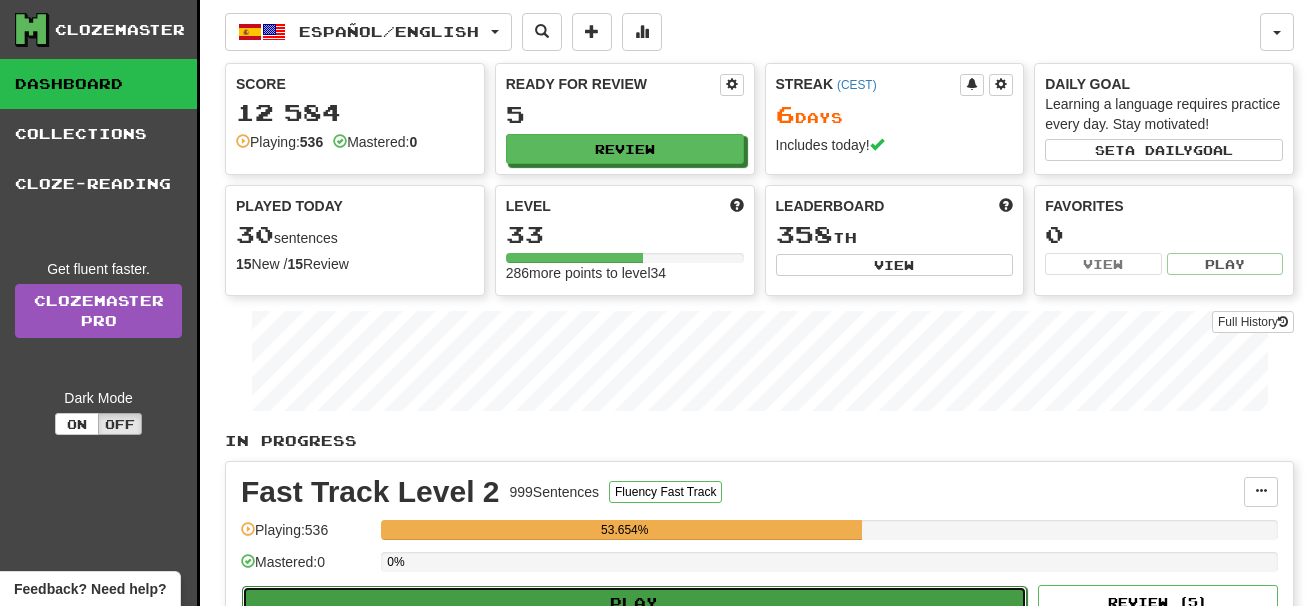 click on "Play" at bounding box center (634, 603) 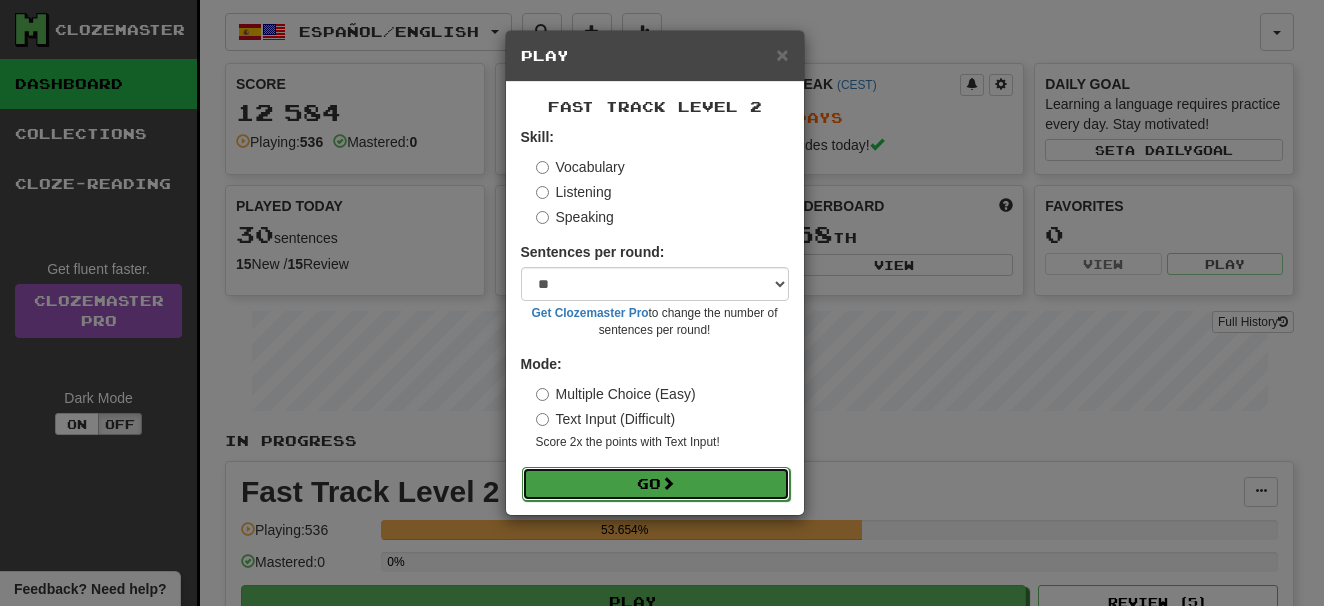 click on "Go" at bounding box center [656, 484] 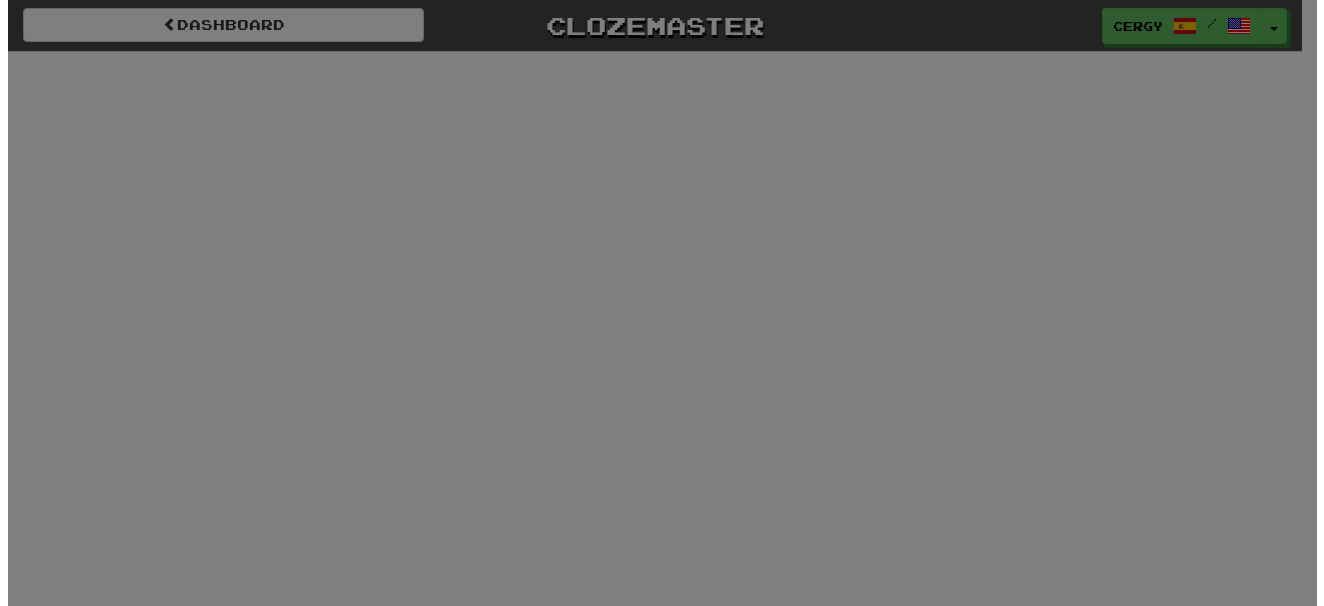scroll, scrollTop: 0, scrollLeft: 0, axis: both 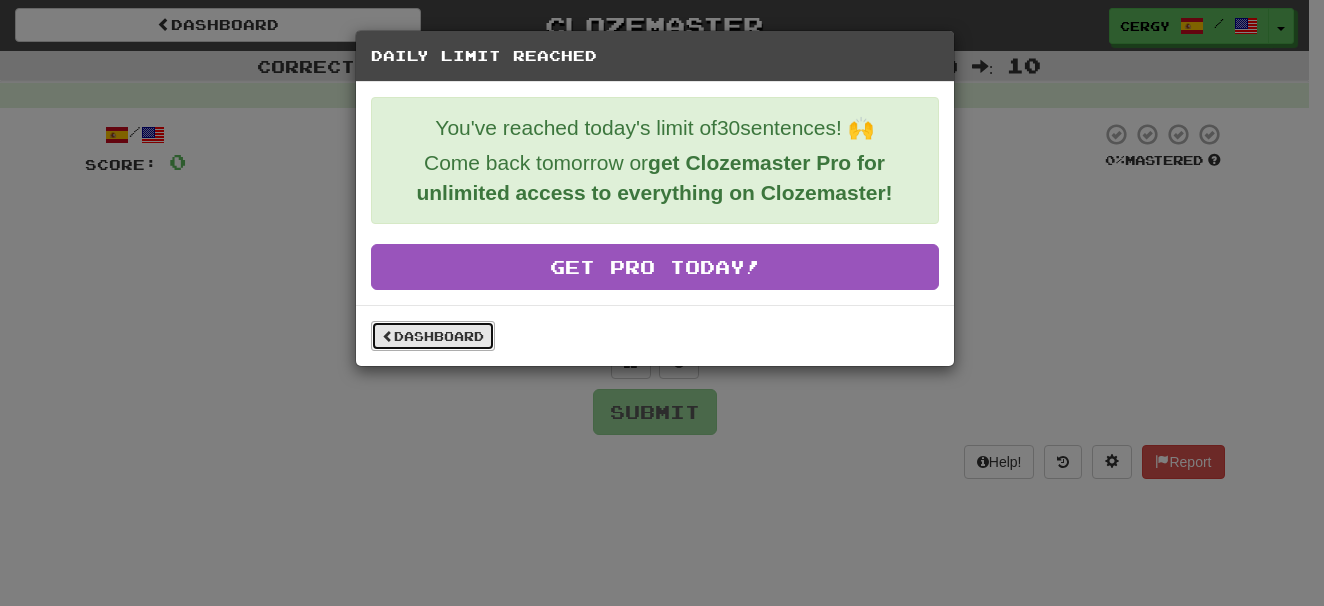 click on "Dashboard" at bounding box center [433, 336] 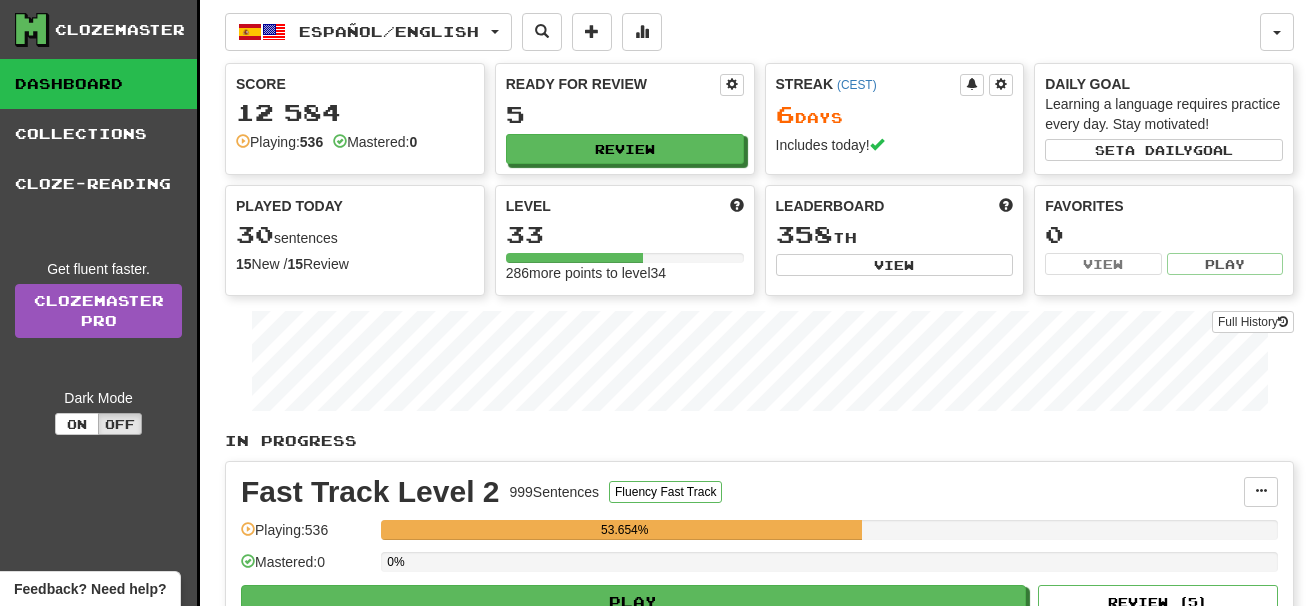 scroll, scrollTop: 0, scrollLeft: 0, axis: both 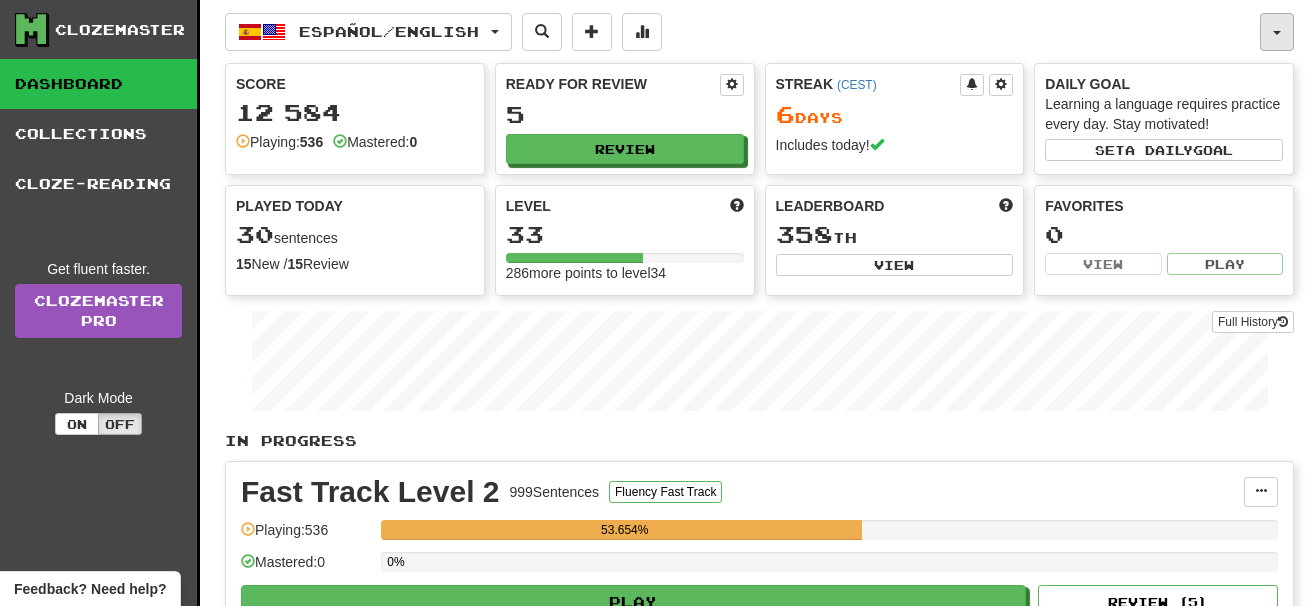 click at bounding box center (1277, 32) 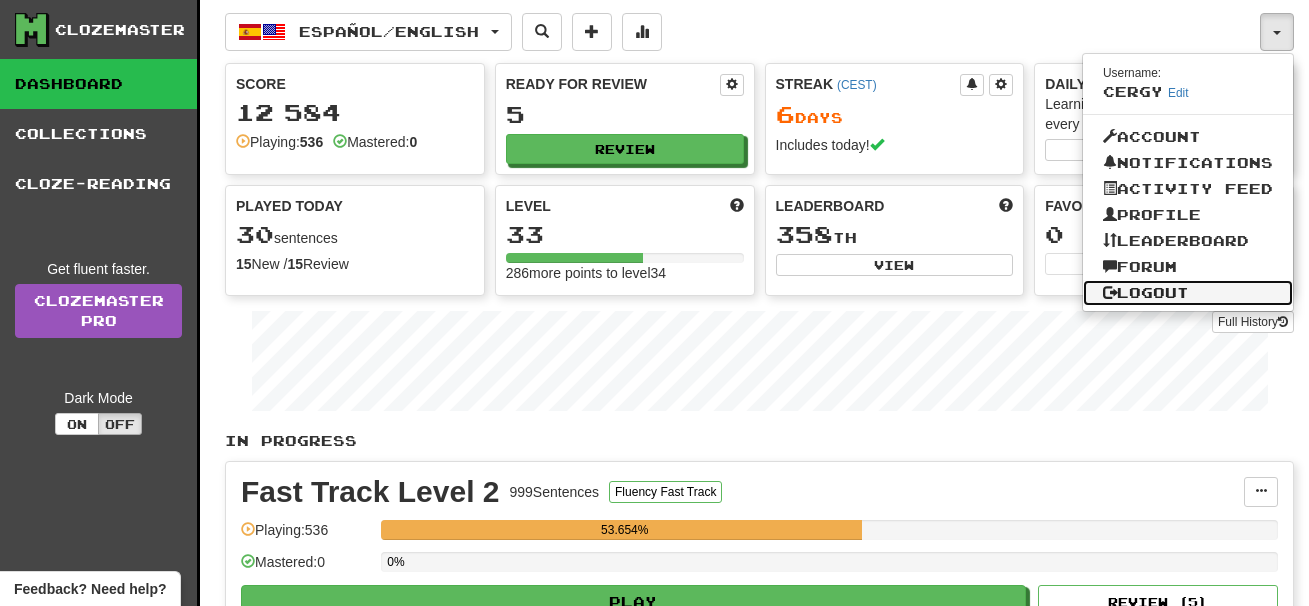 click on "Logout" at bounding box center [1188, 293] 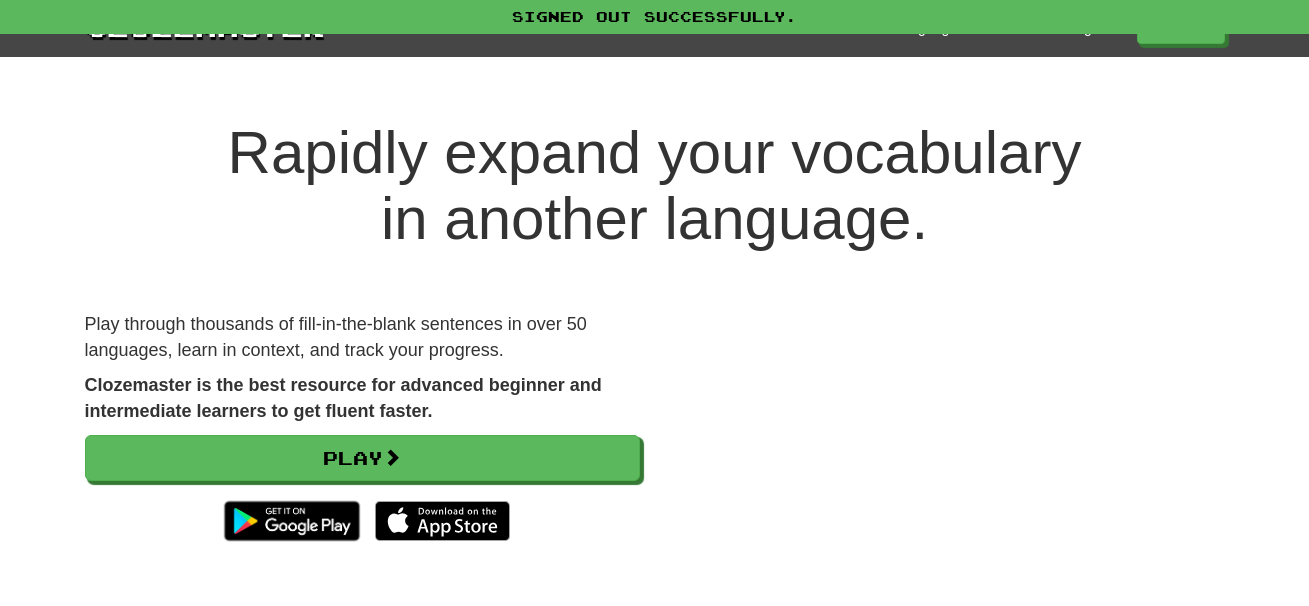 scroll, scrollTop: 0, scrollLeft: 0, axis: both 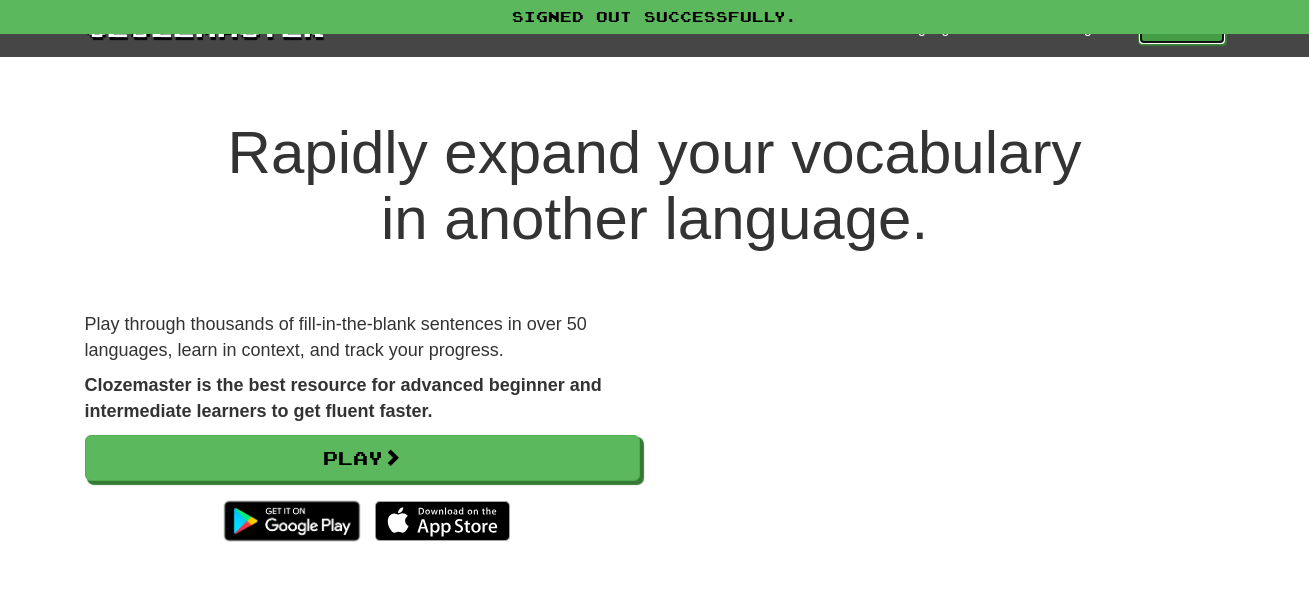 click on "Play" at bounding box center [1182, 28] 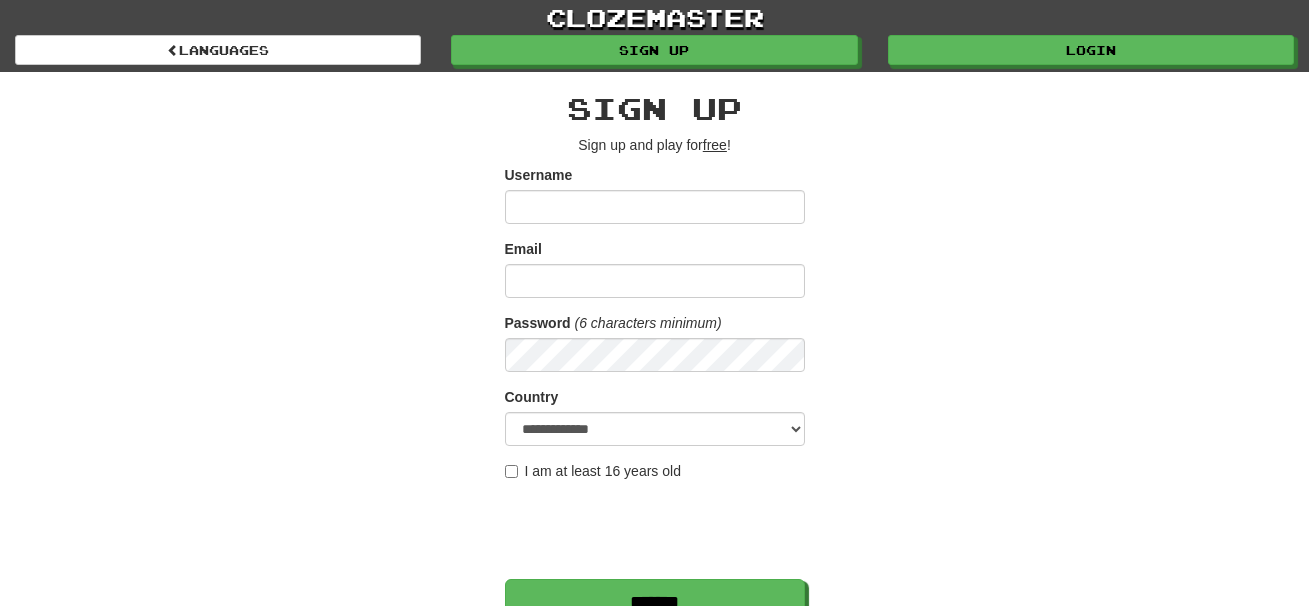 scroll, scrollTop: 0, scrollLeft: 0, axis: both 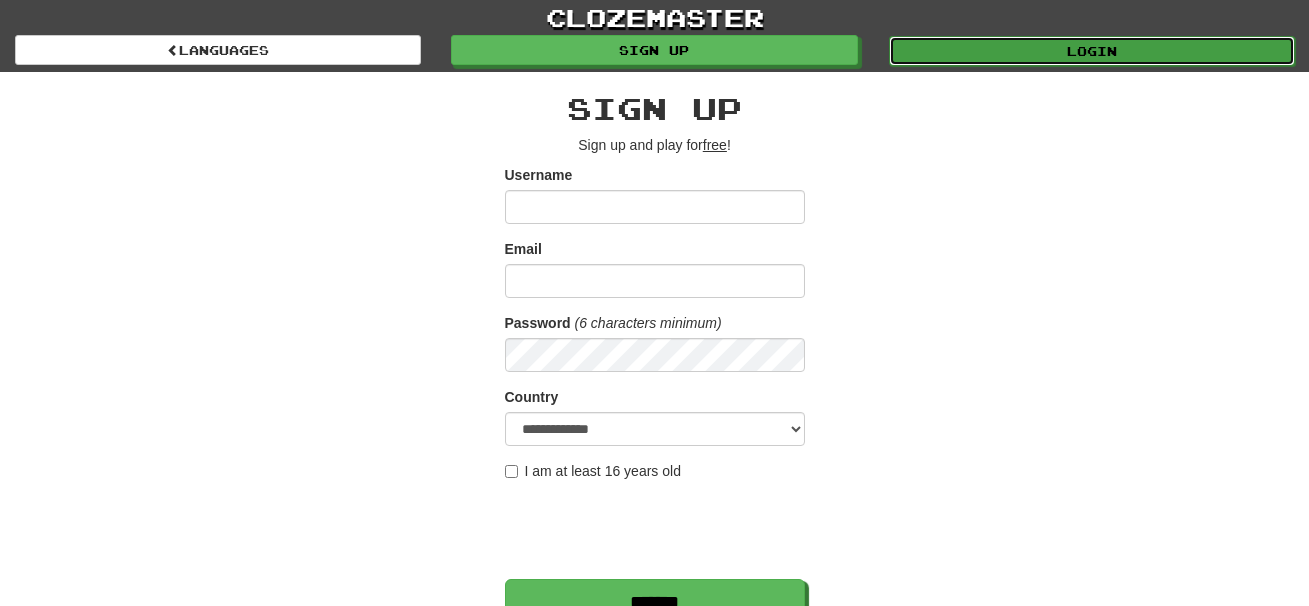 click on "Login" at bounding box center (1092, 51) 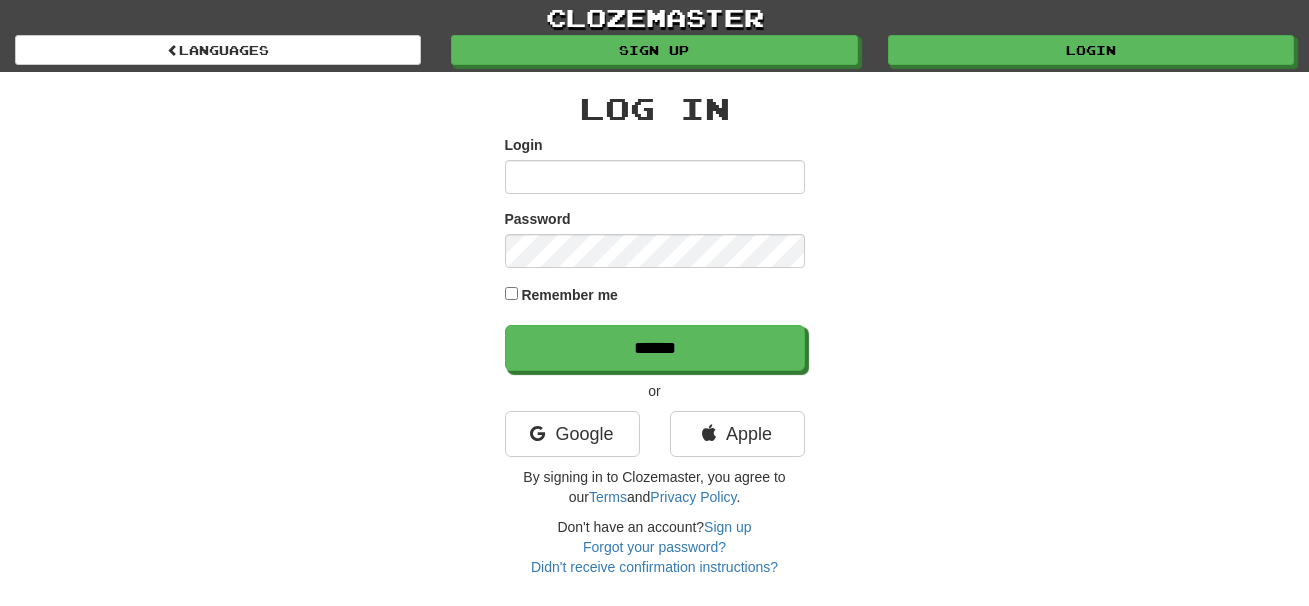 scroll, scrollTop: 0, scrollLeft: 0, axis: both 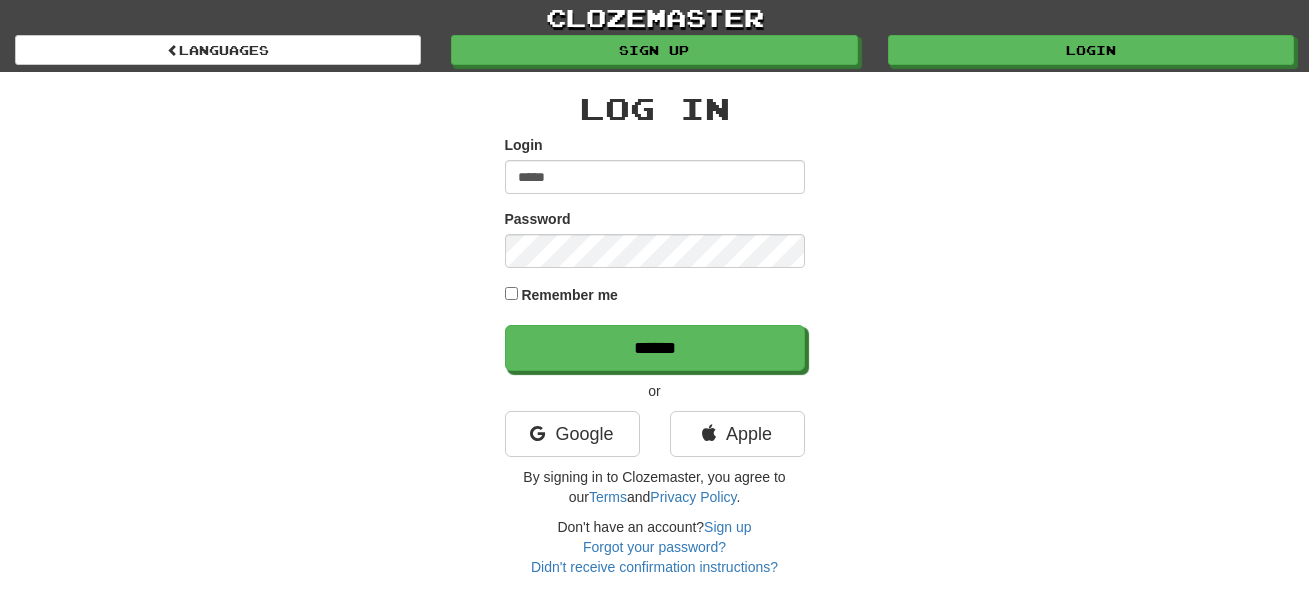 click on "*****" at bounding box center [655, 177] 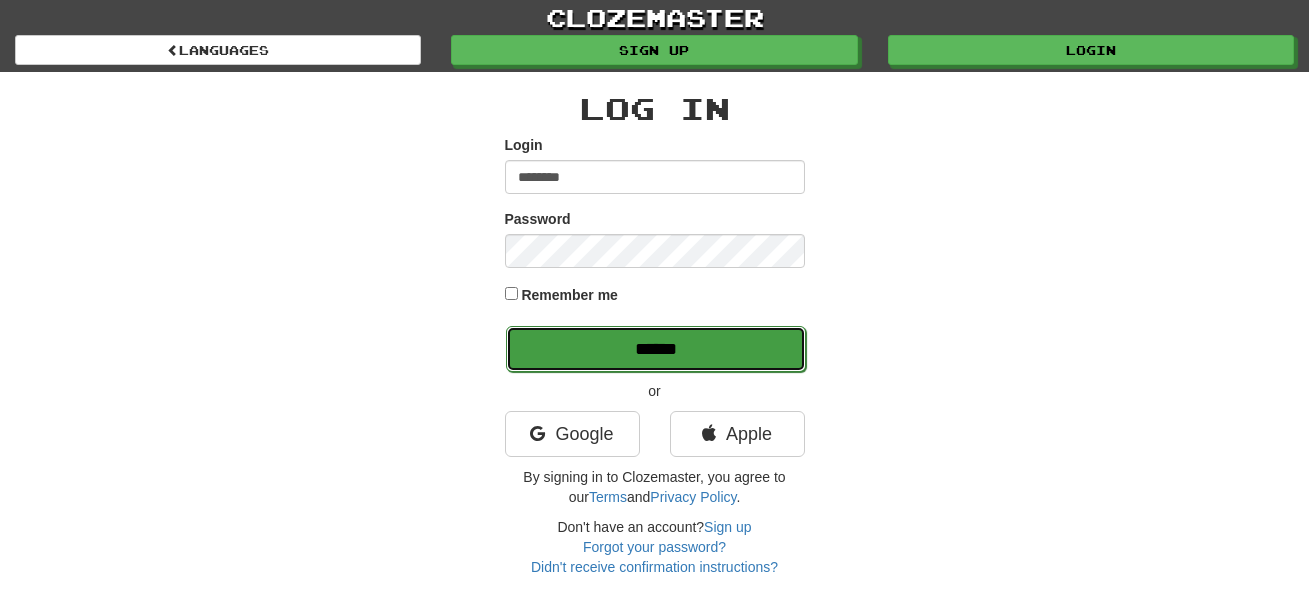 click on "******" at bounding box center [656, 349] 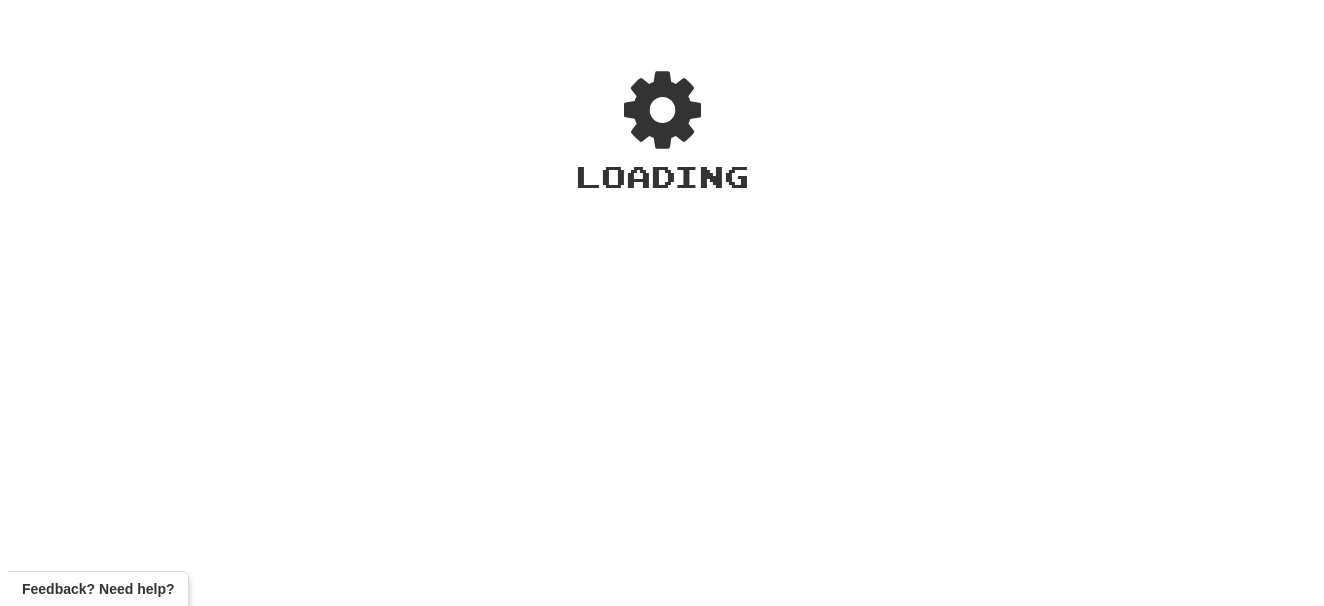 scroll, scrollTop: 0, scrollLeft: 0, axis: both 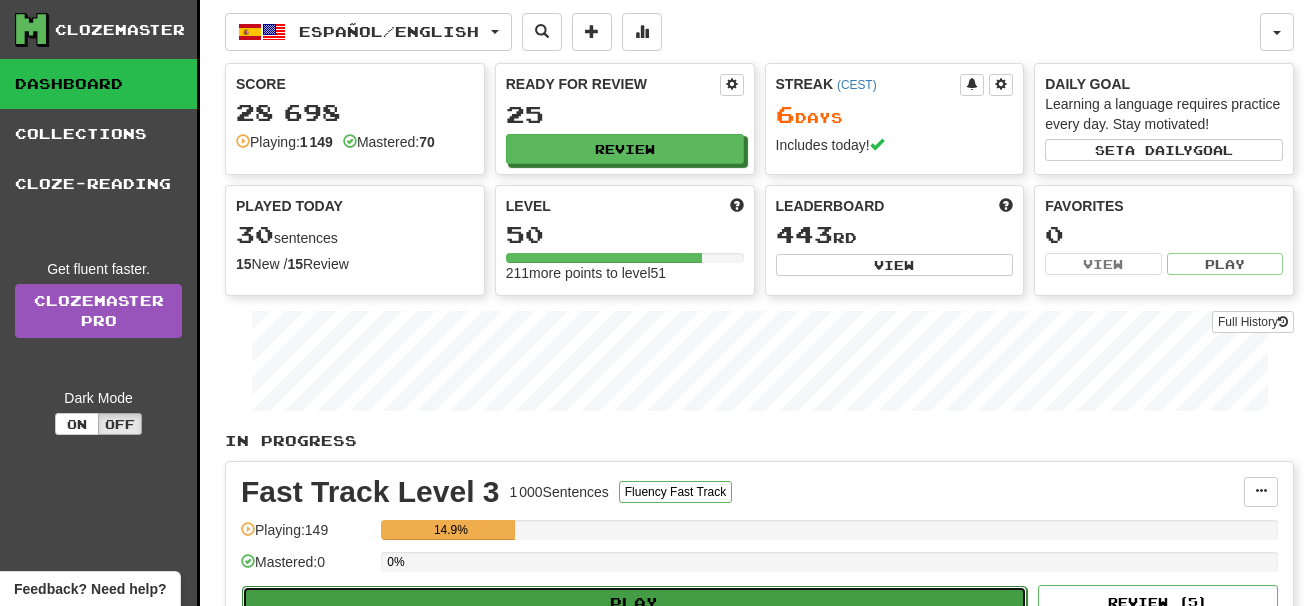 click on "Play" at bounding box center [634, 603] 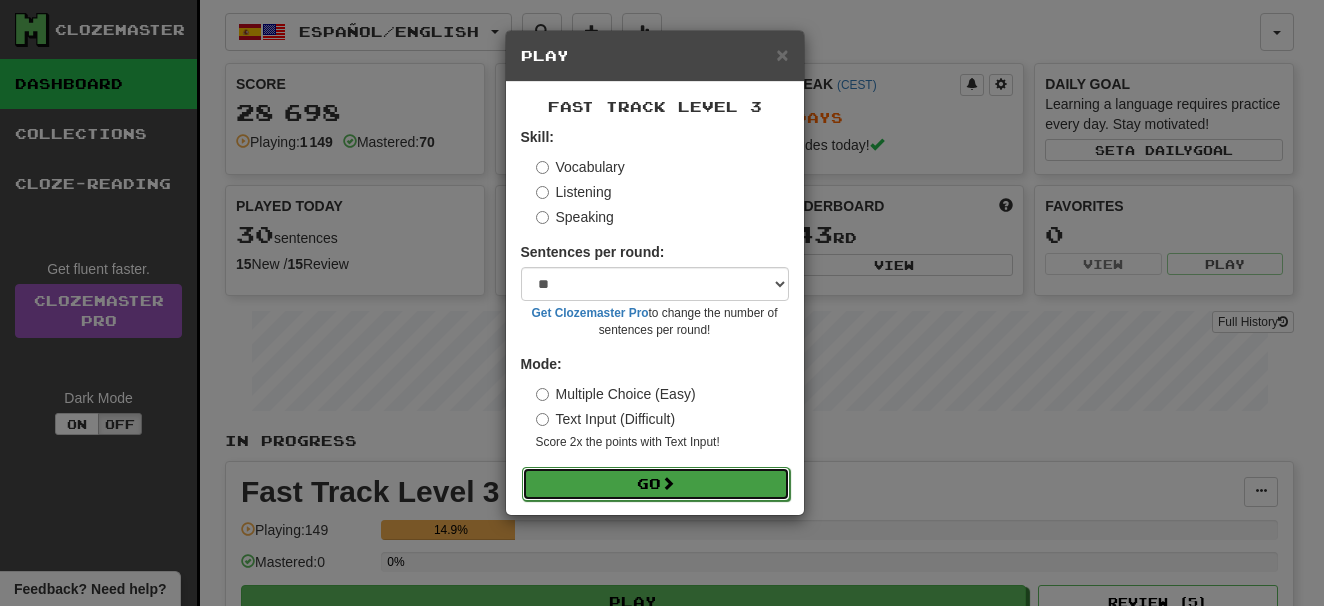 click at bounding box center (668, 483) 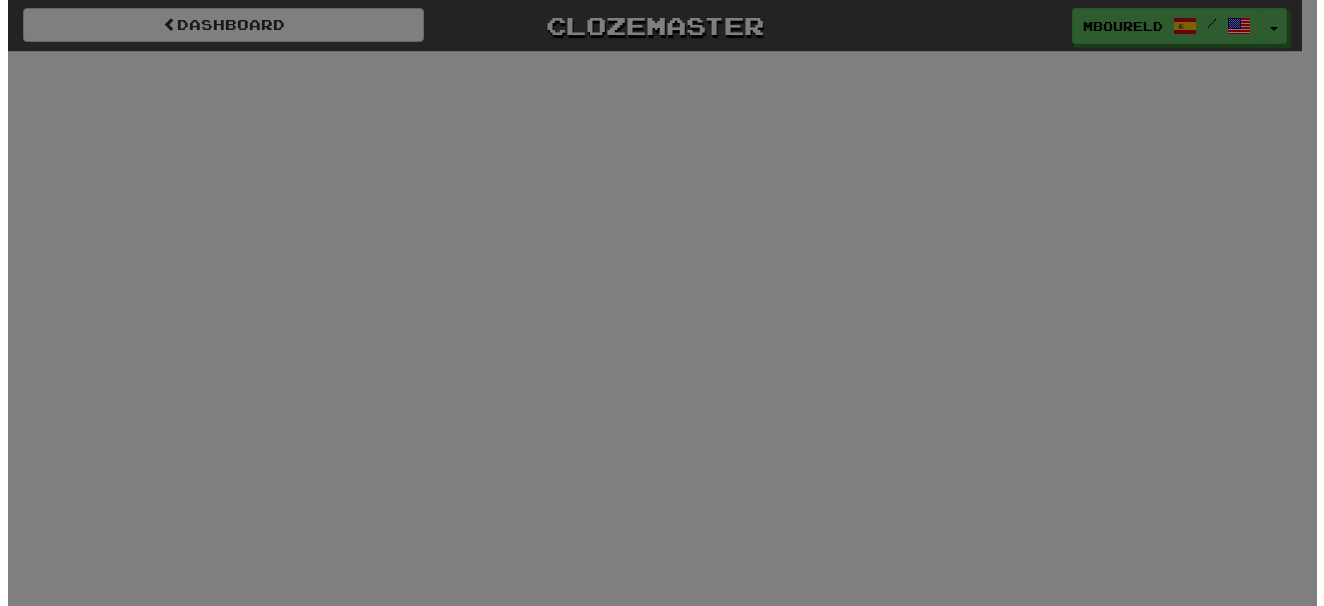 scroll, scrollTop: 0, scrollLeft: 0, axis: both 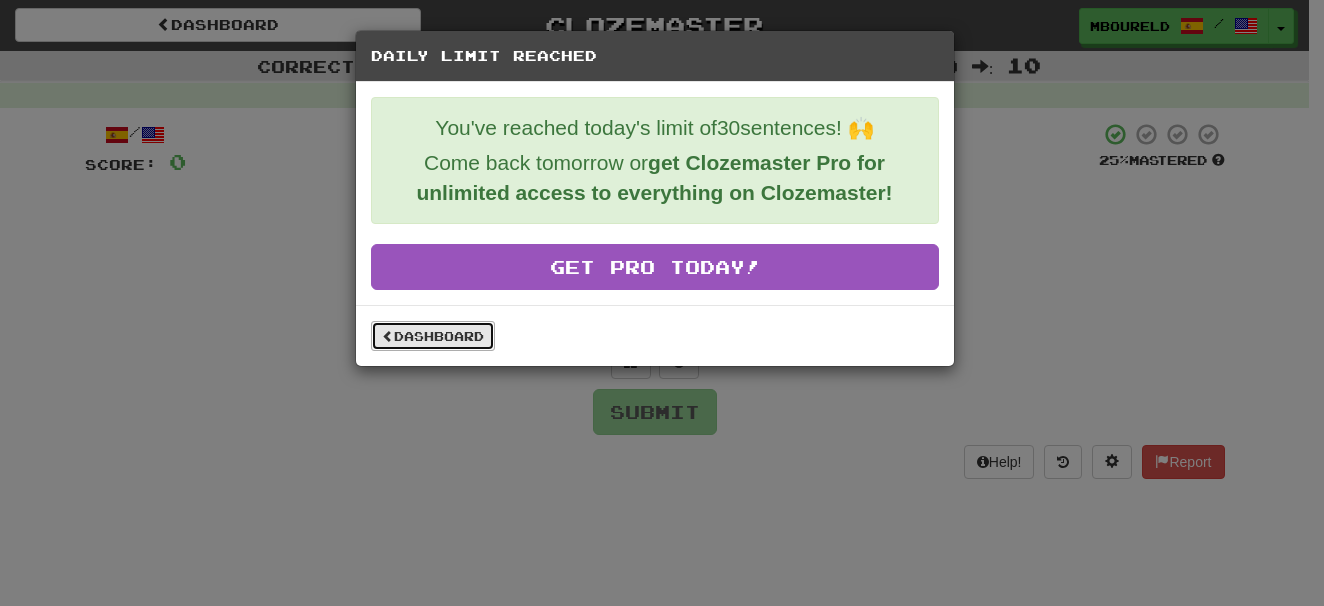 click on "Dashboard" at bounding box center [433, 336] 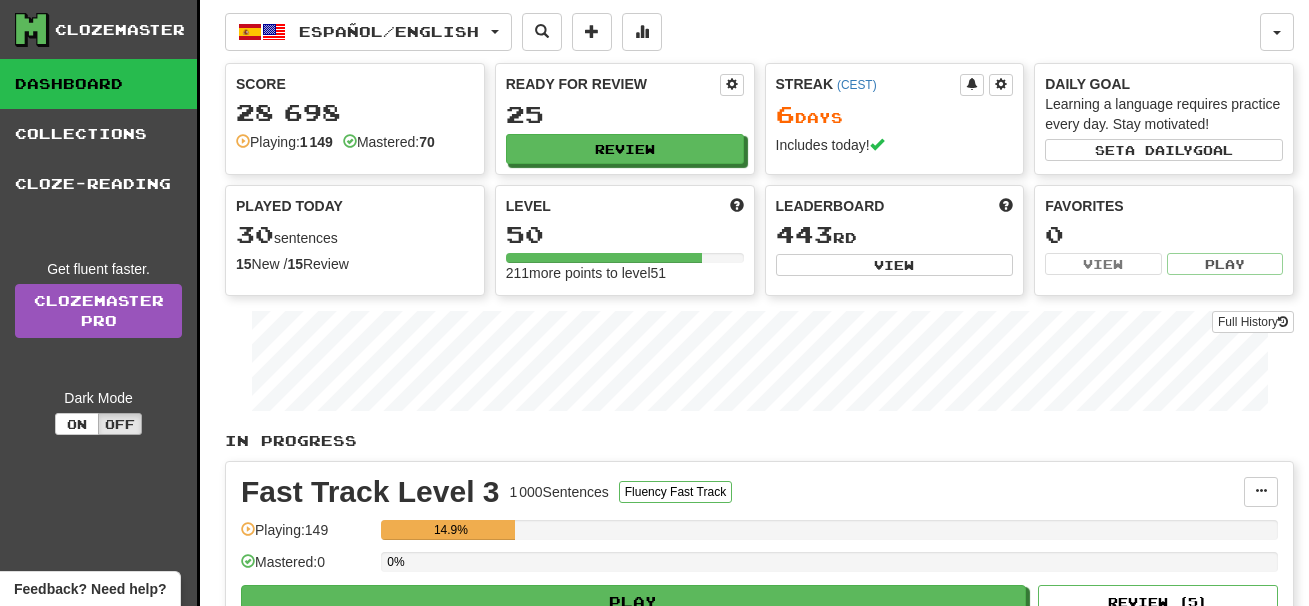 scroll, scrollTop: 0, scrollLeft: 0, axis: both 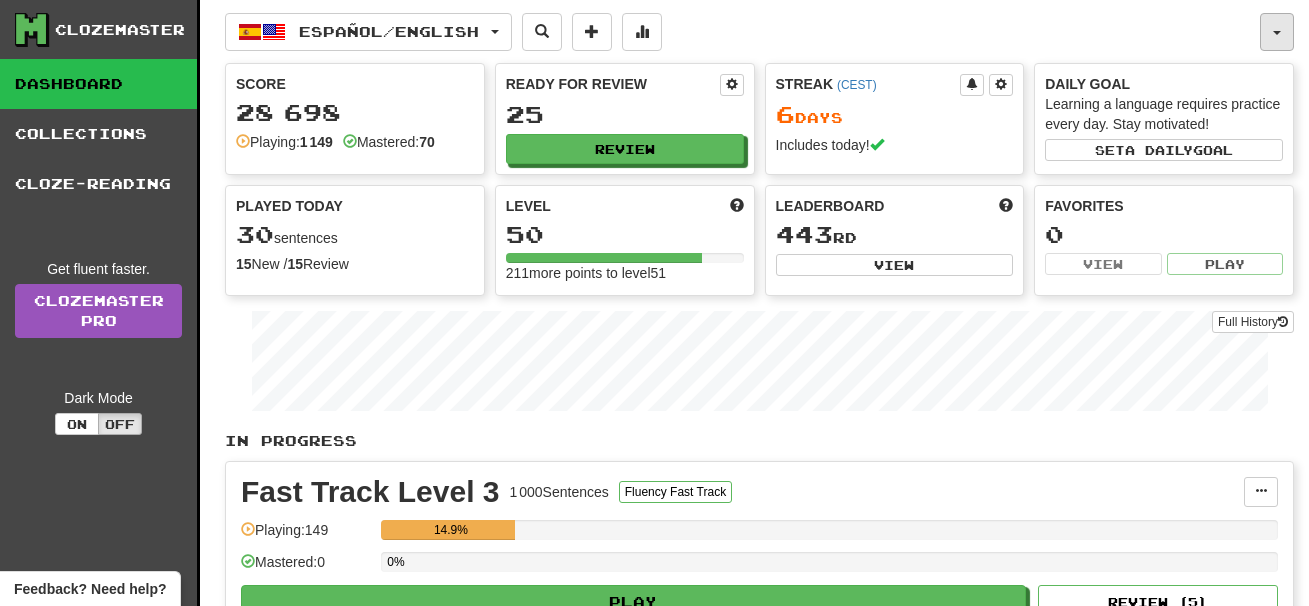 click at bounding box center (1277, 32) 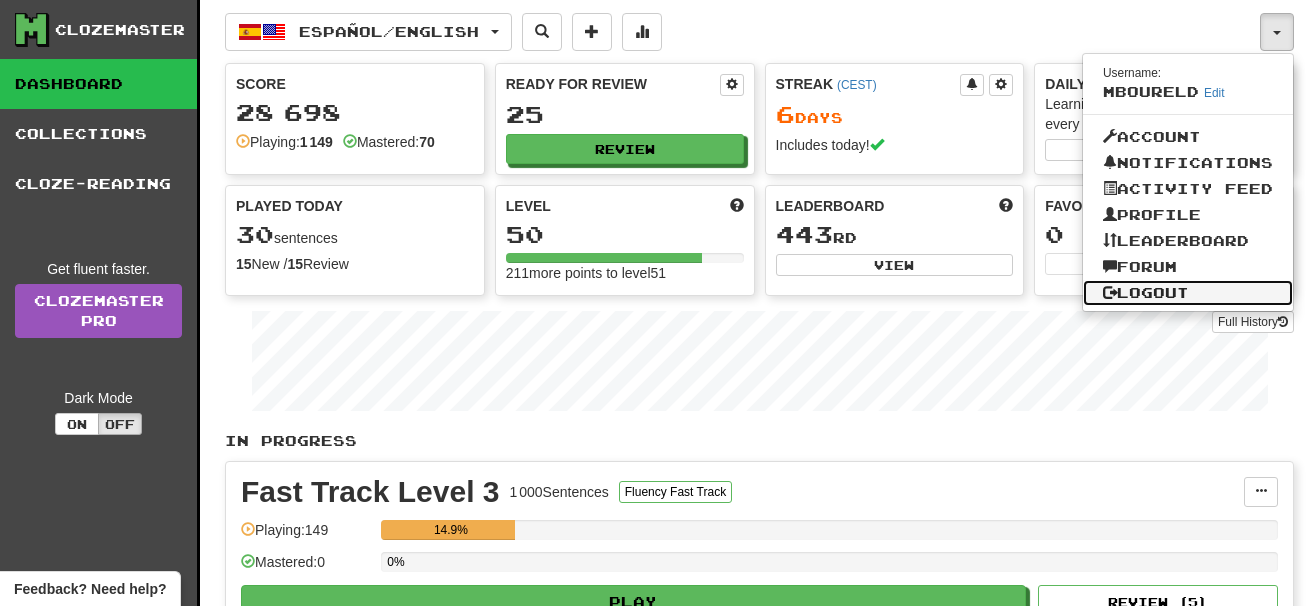 click on "Logout" at bounding box center [1188, 293] 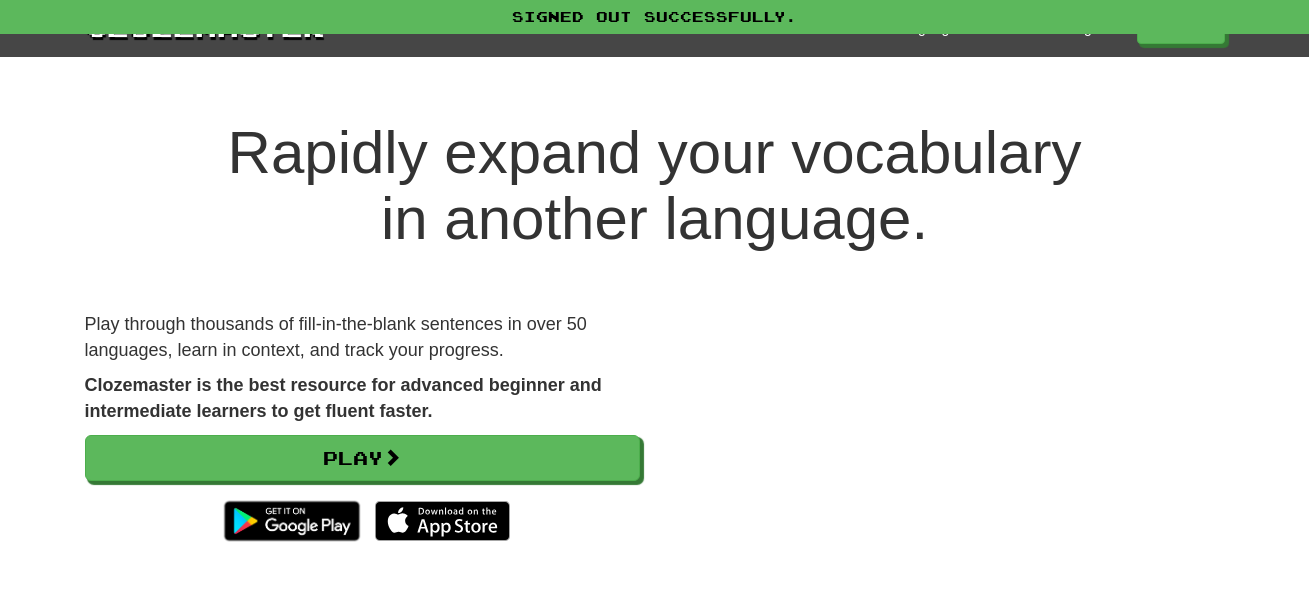 scroll, scrollTop: 0, scrollLeft: 0, axis: both 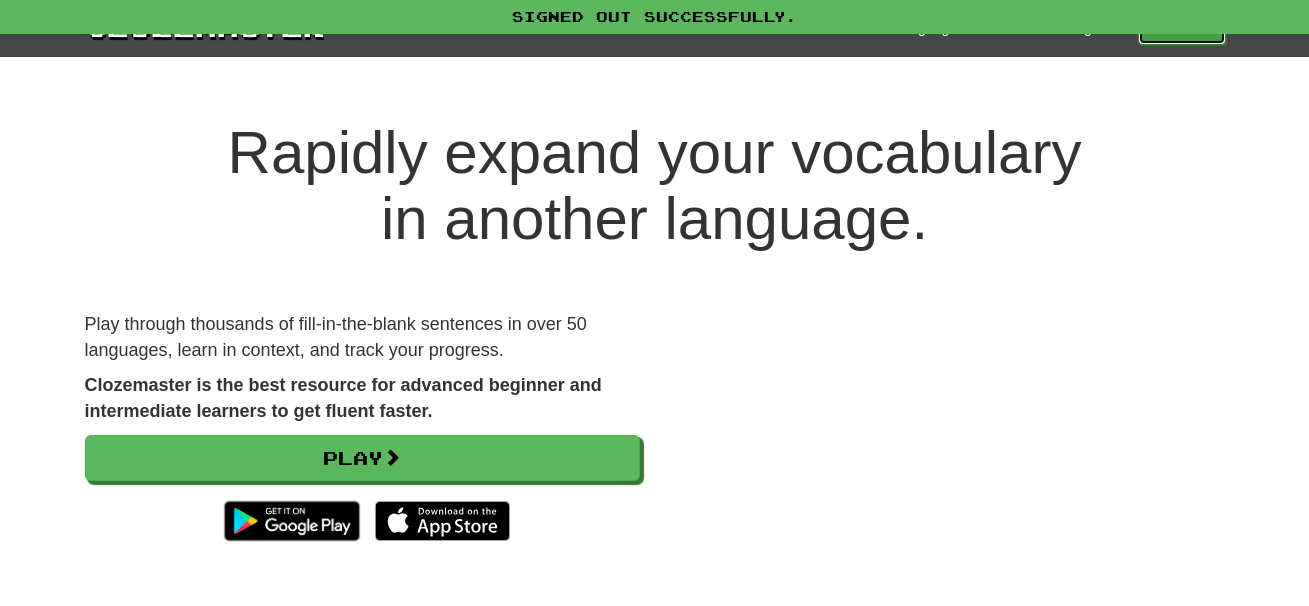 click on "Play" at bounding box center (1182, 28) 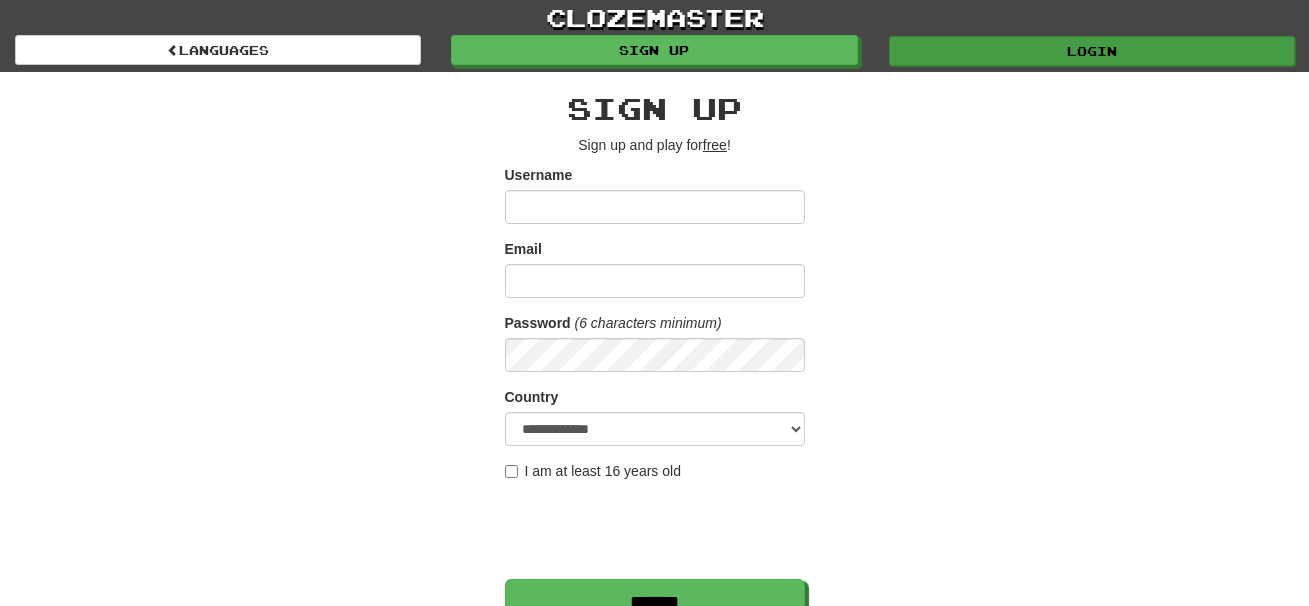 scroll, scrollTop: 0, scrollLeft: 0, axis: both 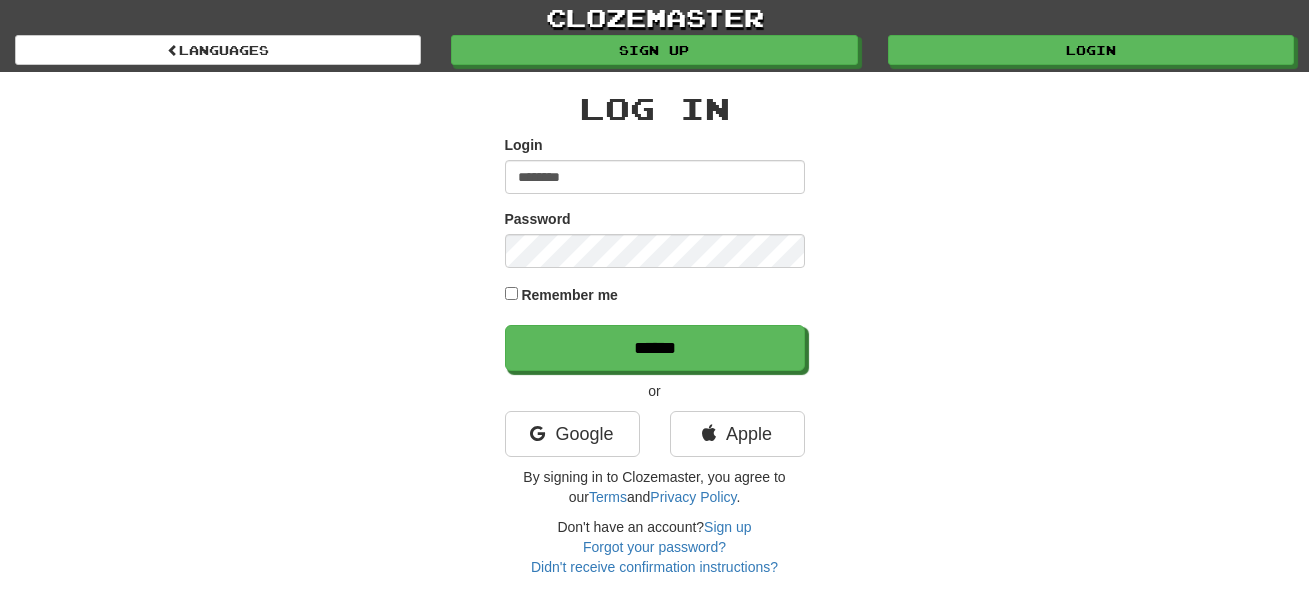 click on "********" at bounding box center (655, 177) 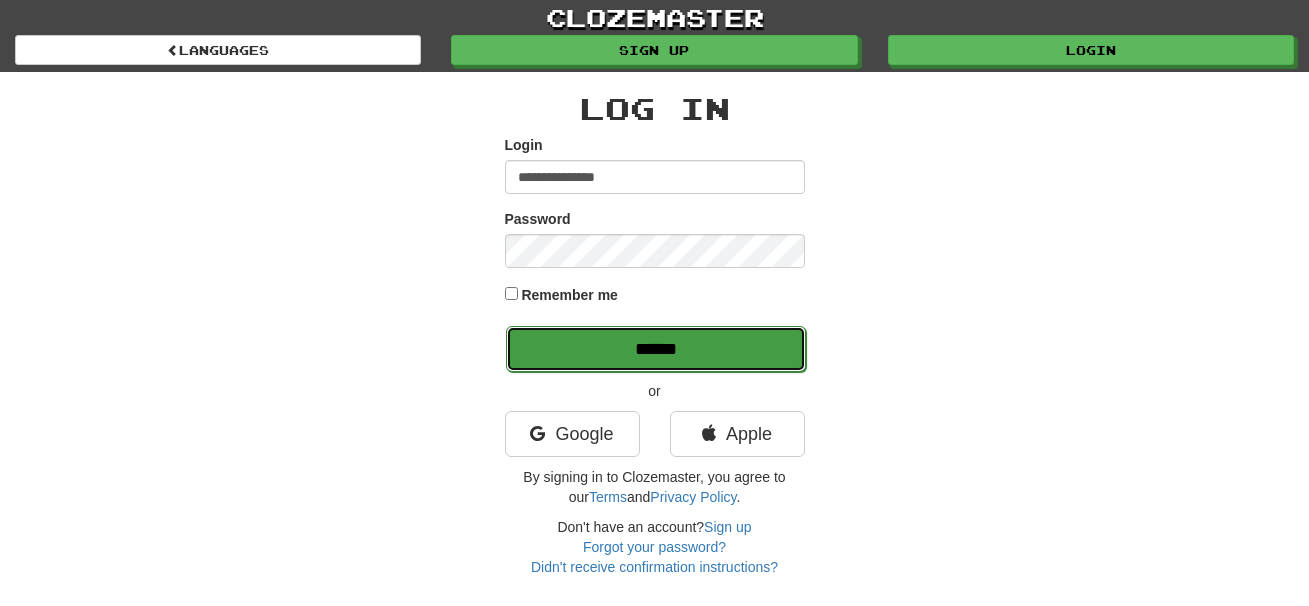 click on "******" at bounding box center [656, 349] 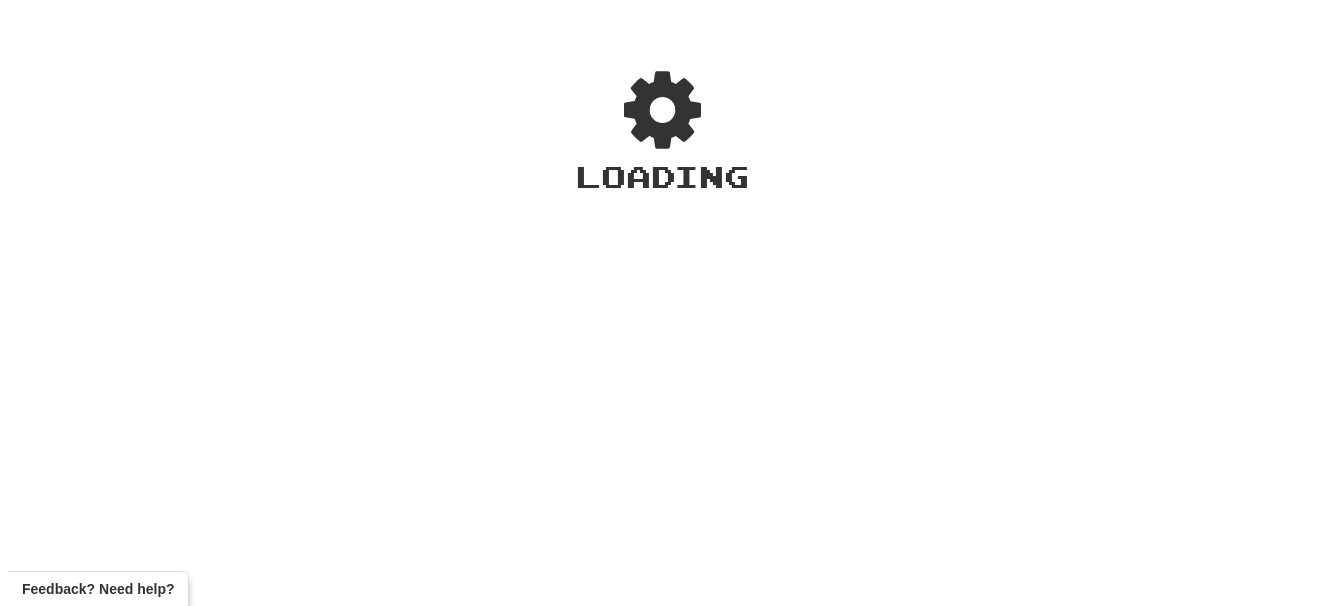scroll, scrollTop: 0, scrollLeft: 0, axis: both 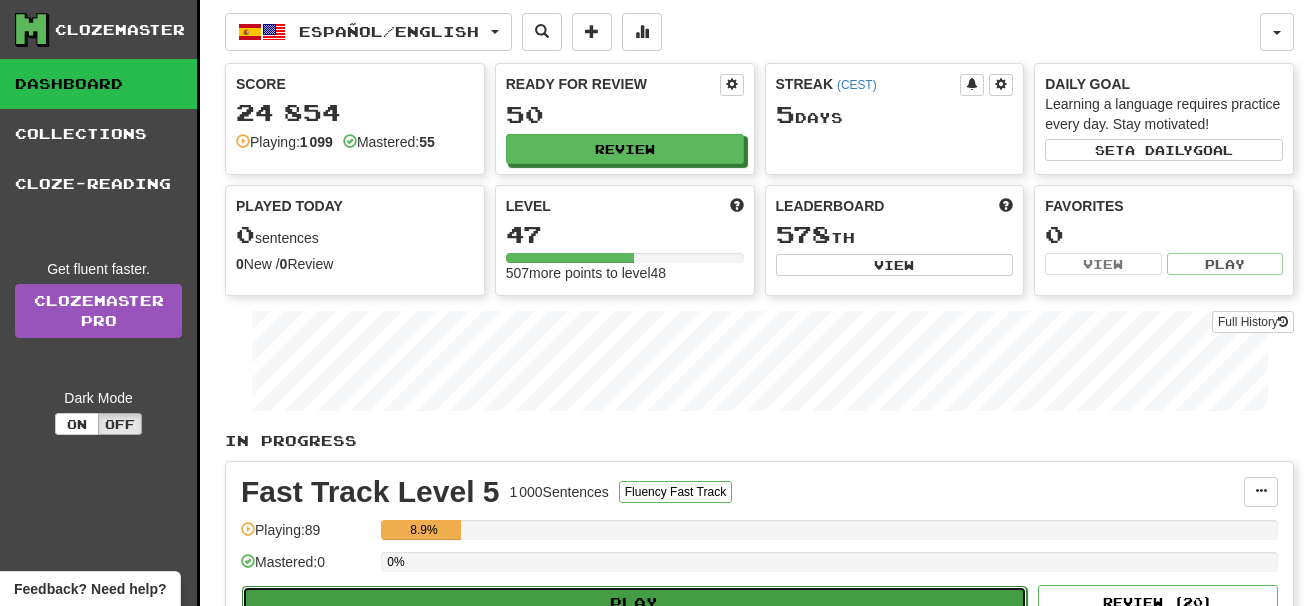 click on "Play" at bounding box center [634, 603] 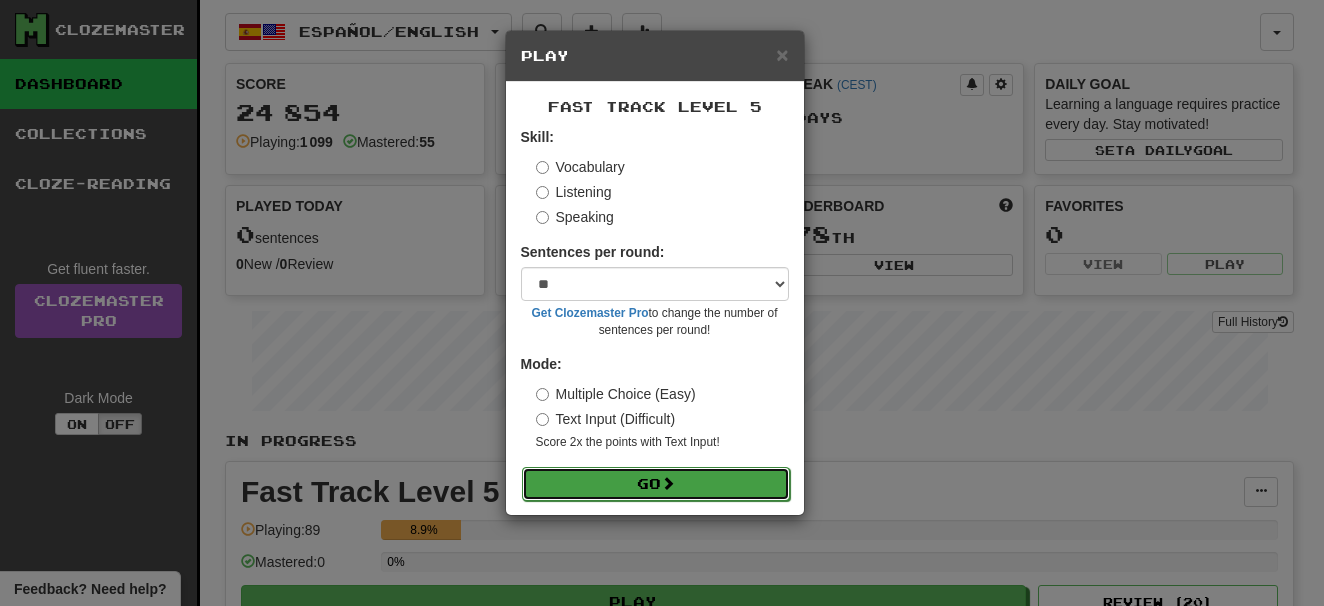 click on "Go" at bounding box center (656, 484) 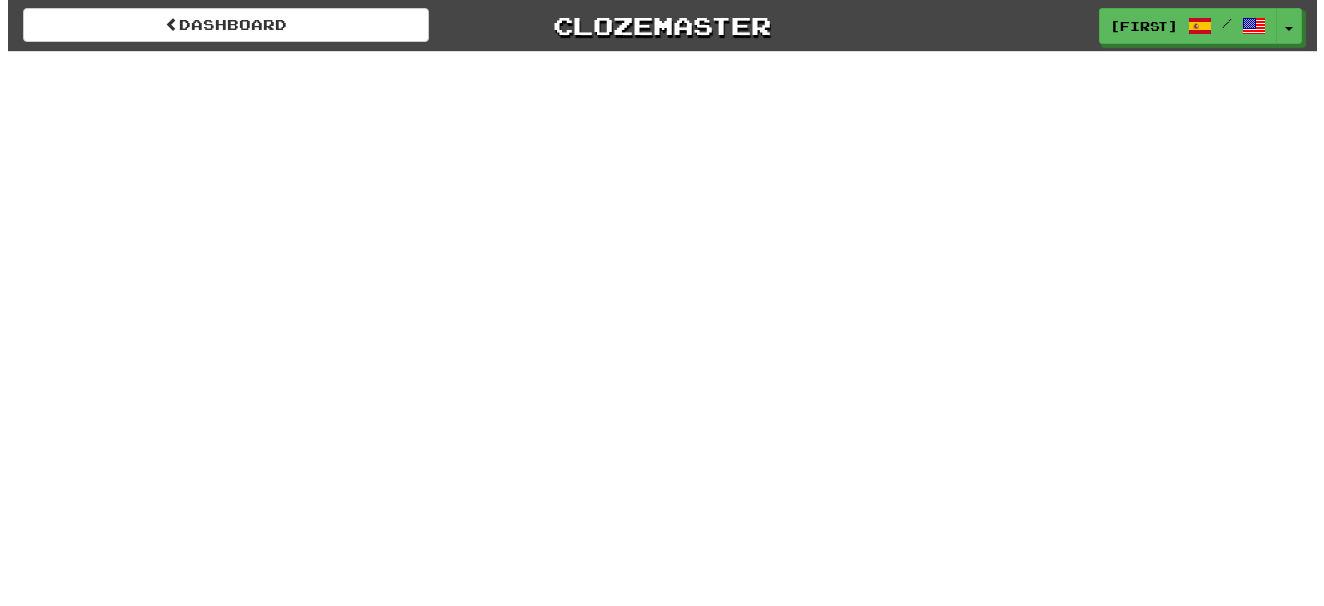 scroll, scrollTop: 0, scrollLeft: 0, axis: both 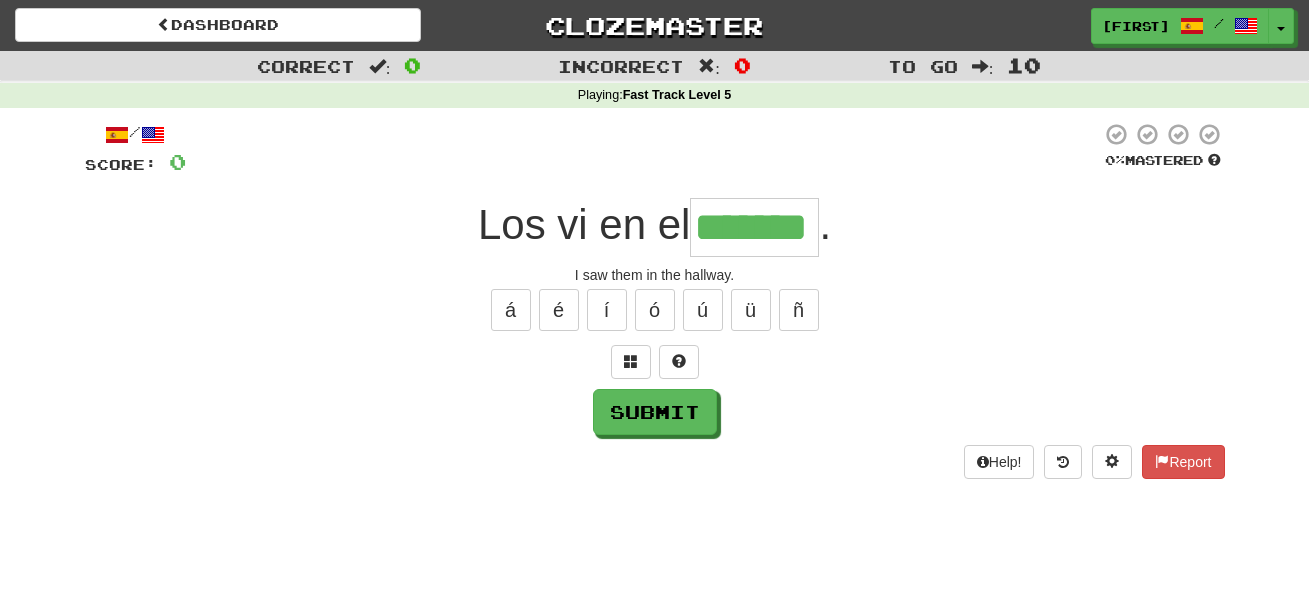 type on "*******" 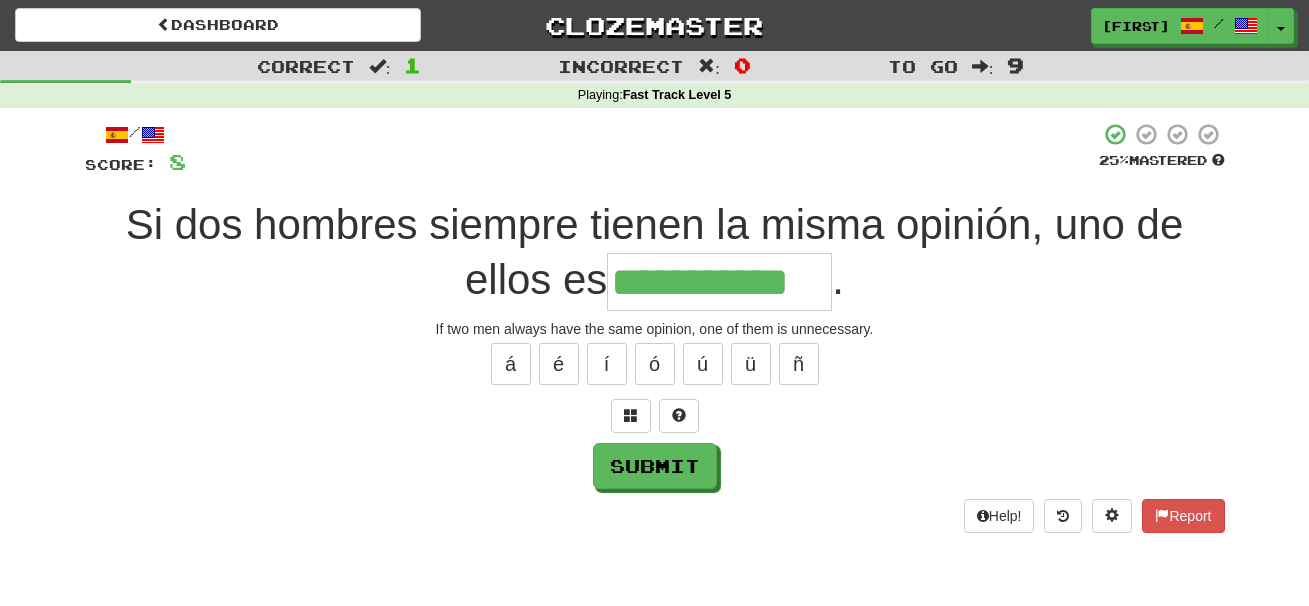 type on "**********" 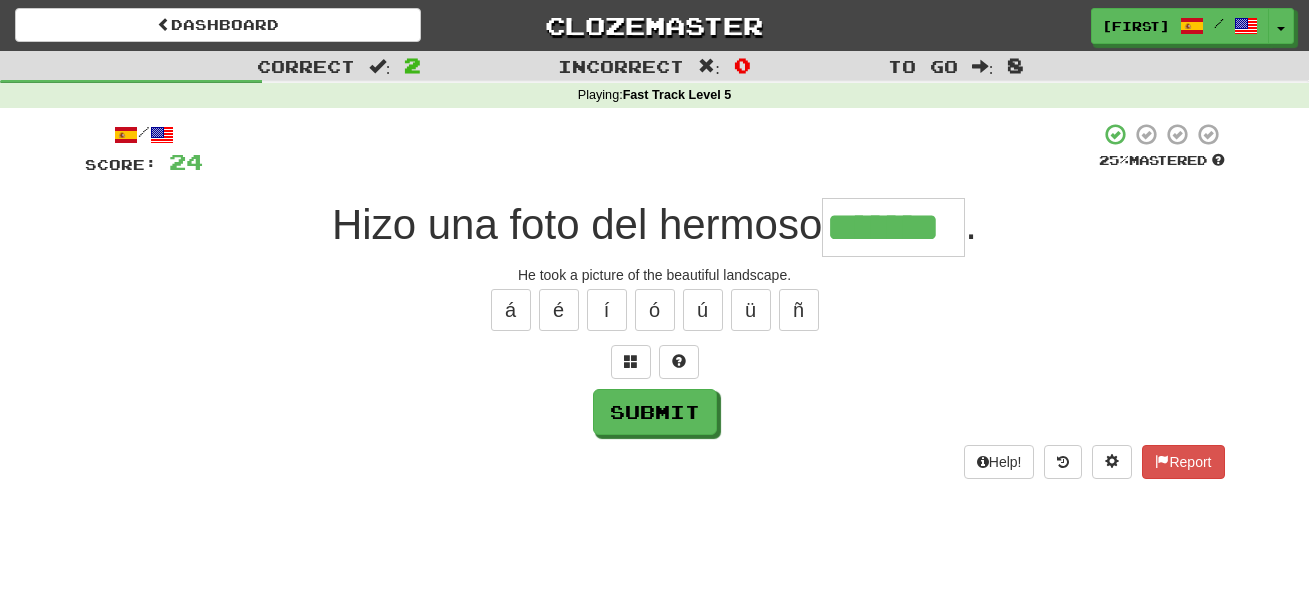 type on "*******" 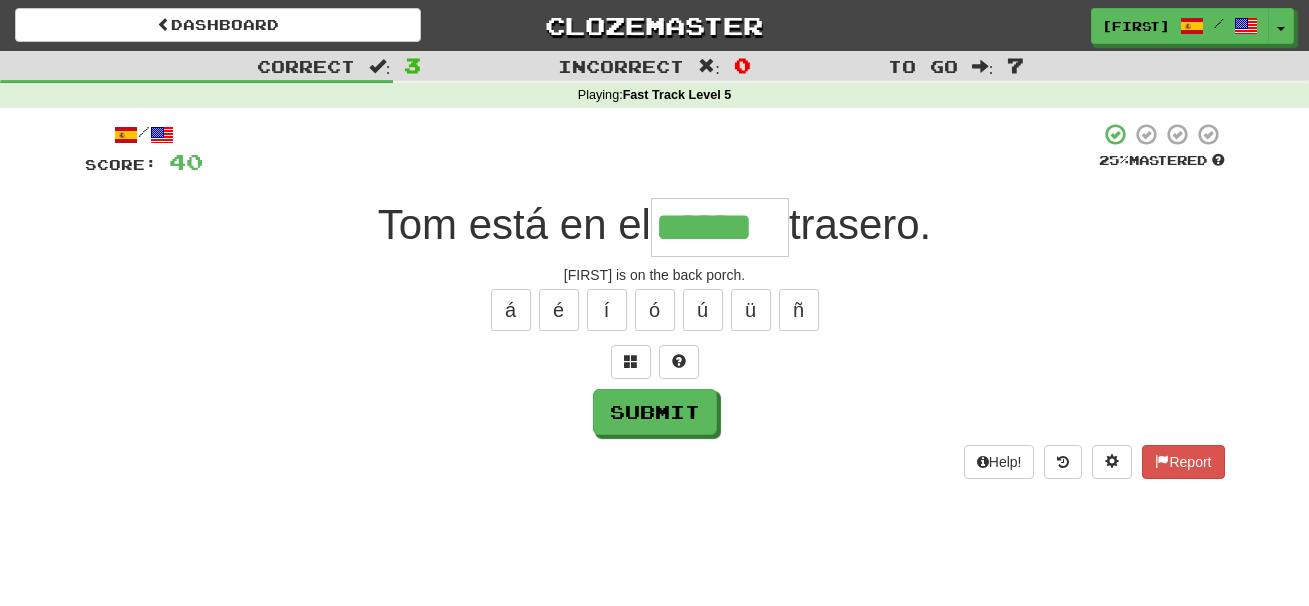 type on "******" 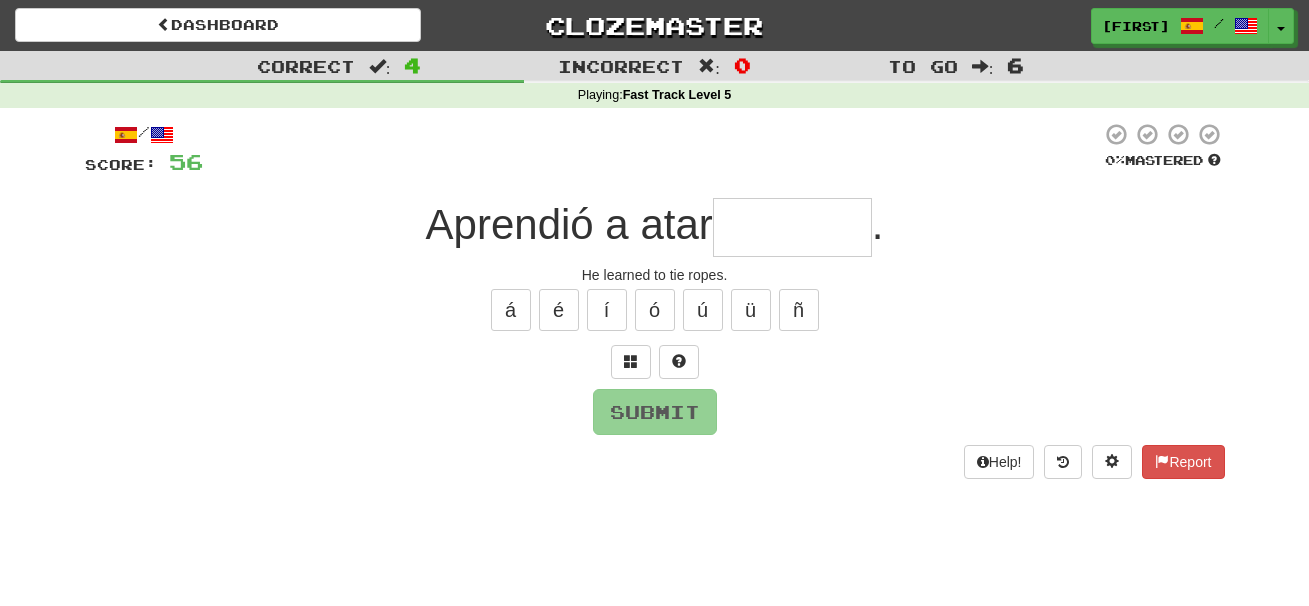 type on "*" 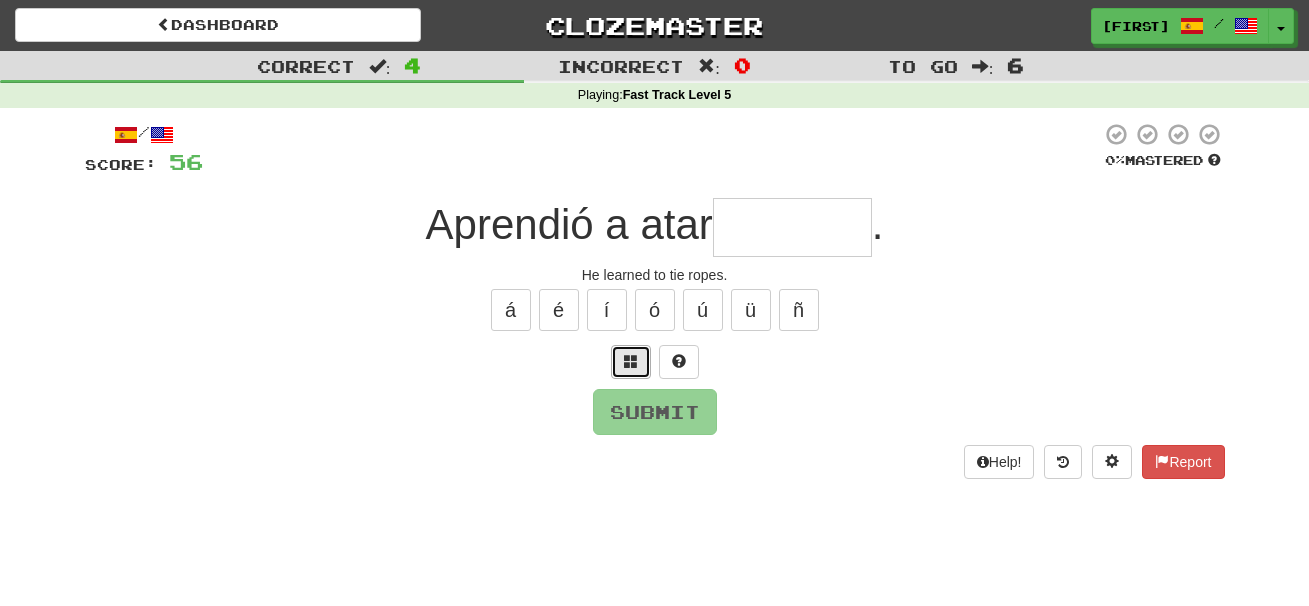 click at bounding box center [631, 361] 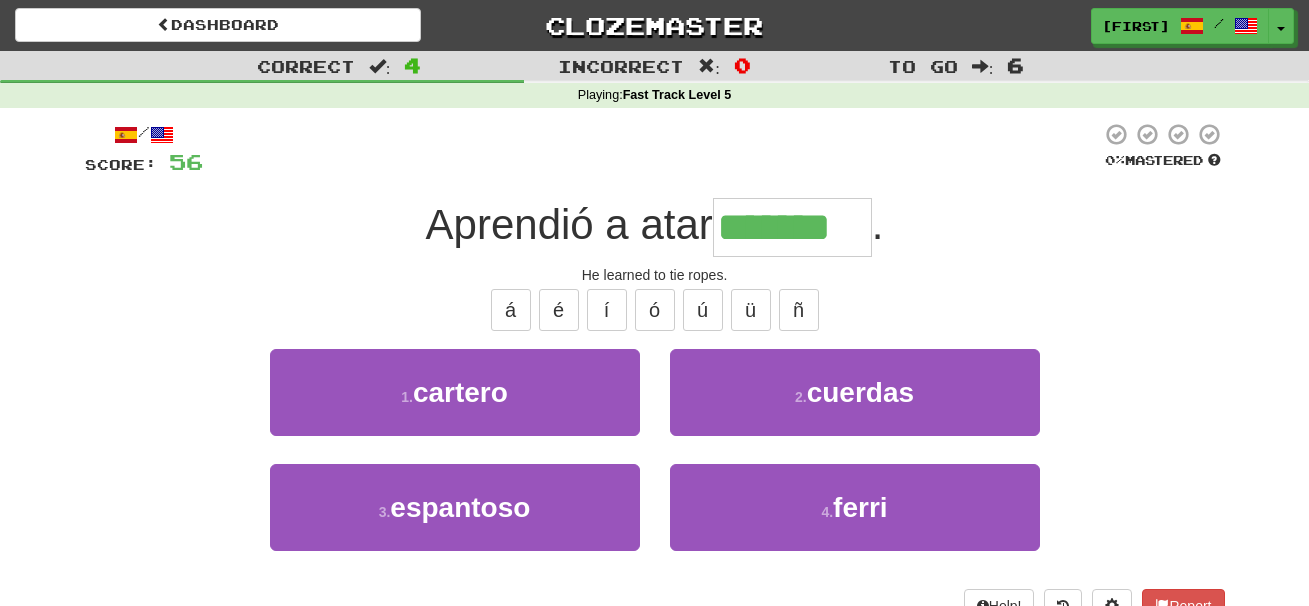 type on "*******" 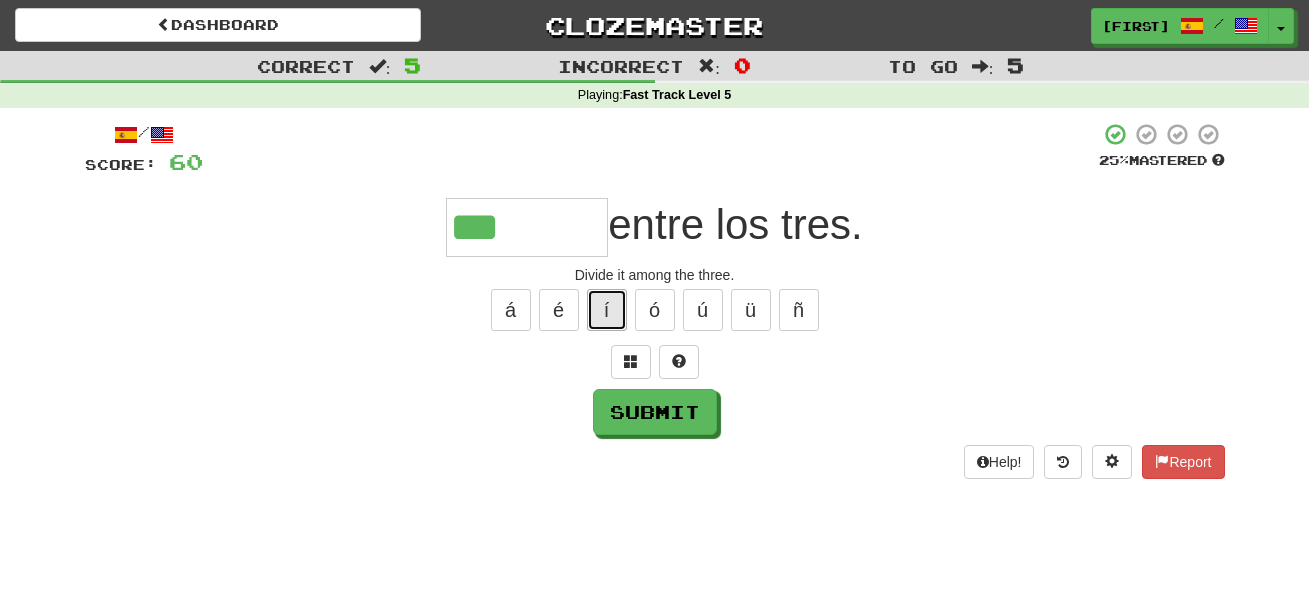 click on "í" at bounding box center (607, 310) 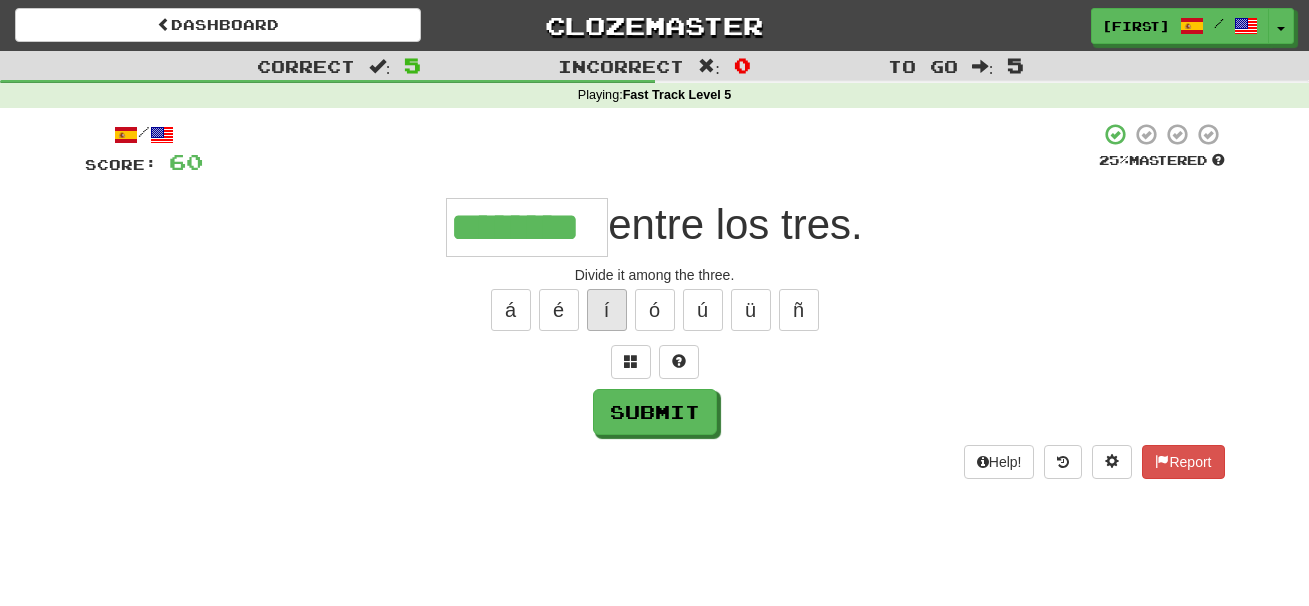 type on "********" 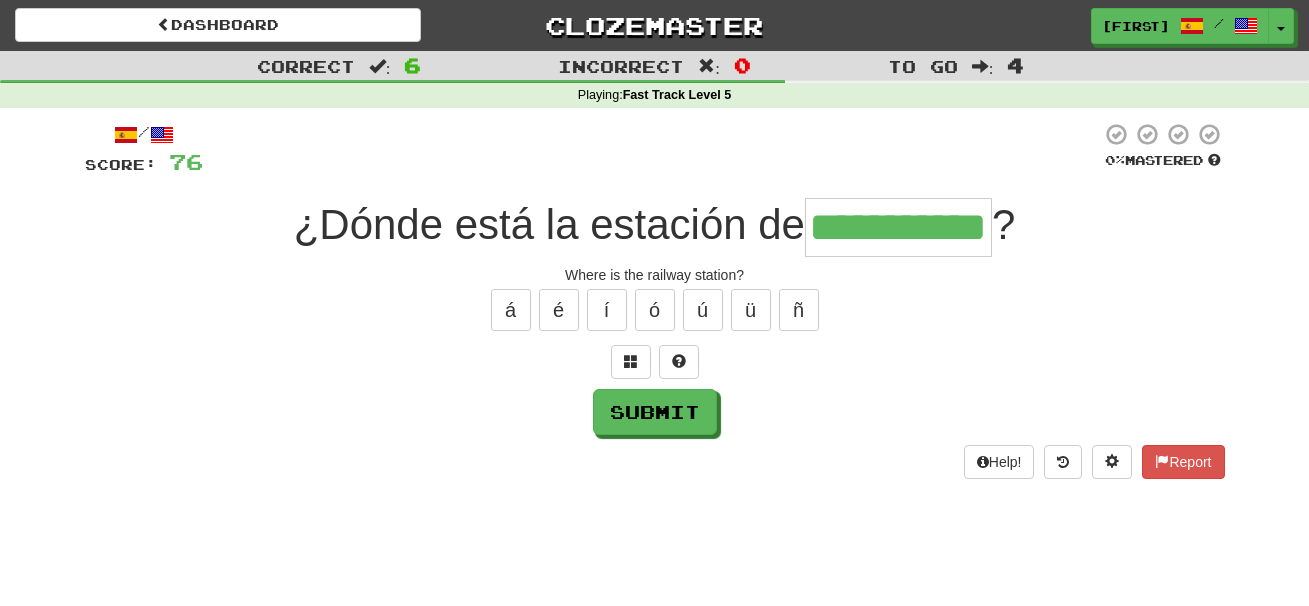 type on "**********" 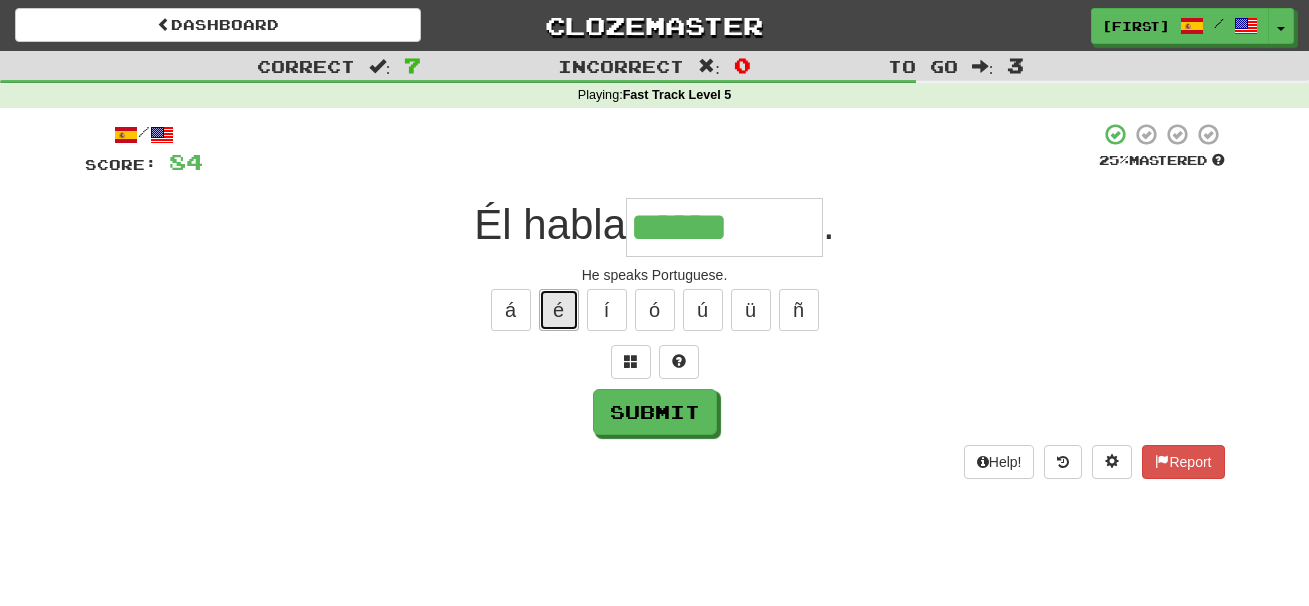 click on "é" at bounding box center (559, 310) 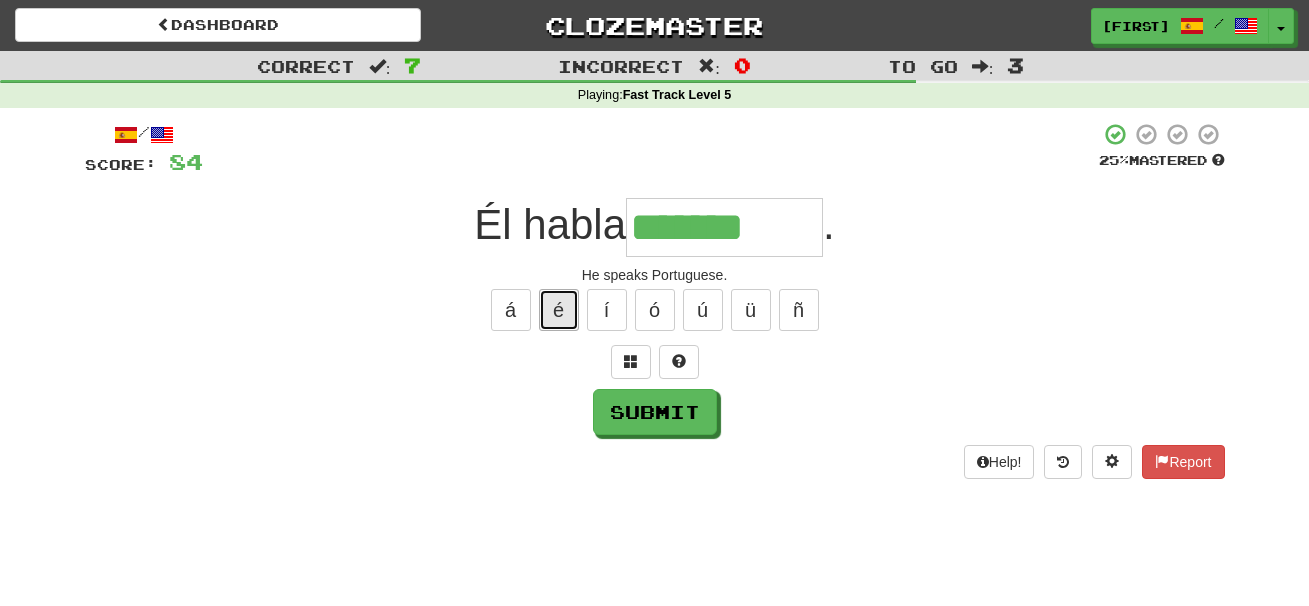 click on "é" at bounding box center (559, 310) 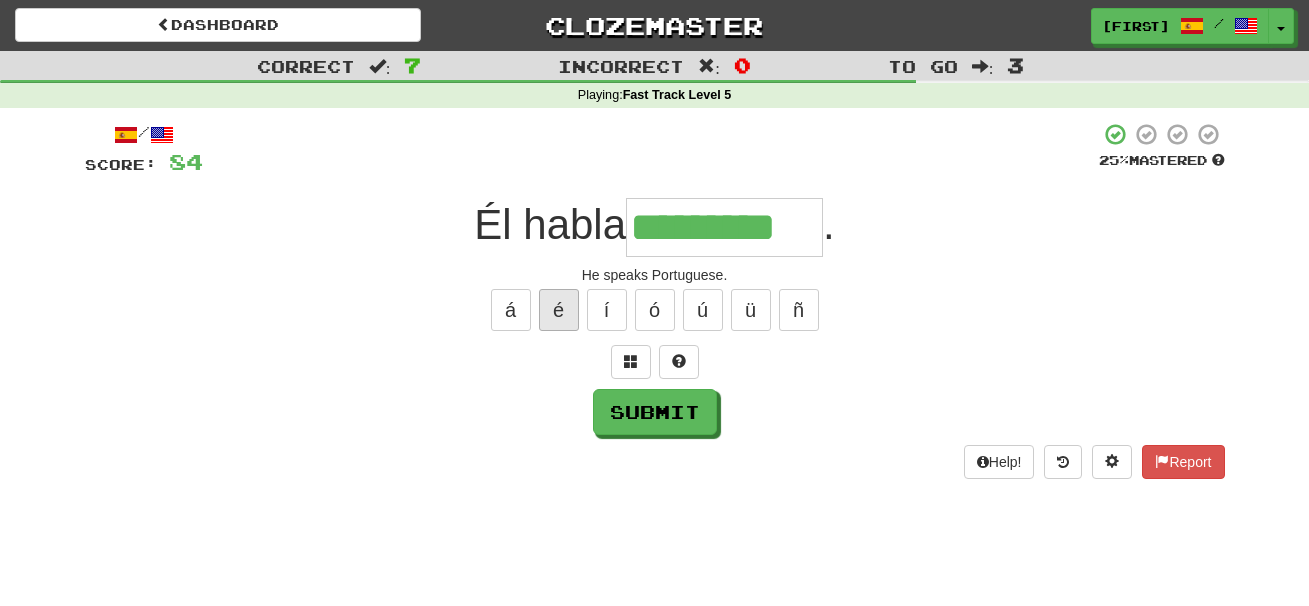 type on "*********" 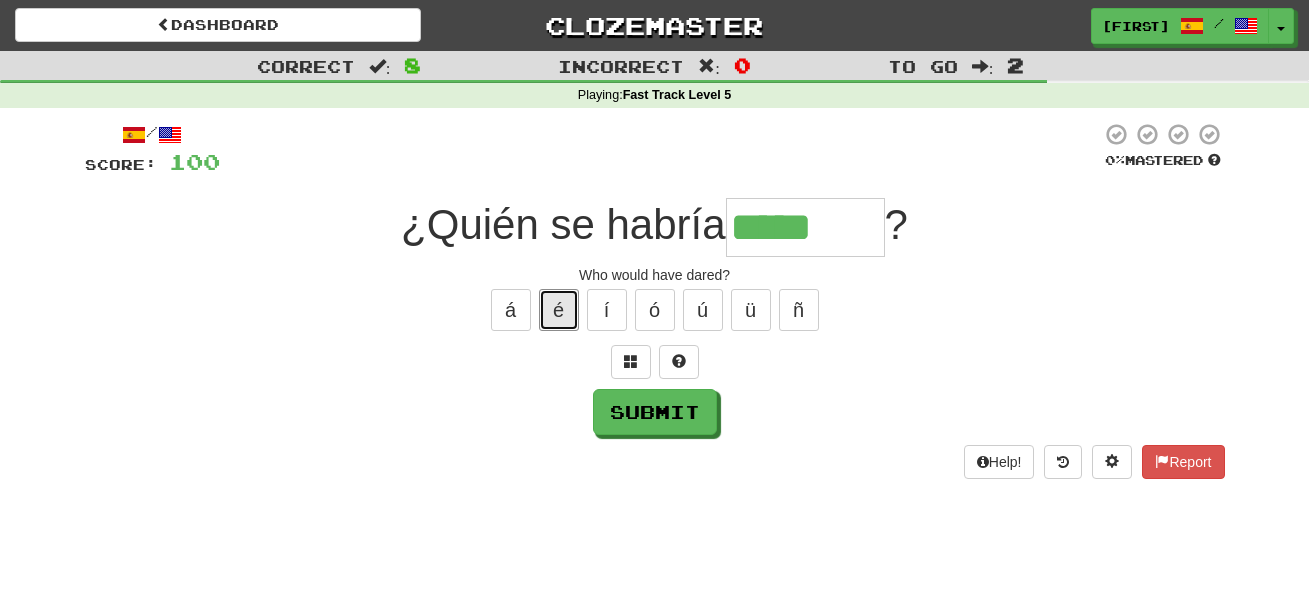 click on "é" at bounding box center [559, 310] 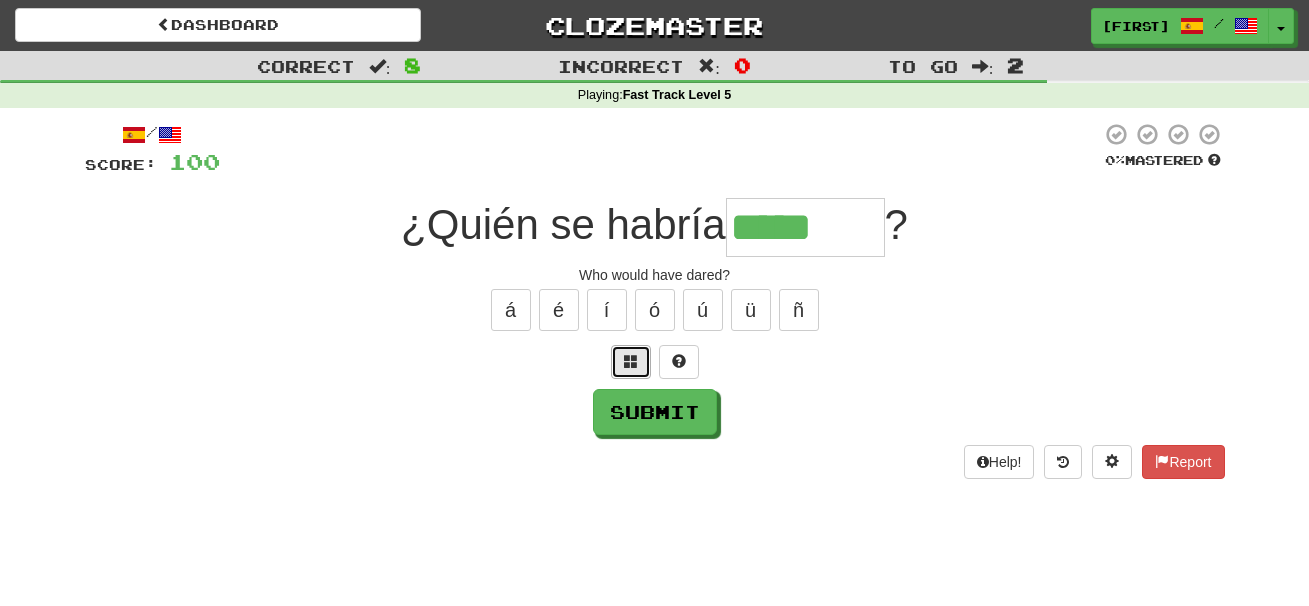 click at bounding box center [631, 361] 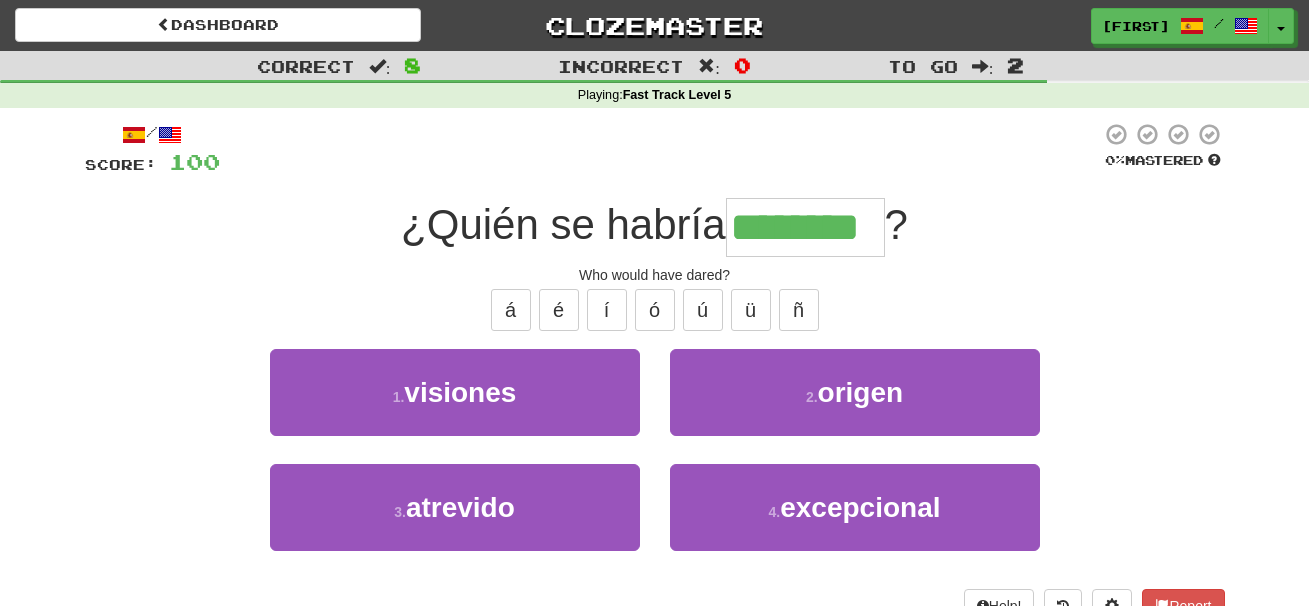 type on "********" 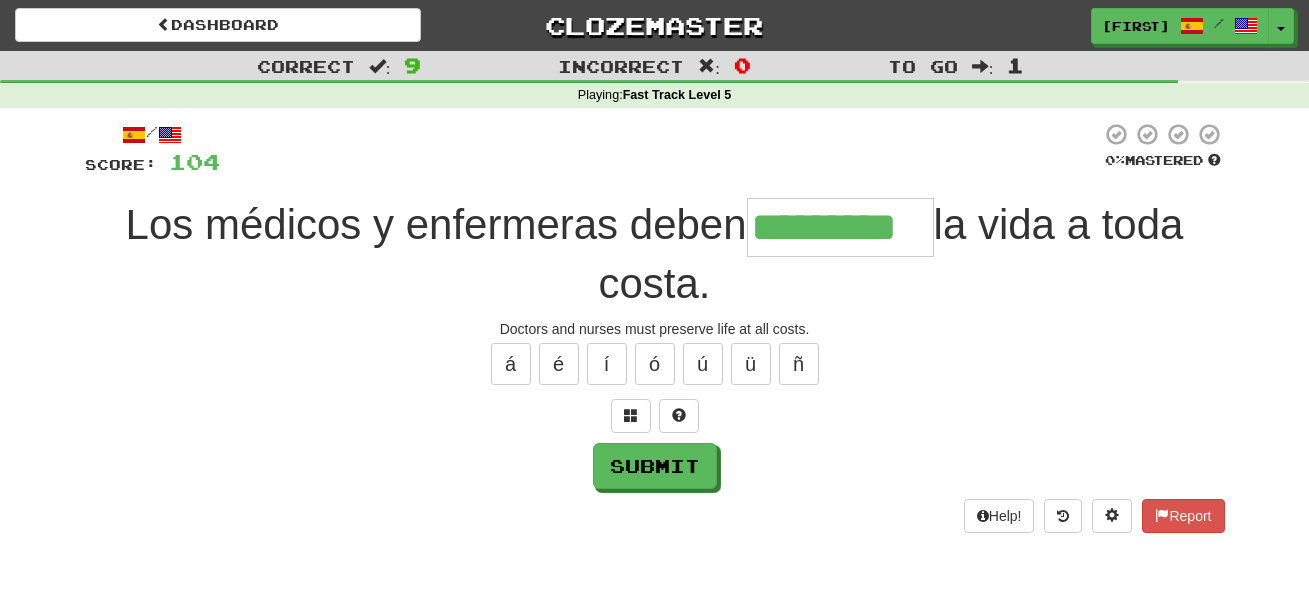 type on "*********" 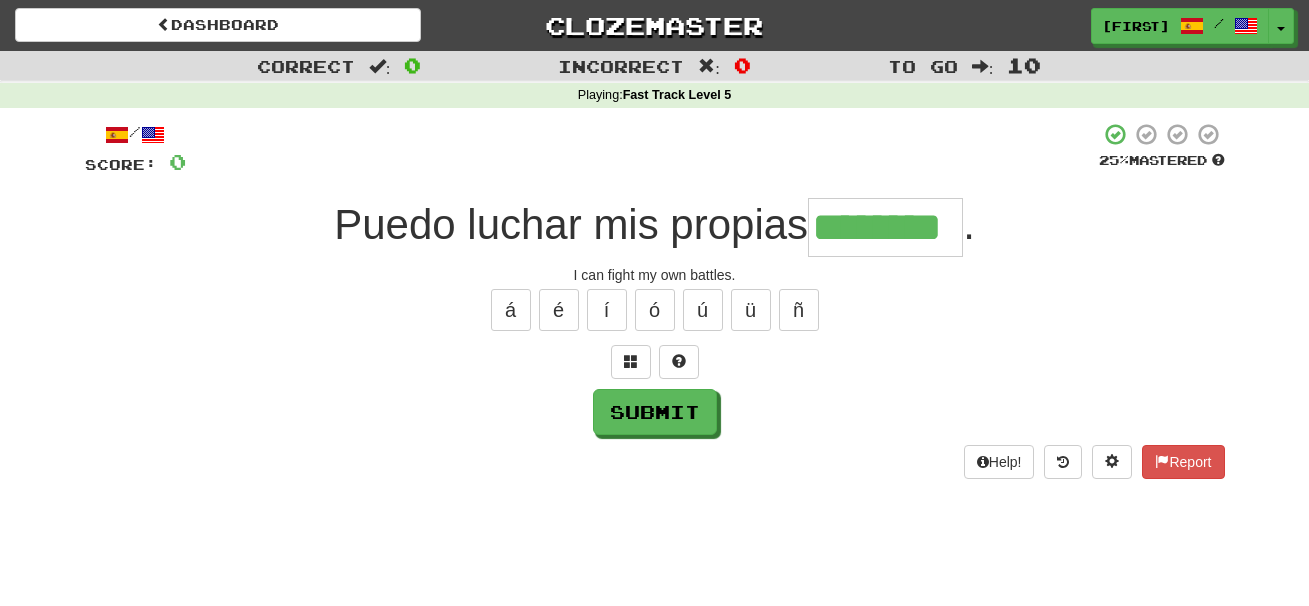 type on "********" 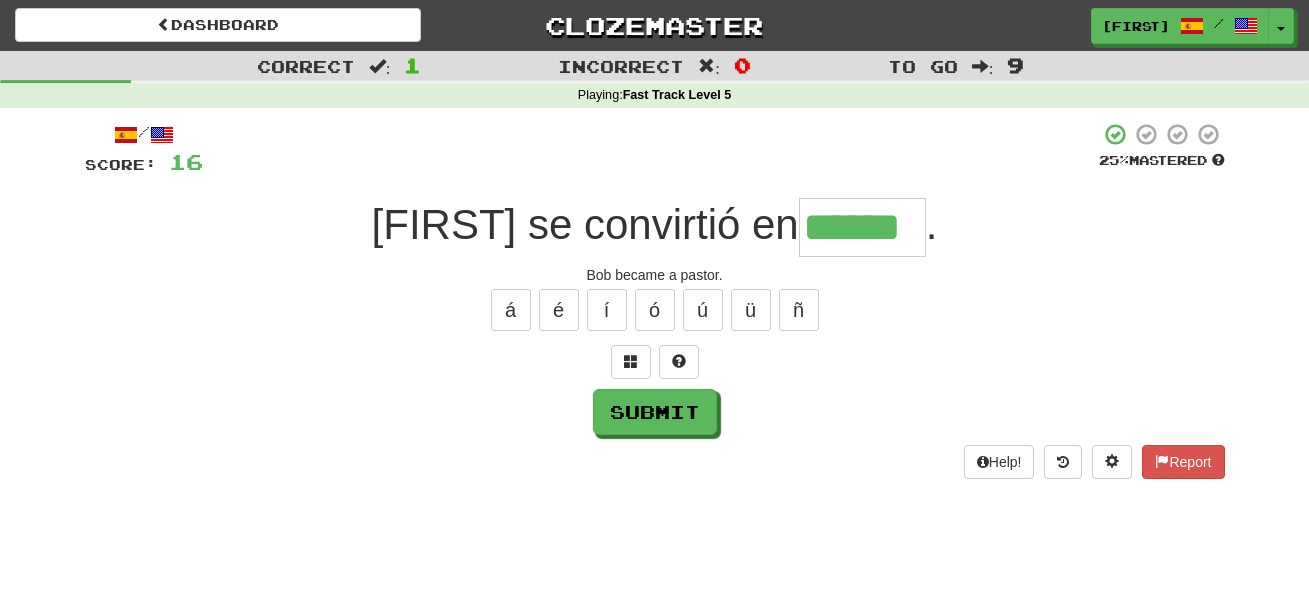 type on "******" 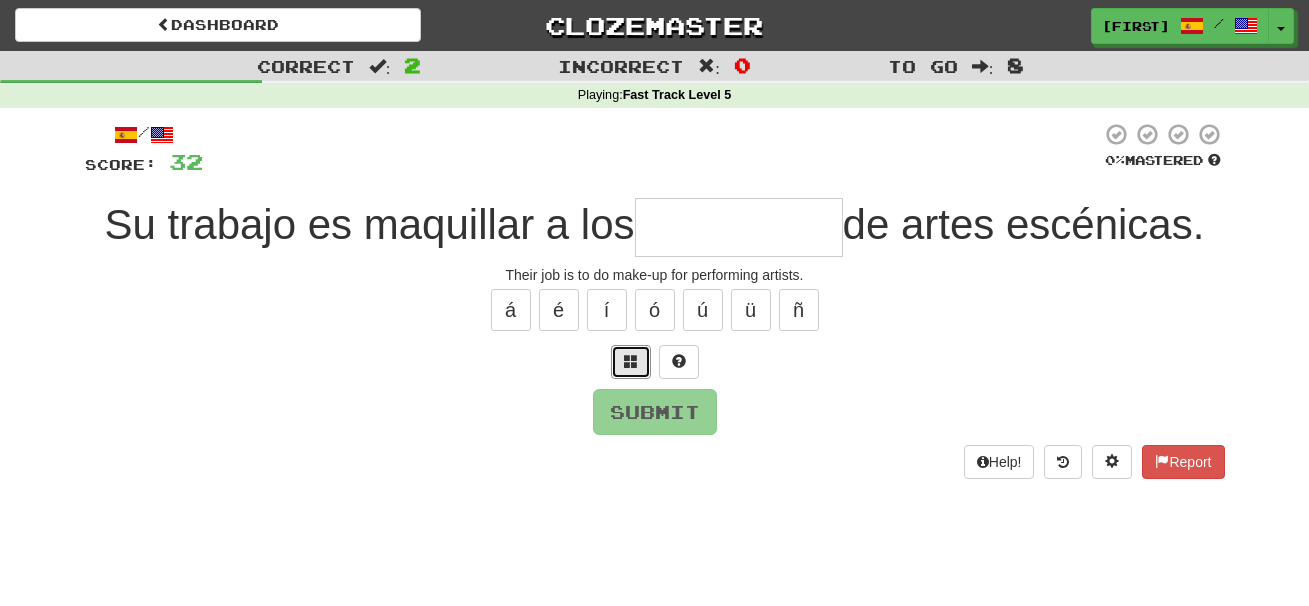 click at bounding box center [631, 361] 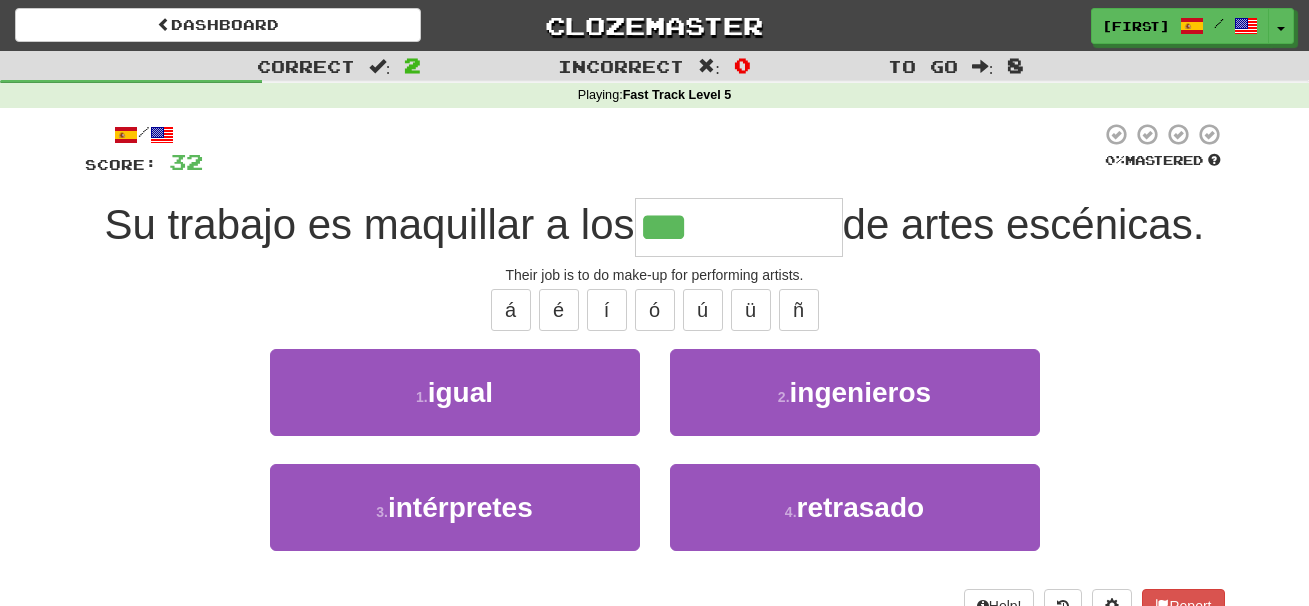 type on "**********" 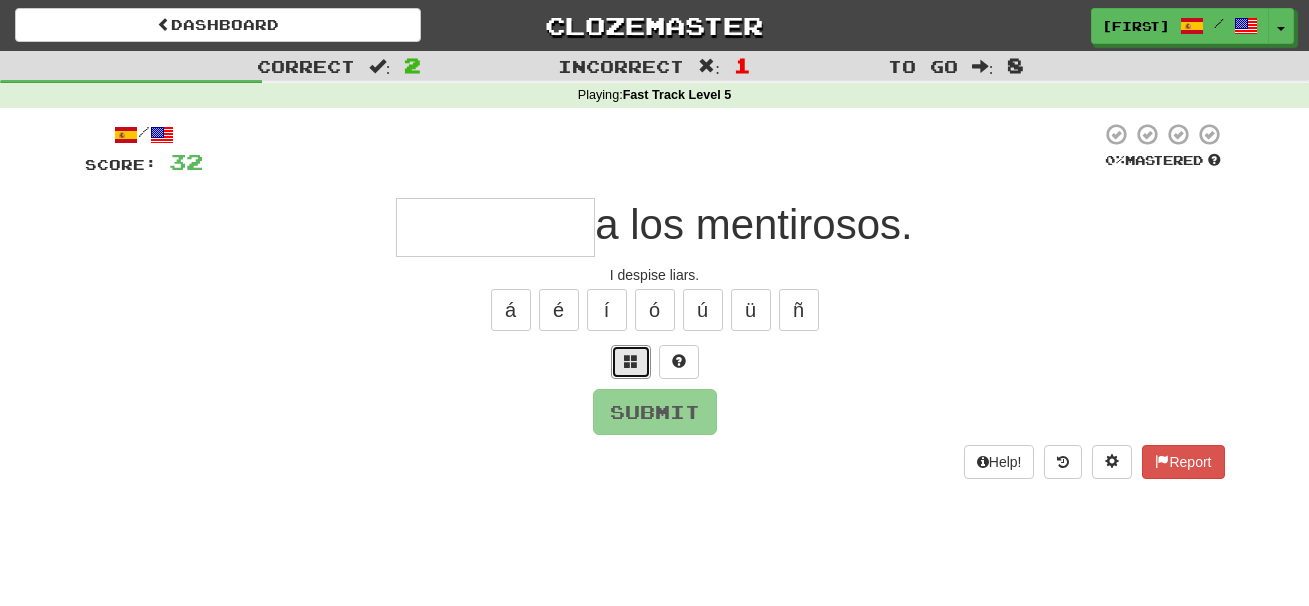 click at bounding box center (631, 361) 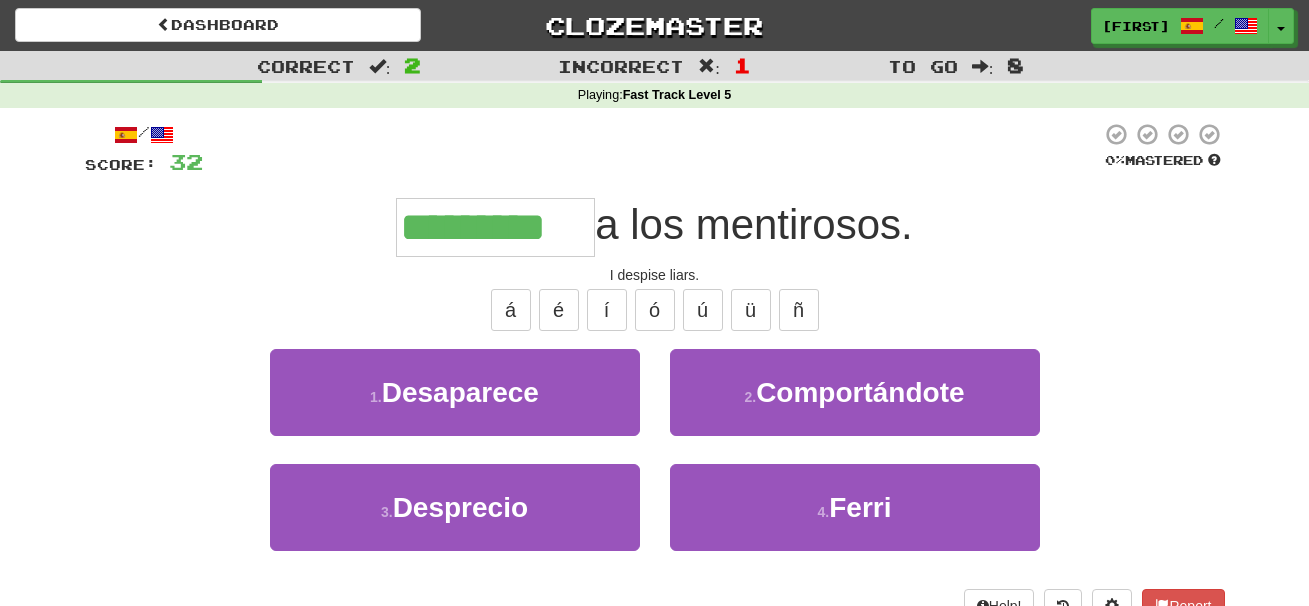 type on "*********" 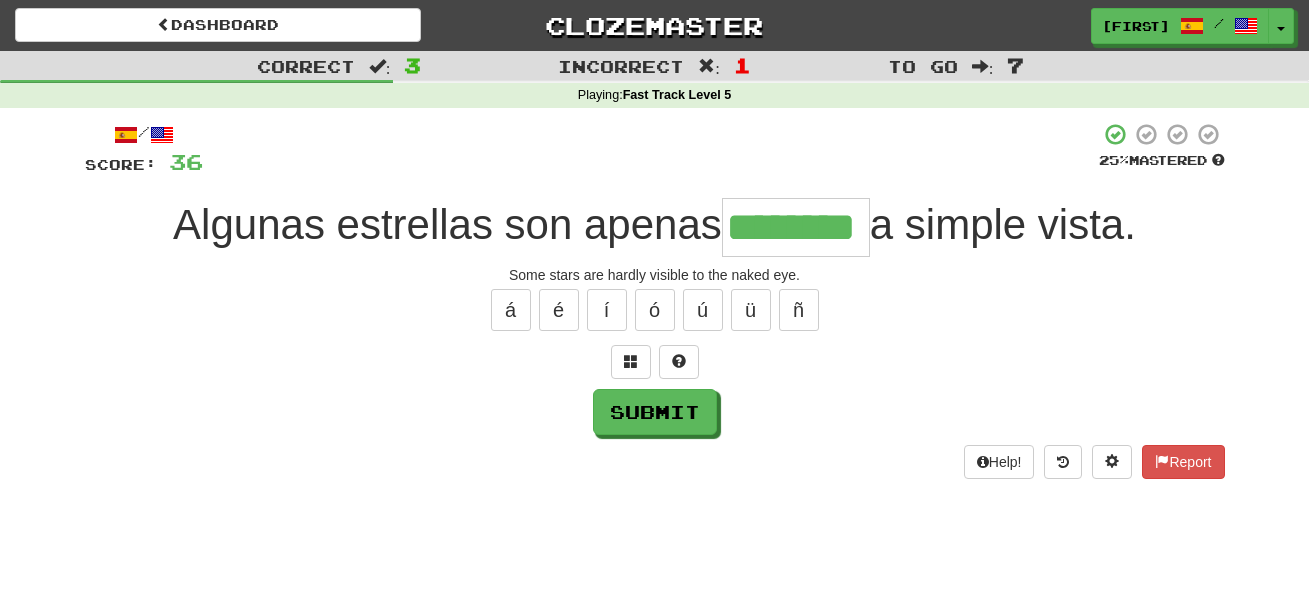 type on "********" 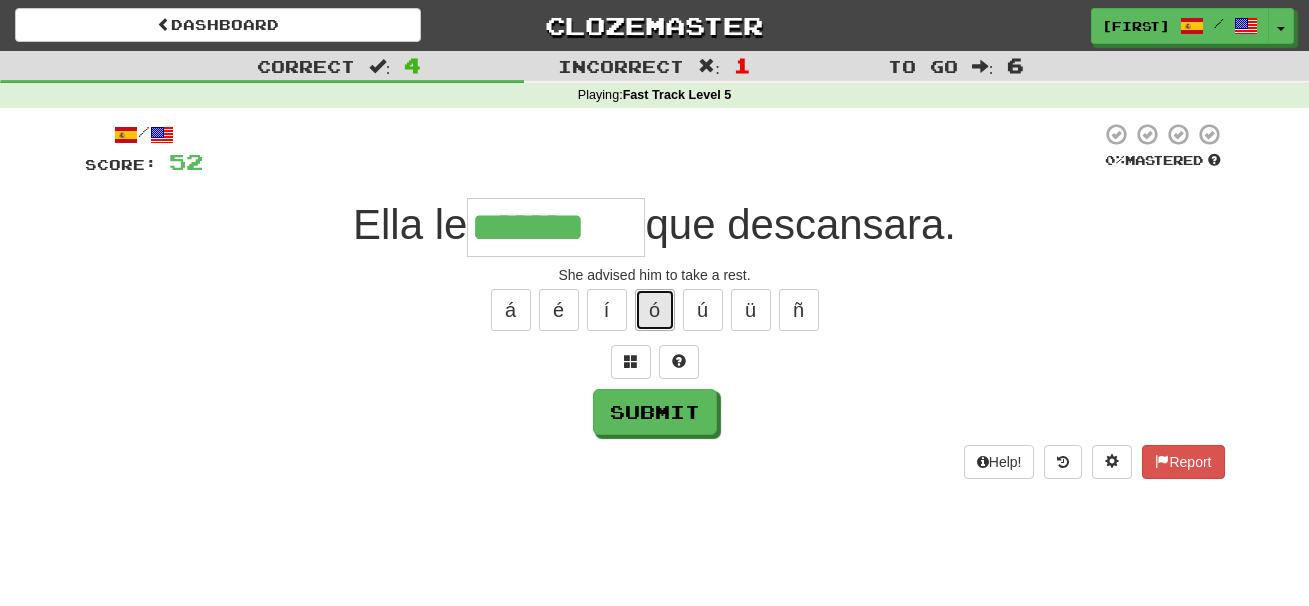 click on "ó" at bounding box center (655, 310) 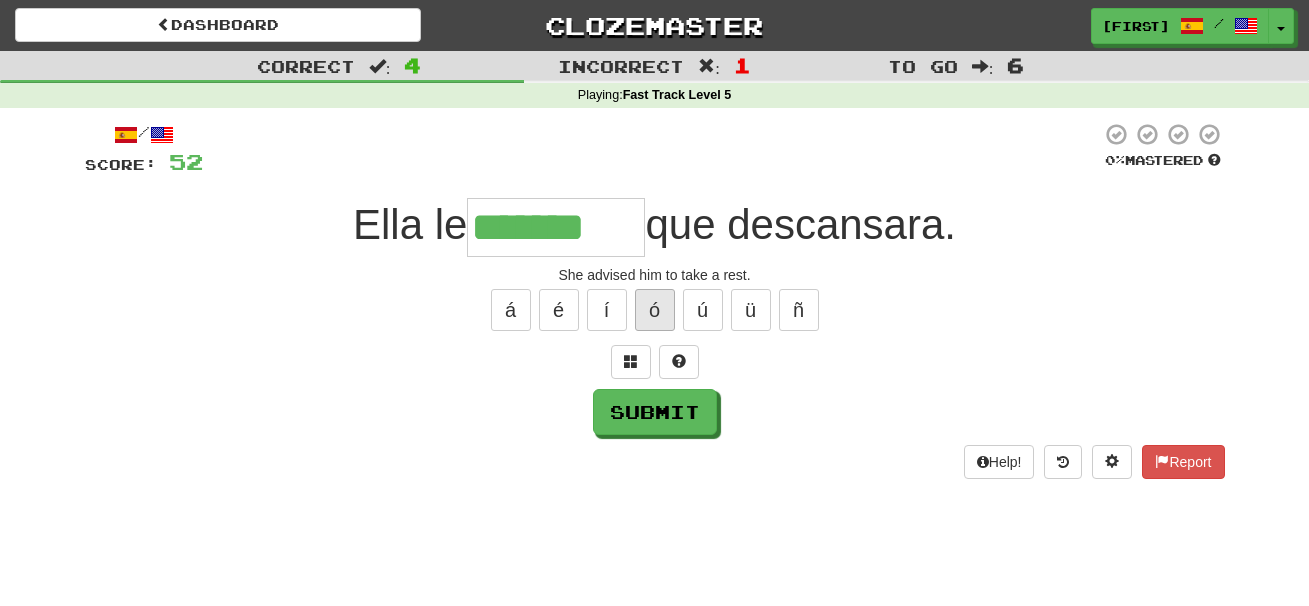 type on "********" 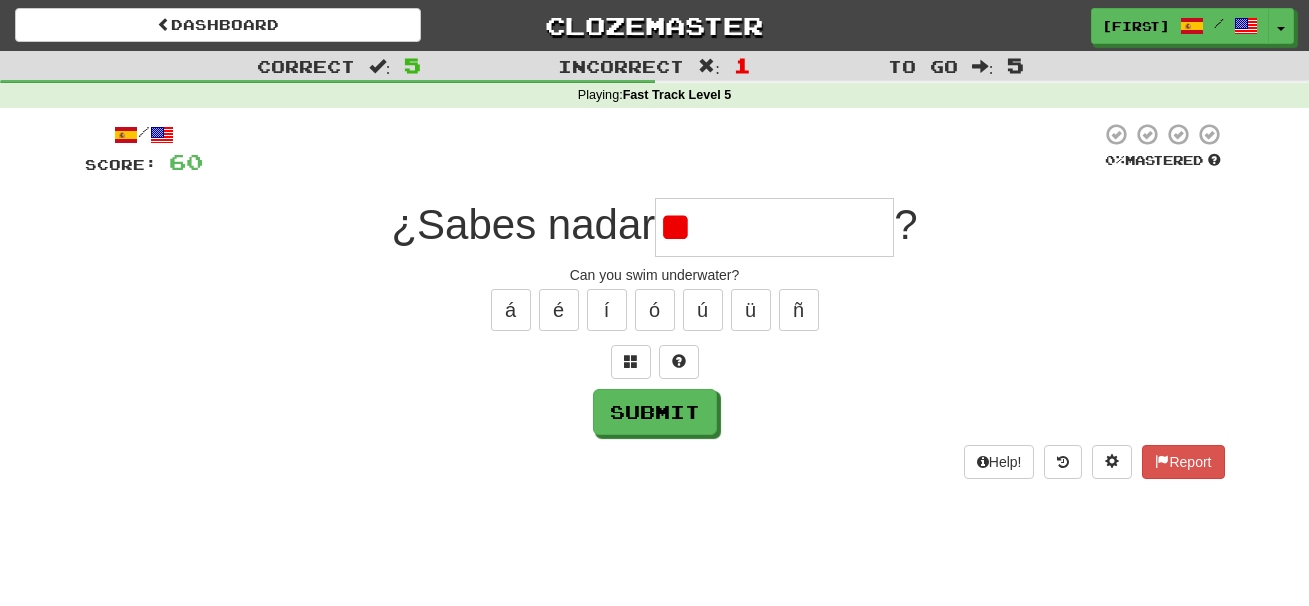 type on "*" 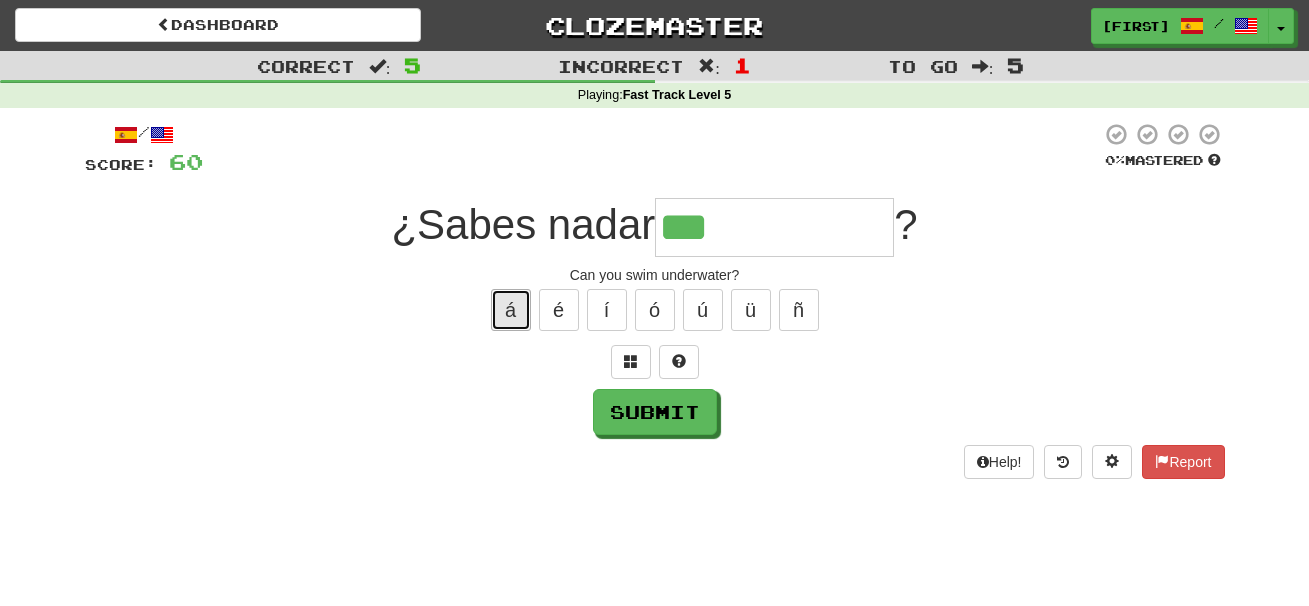 click on "á" at bounding box center [511, 310] 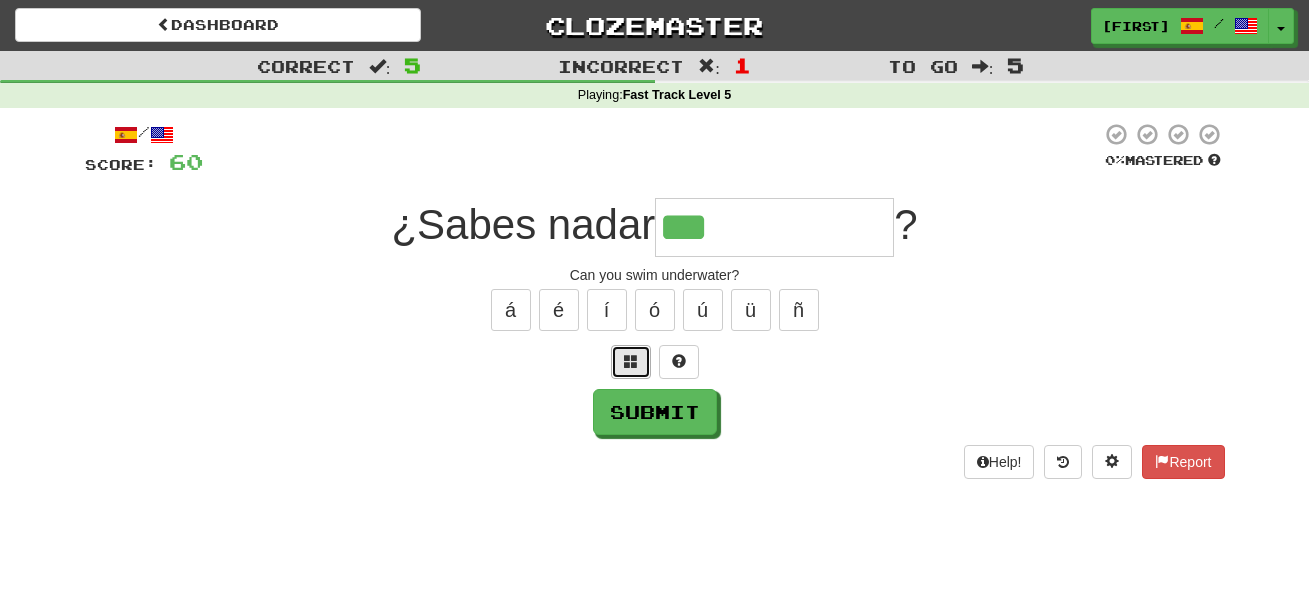 click at bounding box center [631, 361] 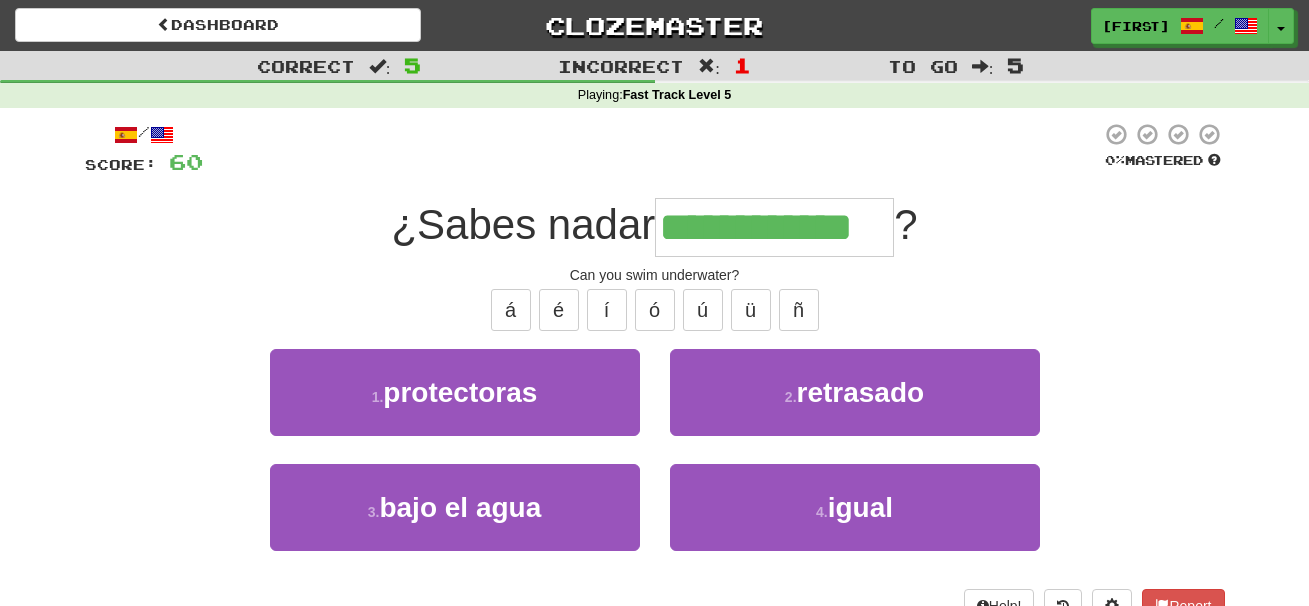 type on "**********" 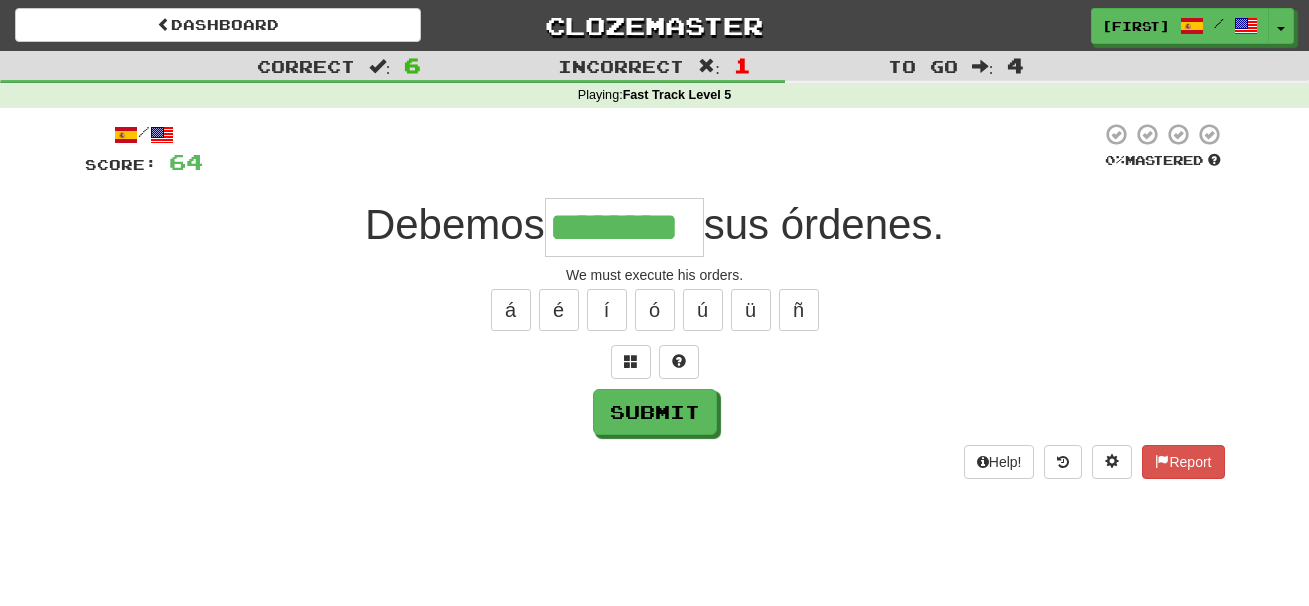 type on "********" 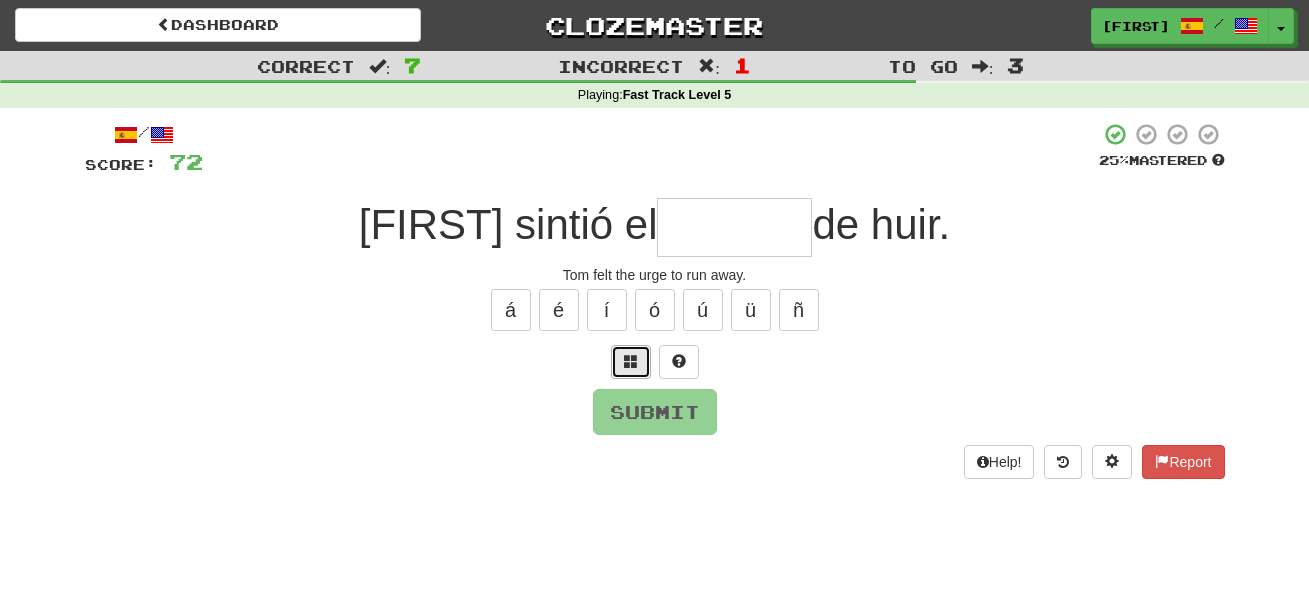 click at bounding box center [631, 361] 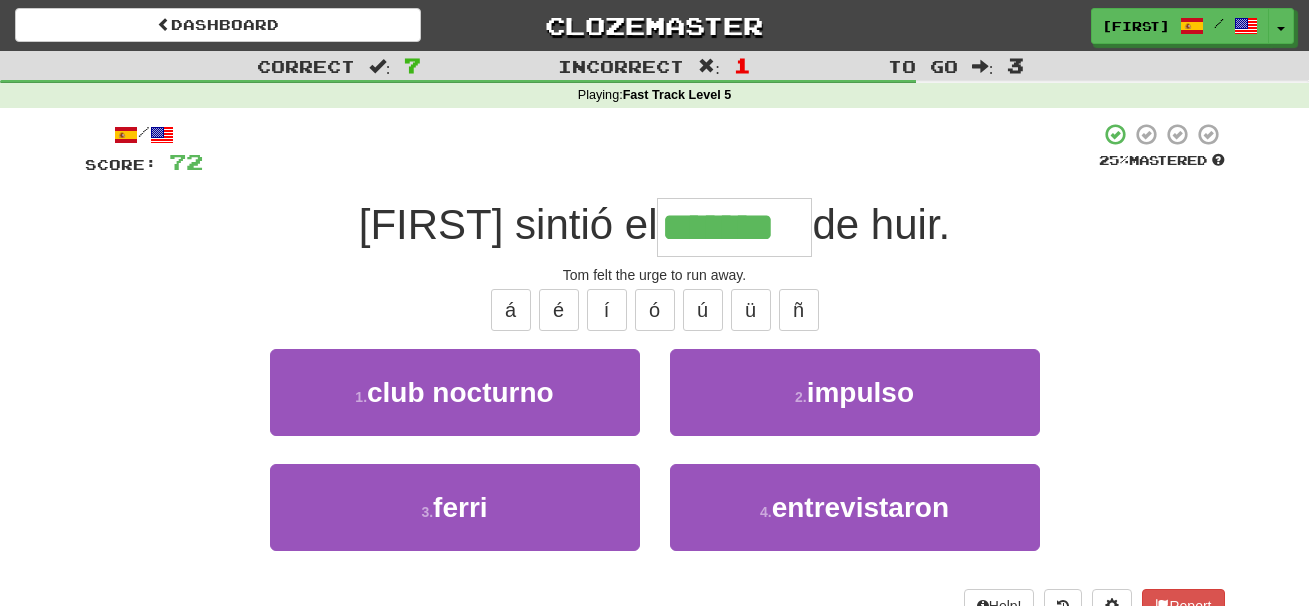 type on "*******" 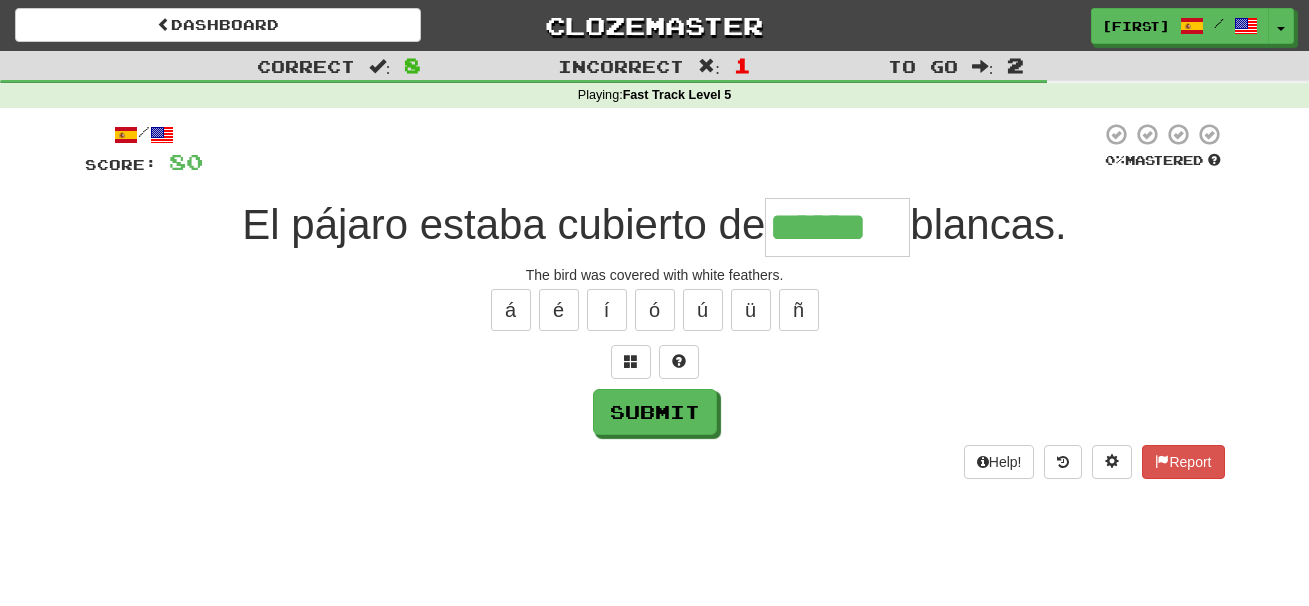 type on "******" 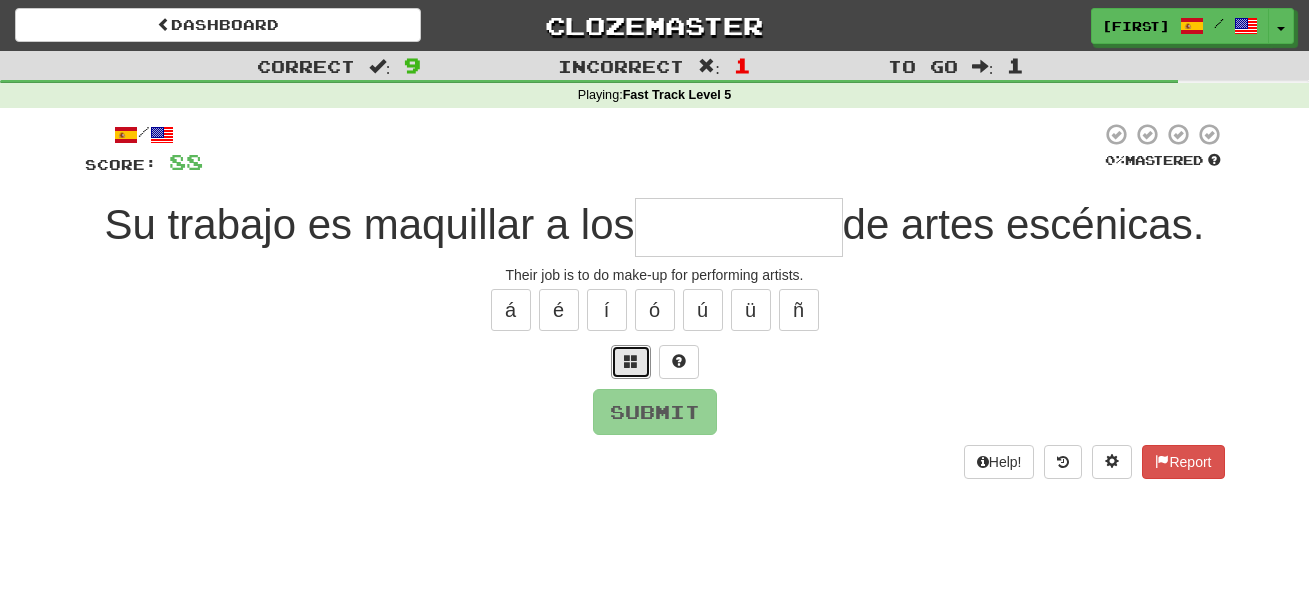 click at bounding box center [631, 361] 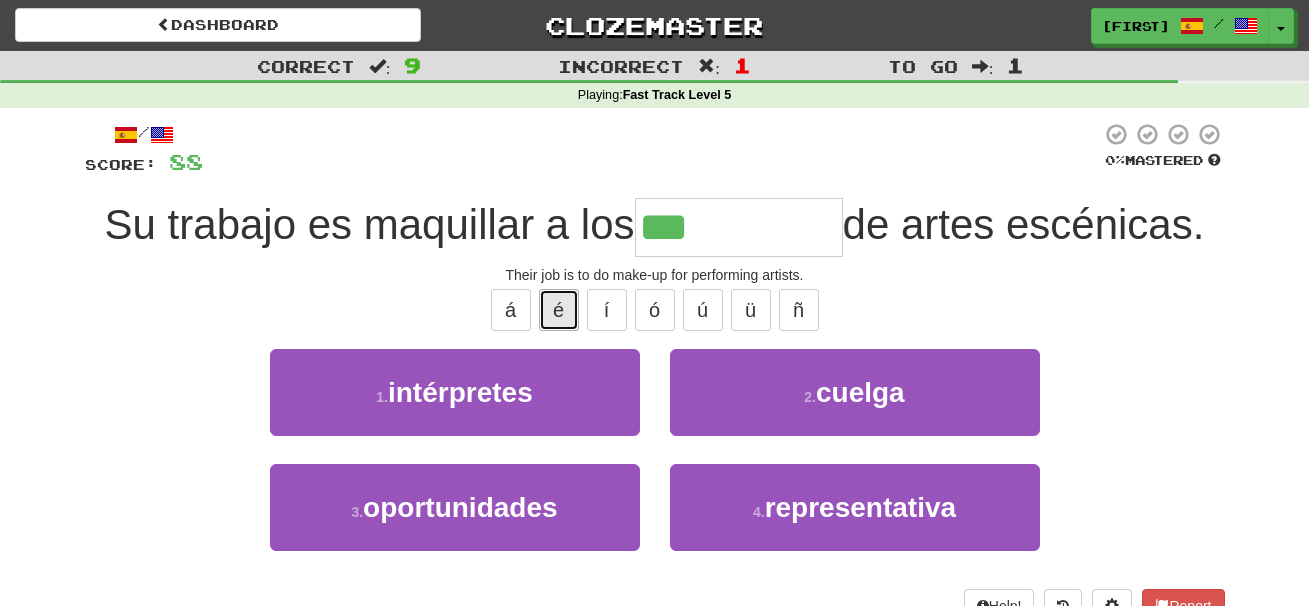 click on "é" at bounding box center [559, 310] 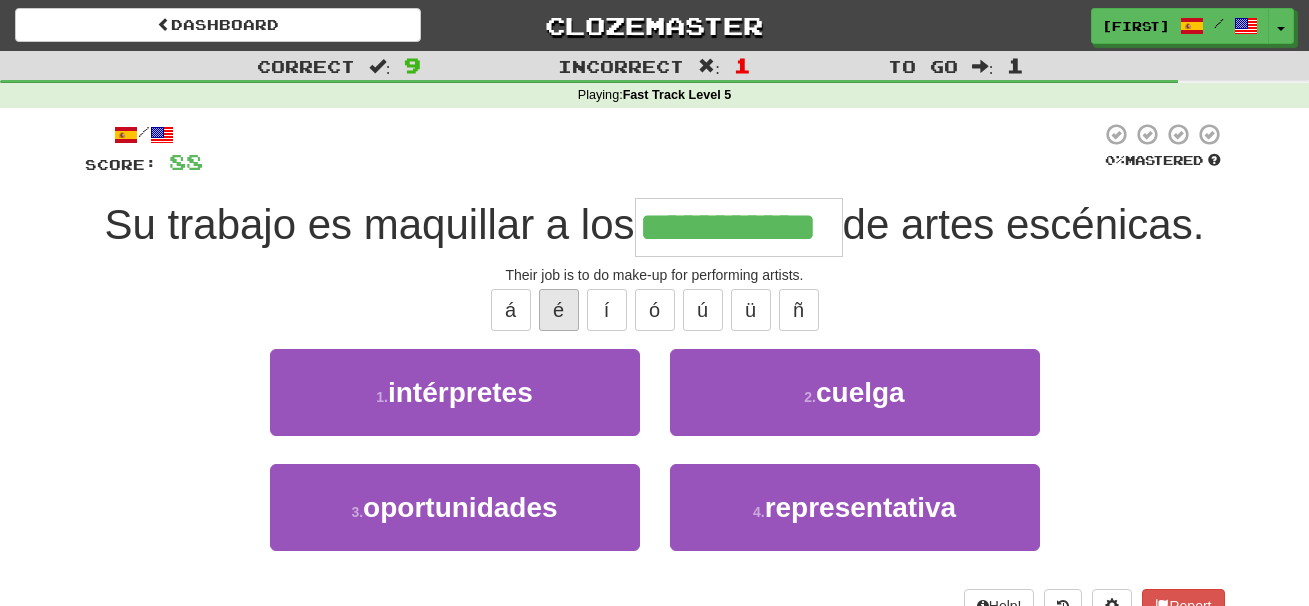 type on "**********" 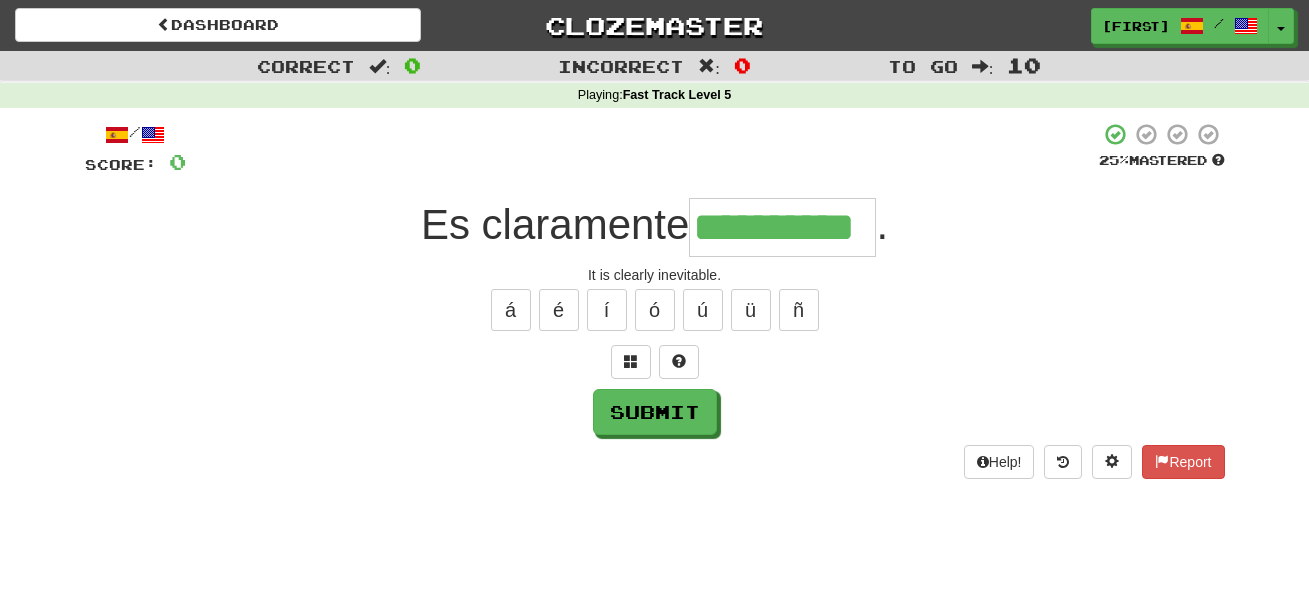 type on "**********" 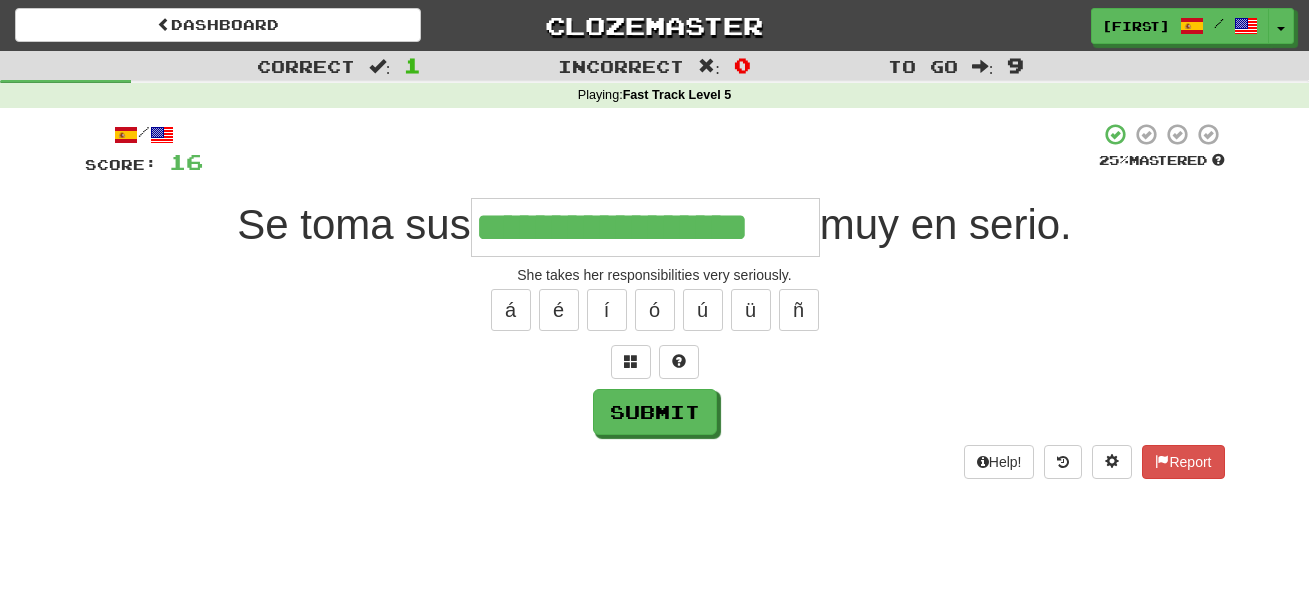 type on "**********" 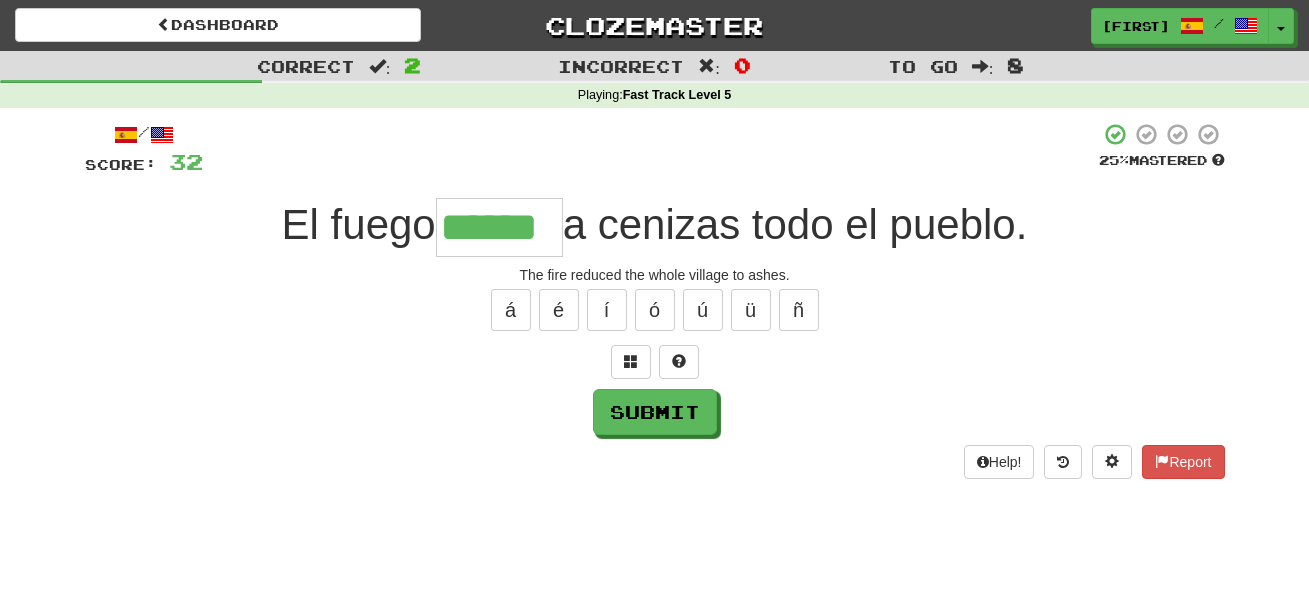 type on "******" 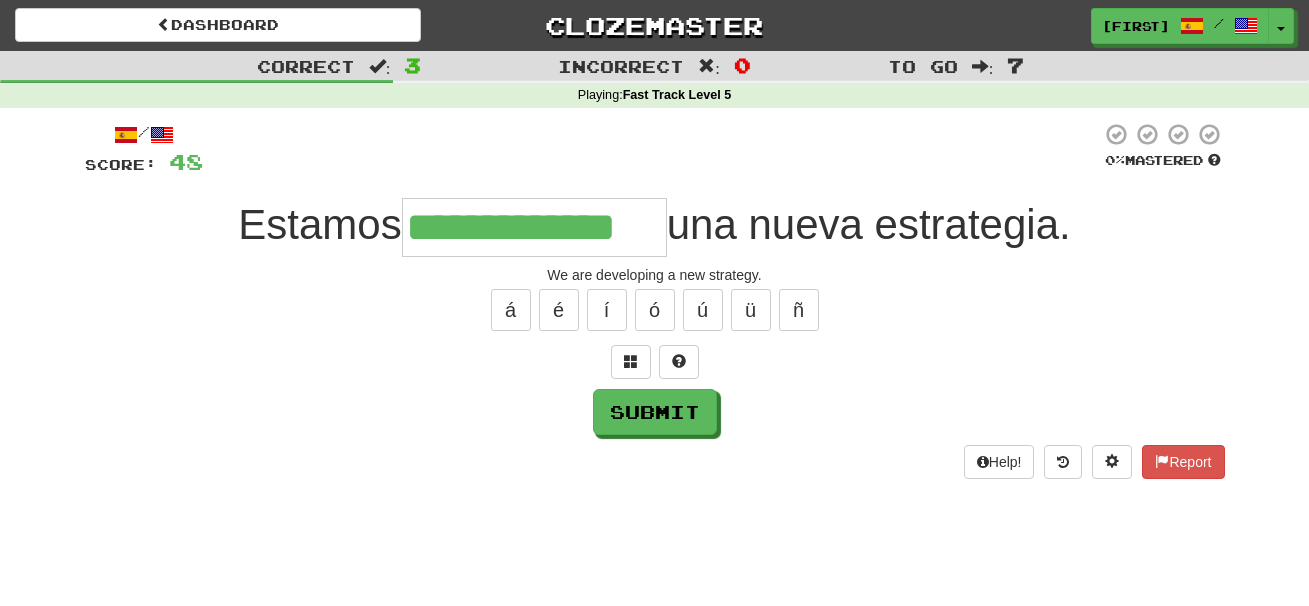 type on "**********" 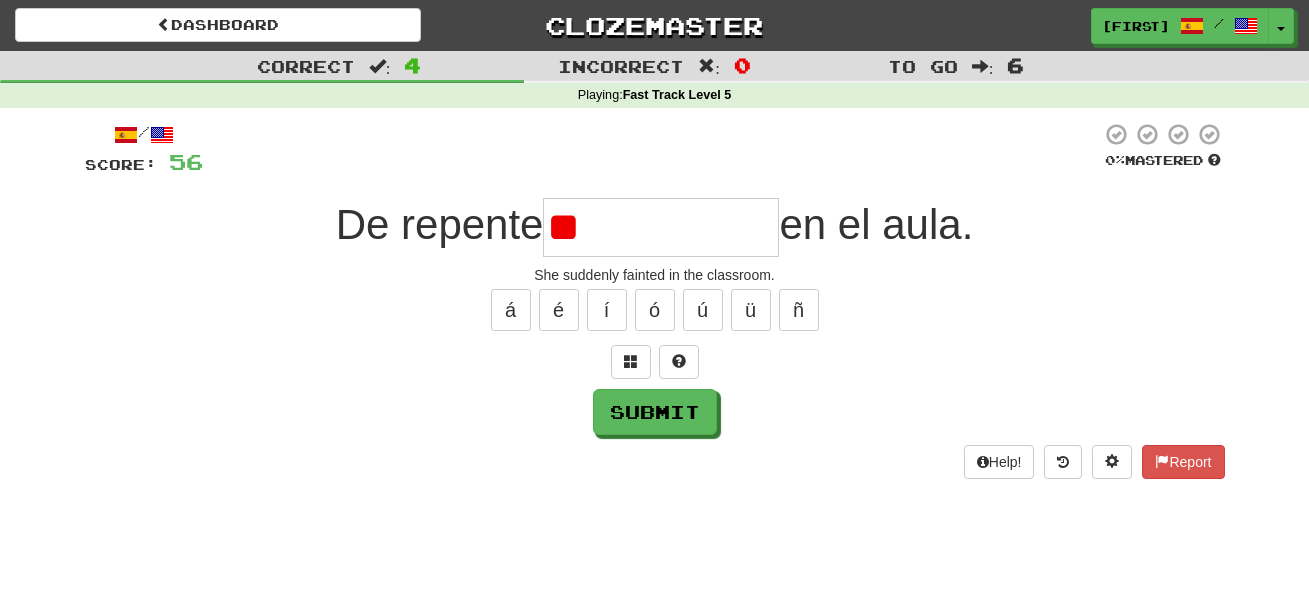 type on "*" 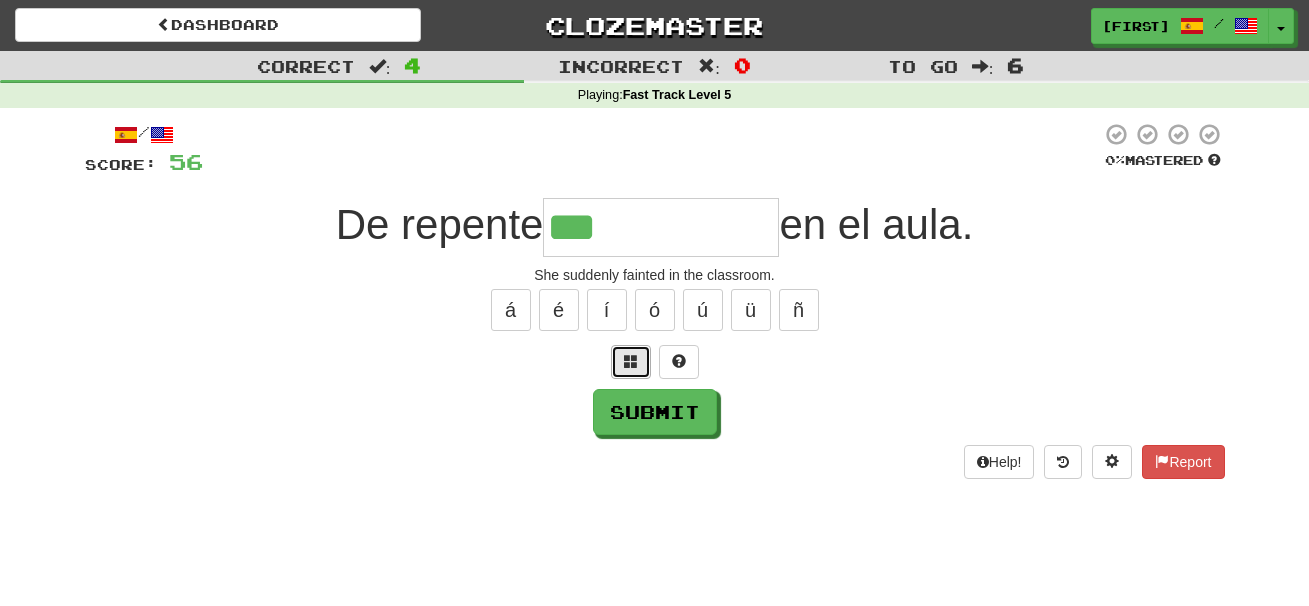 click at bounding box center [631, 362] 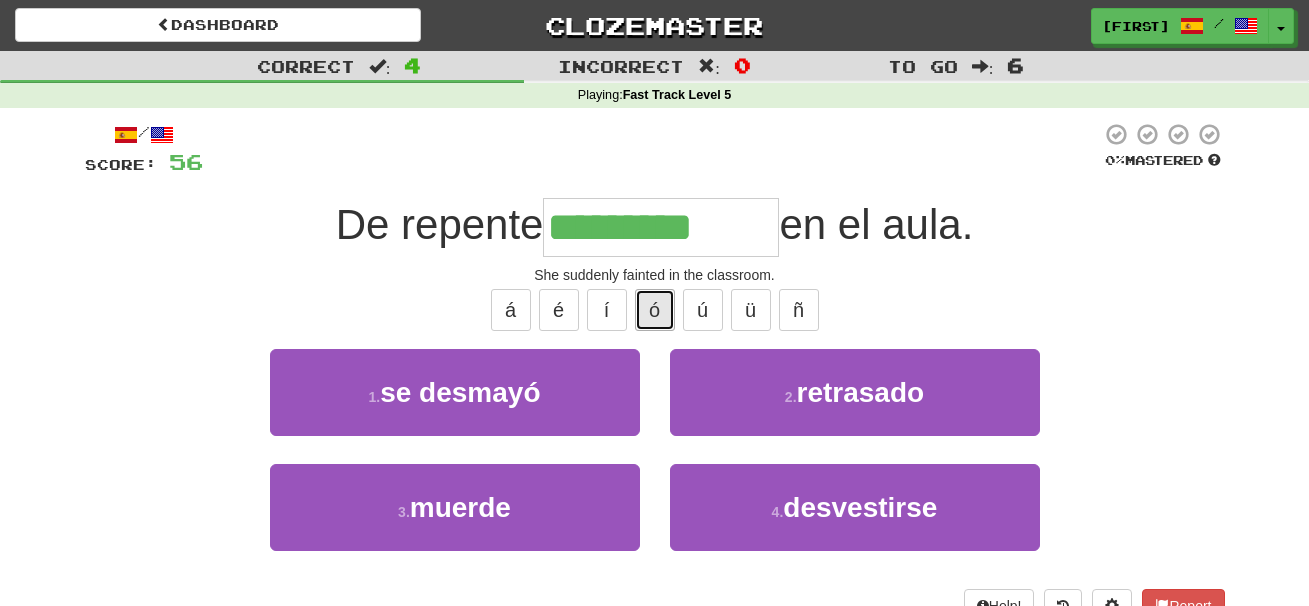 click on "ó" at bounding box center [655, 310] 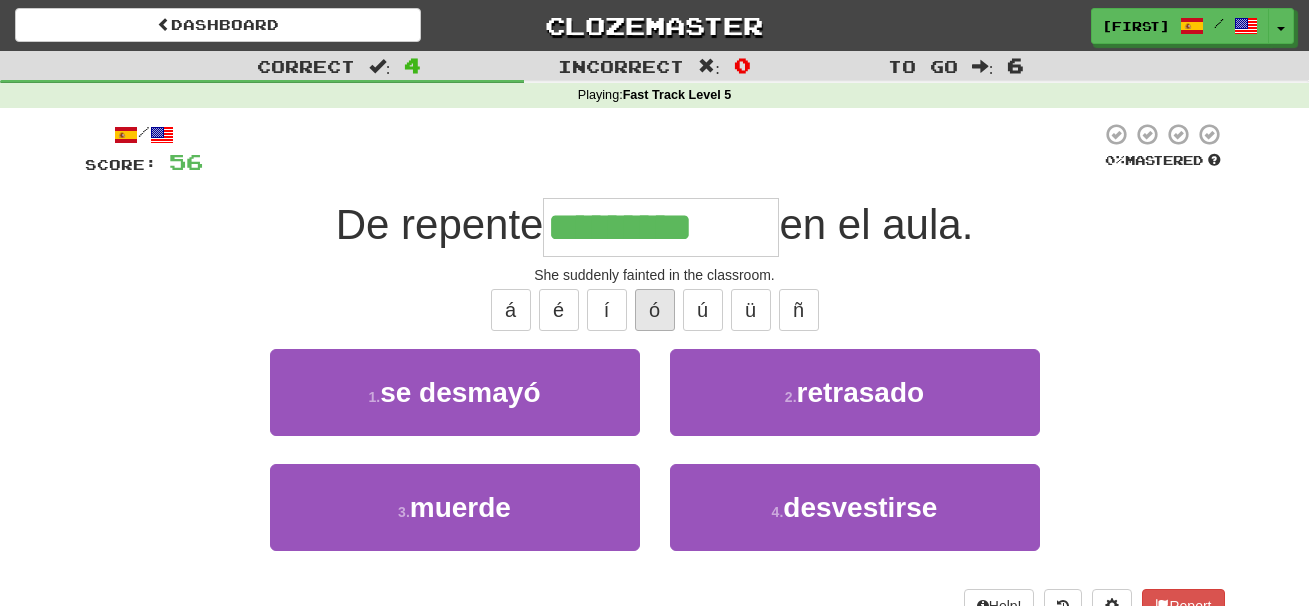 type on "**********" 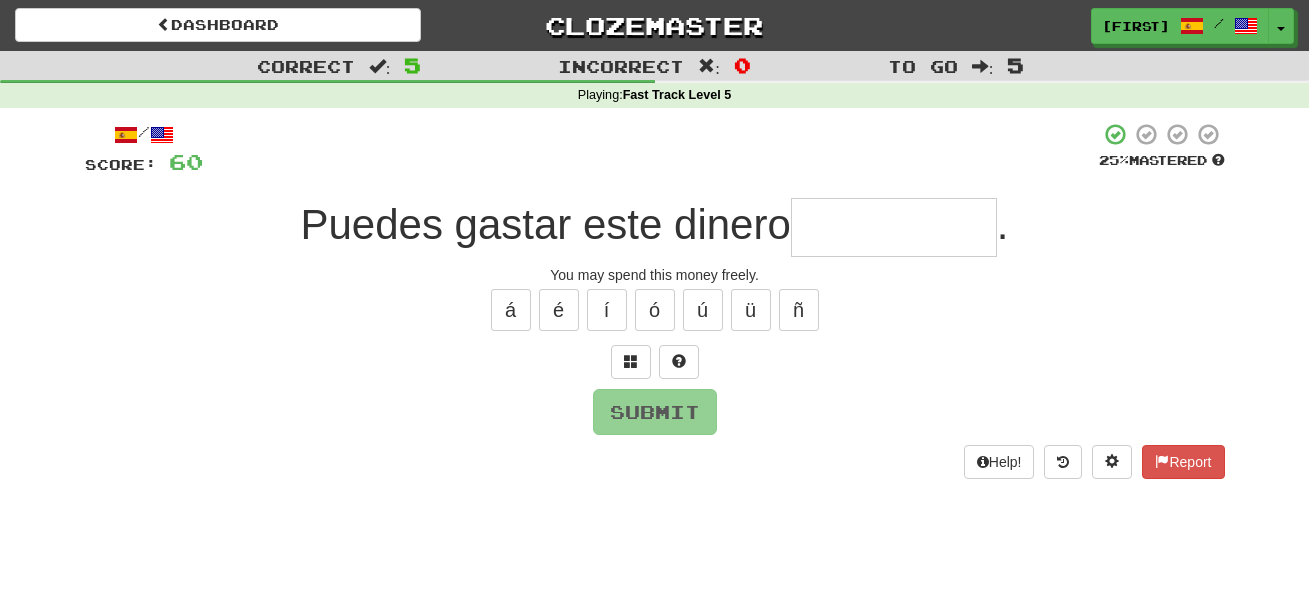 type on "*" 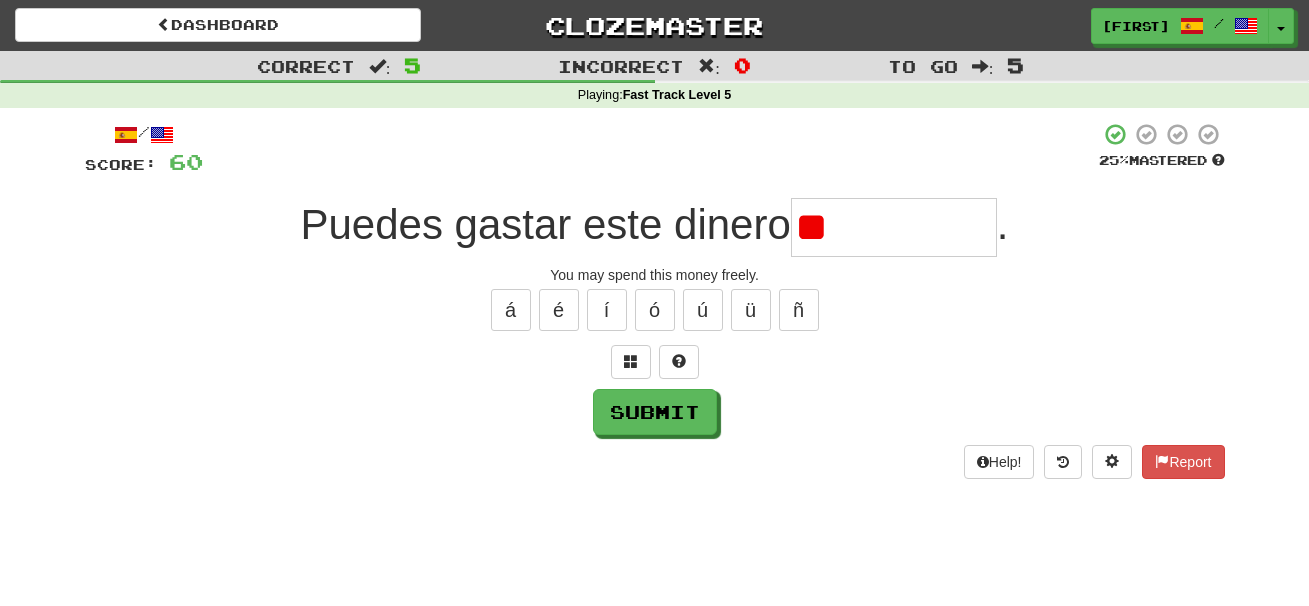 type on "*" 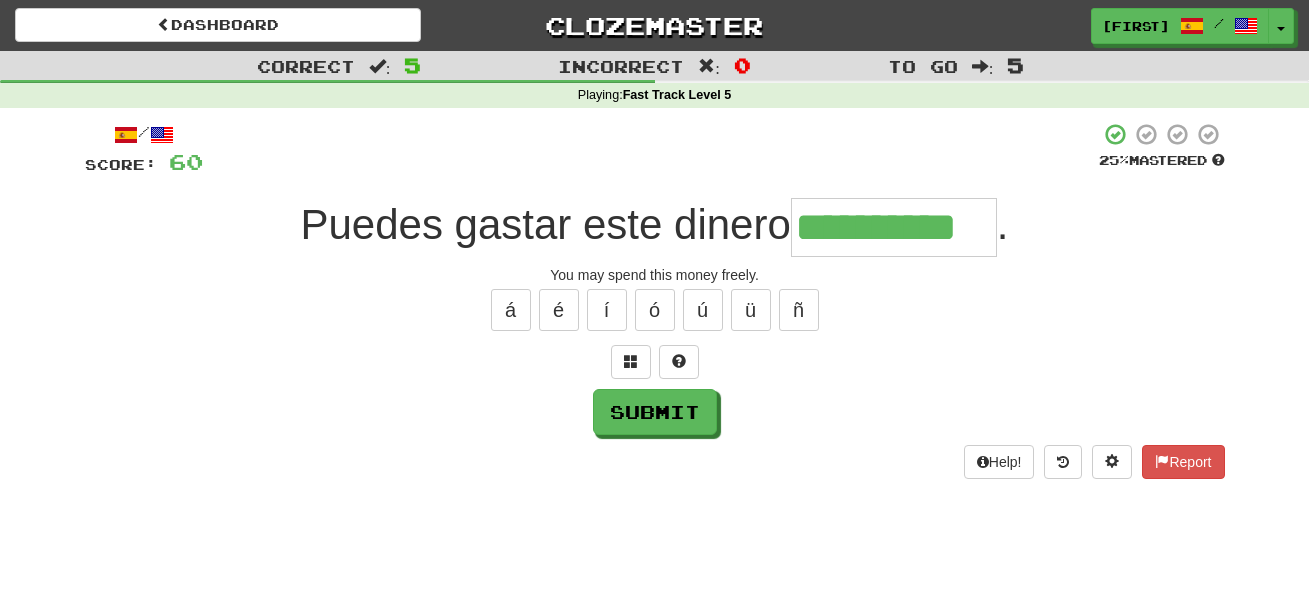type on "**********" 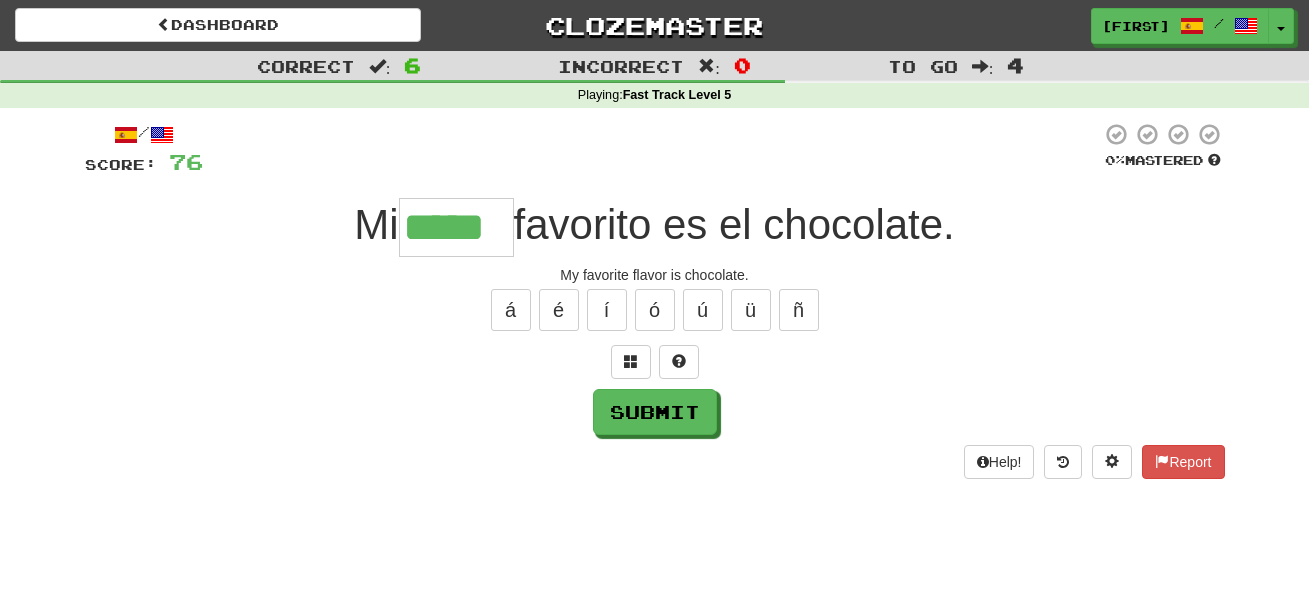 type on "*****" 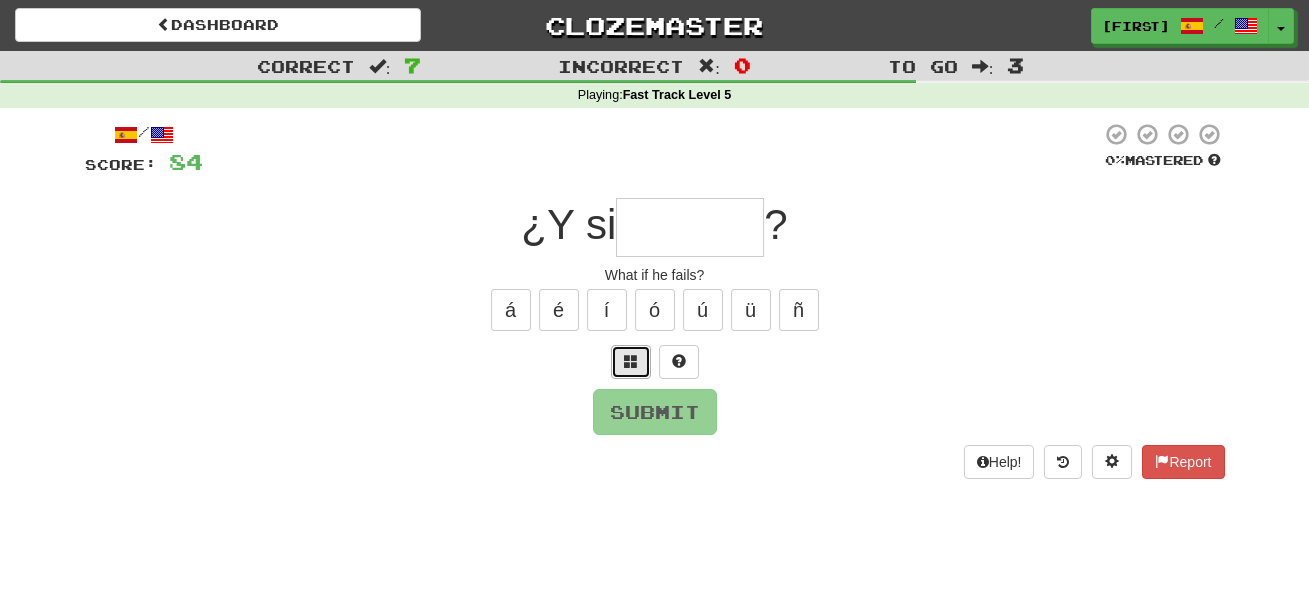 click at bounding box center [631, 361] 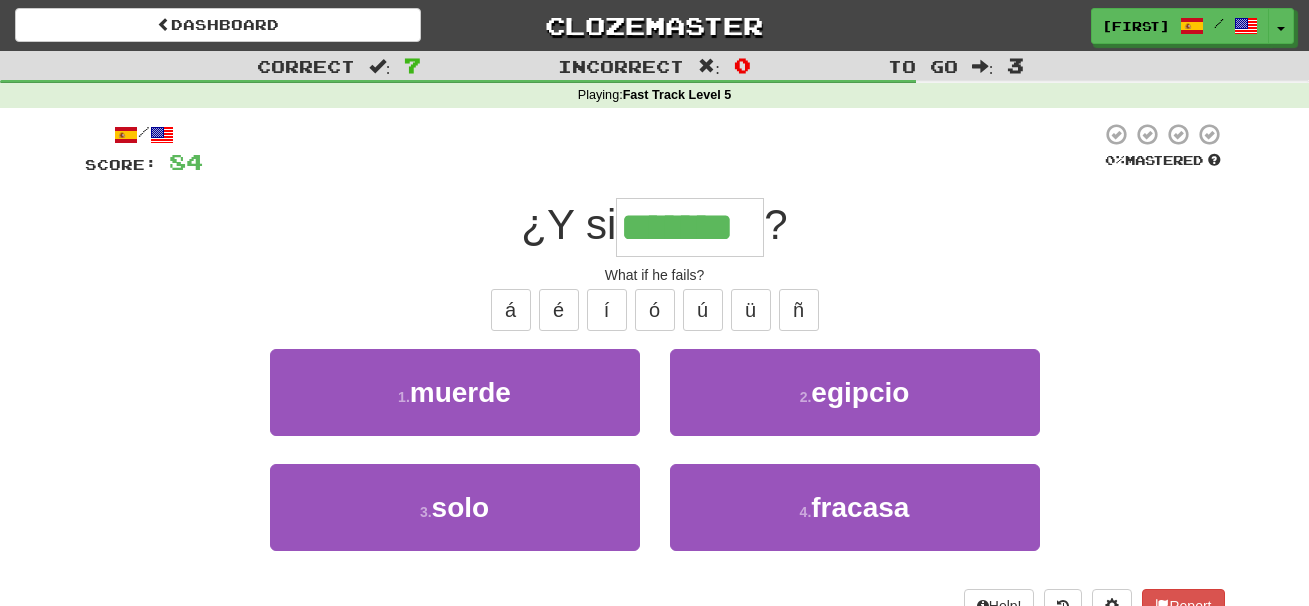 type on "*******" 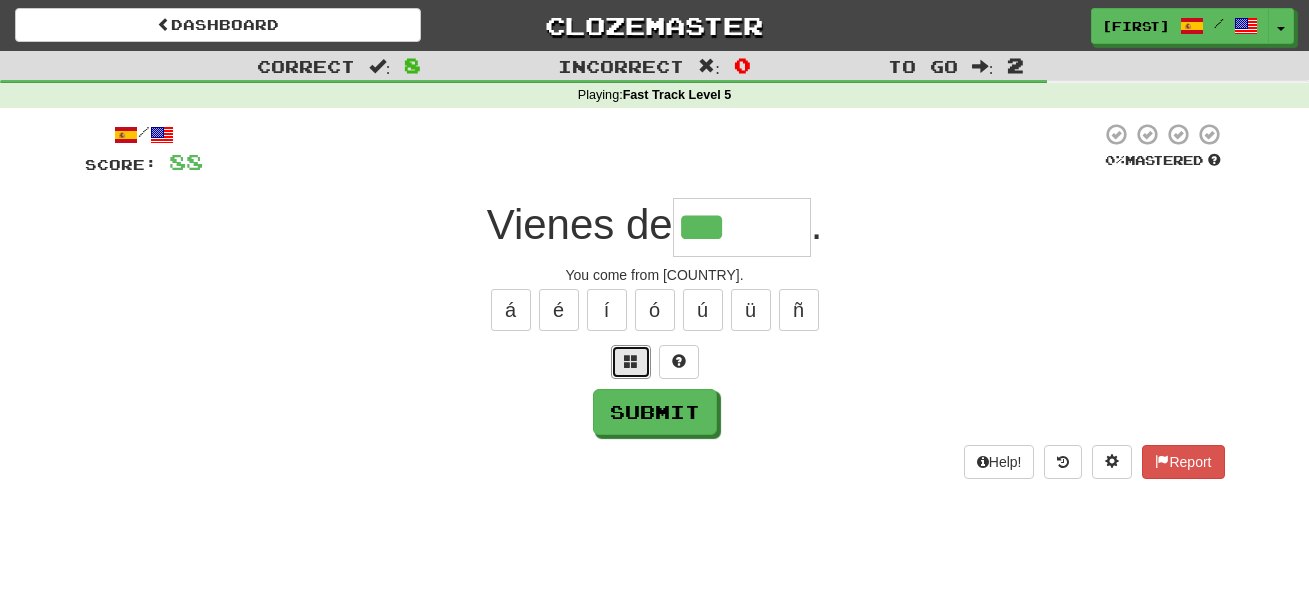 click at bounding box center (631, 361) 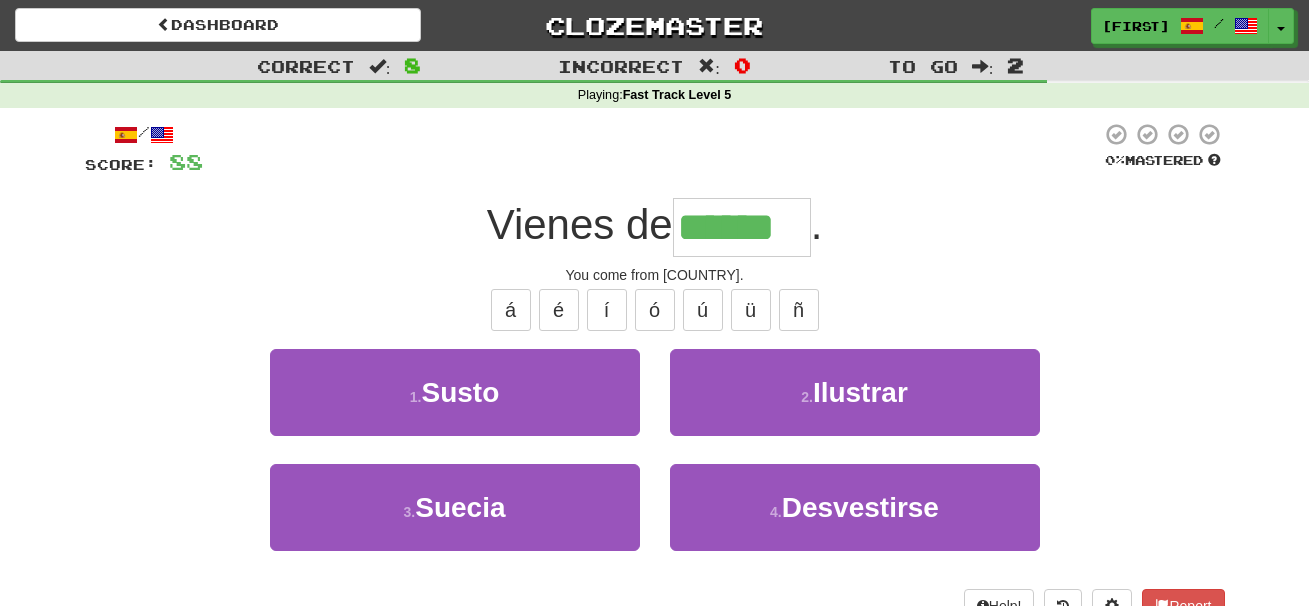 type on "******" 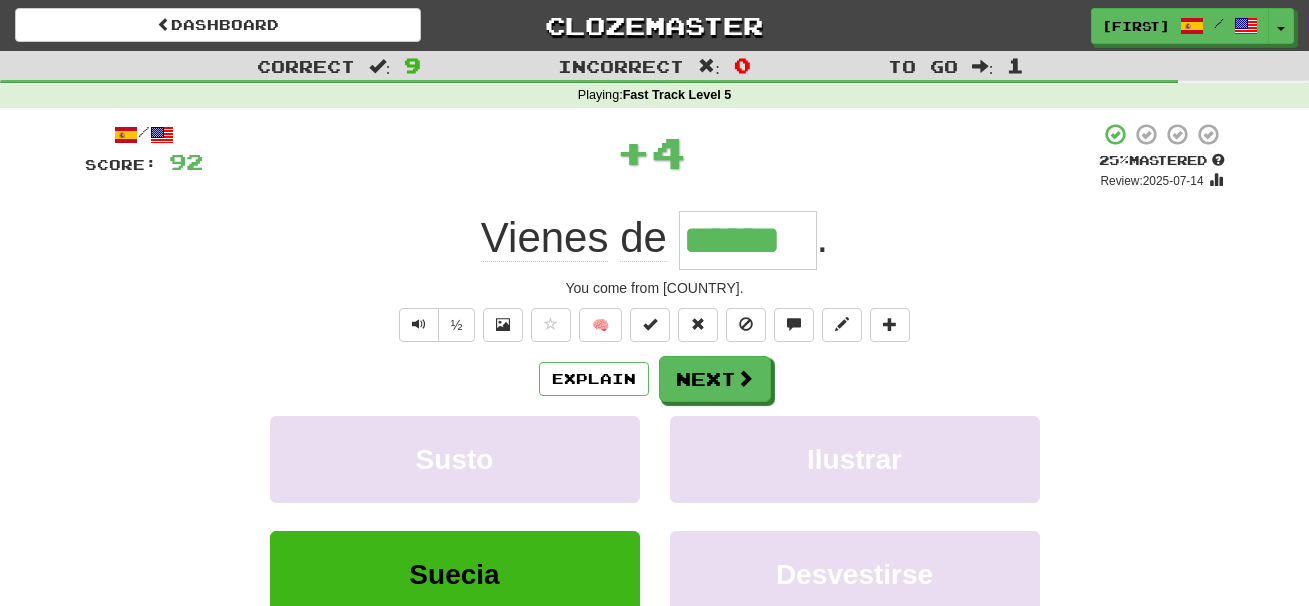 type 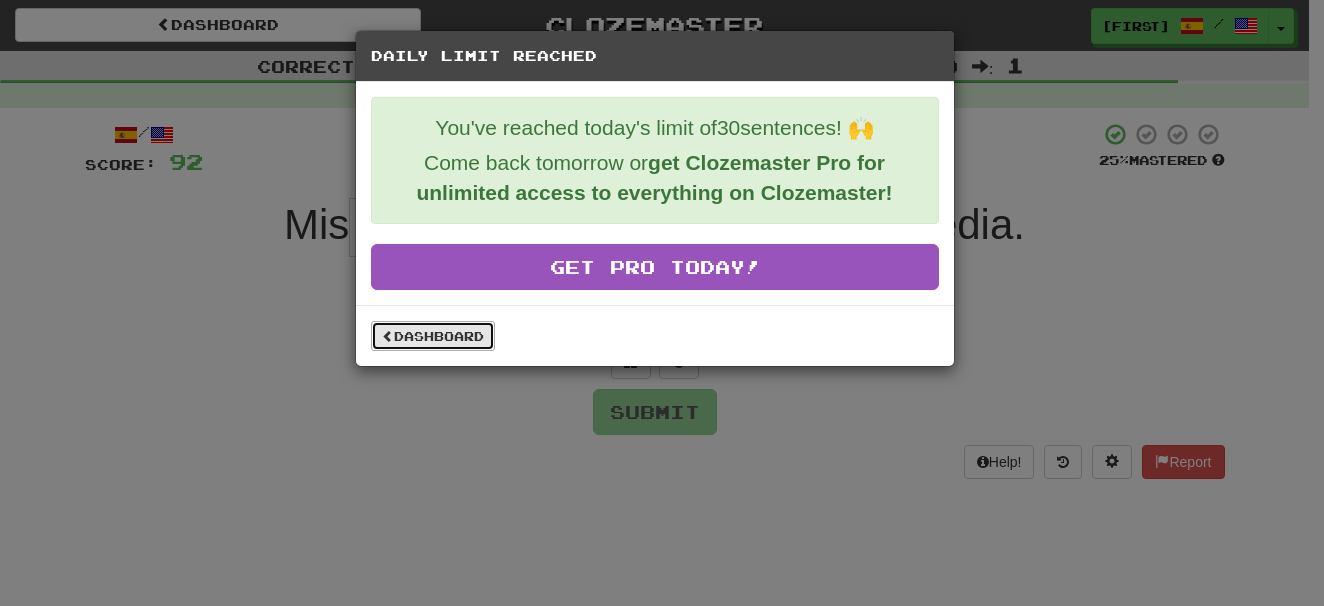 click on "Dashboard" at bounding box center (433, 336) 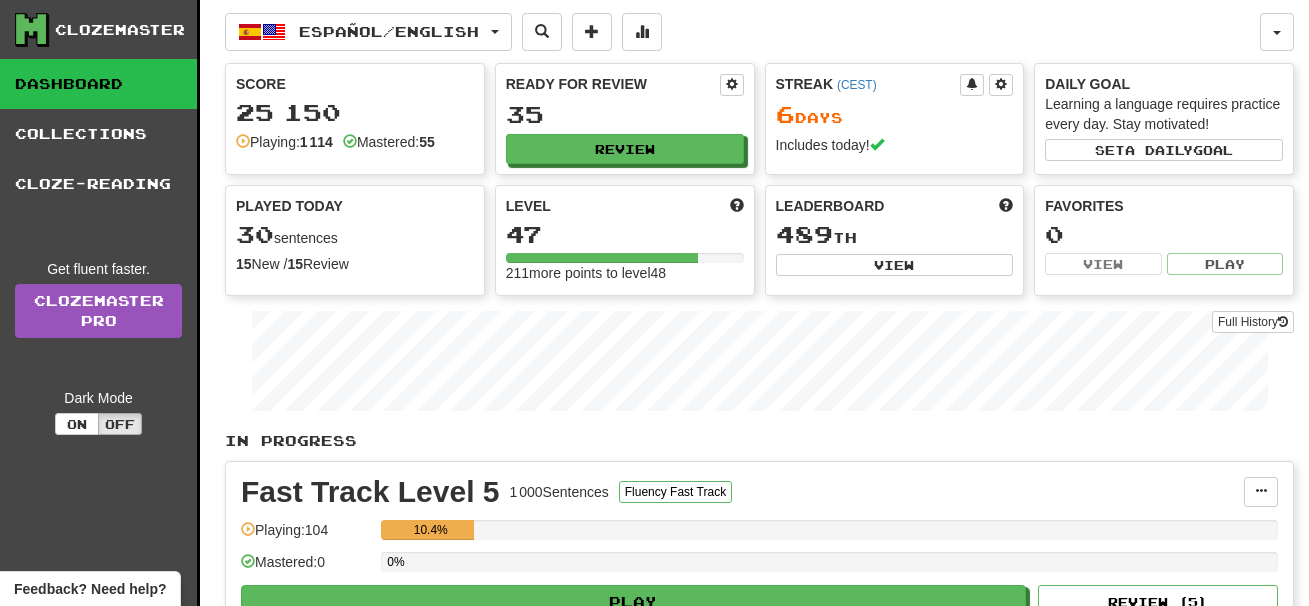 scroll, scrollTop: 0, scrollLeft: 0, axis: both 